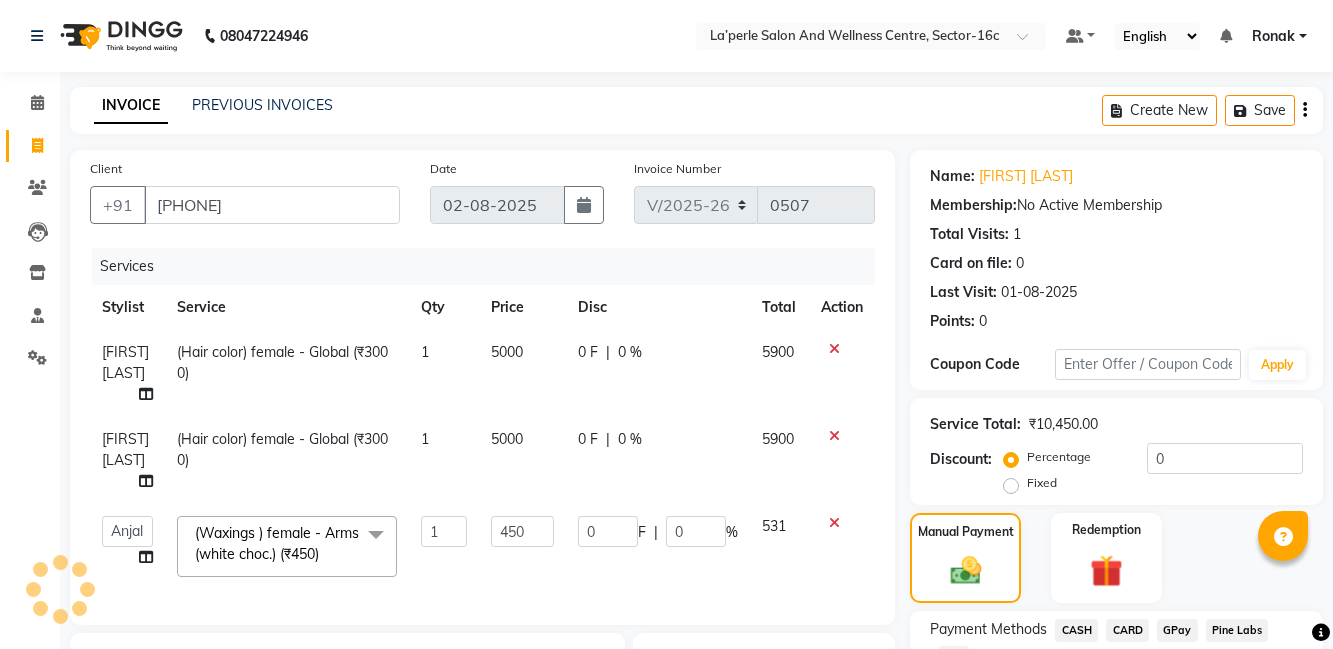 select on "8341" 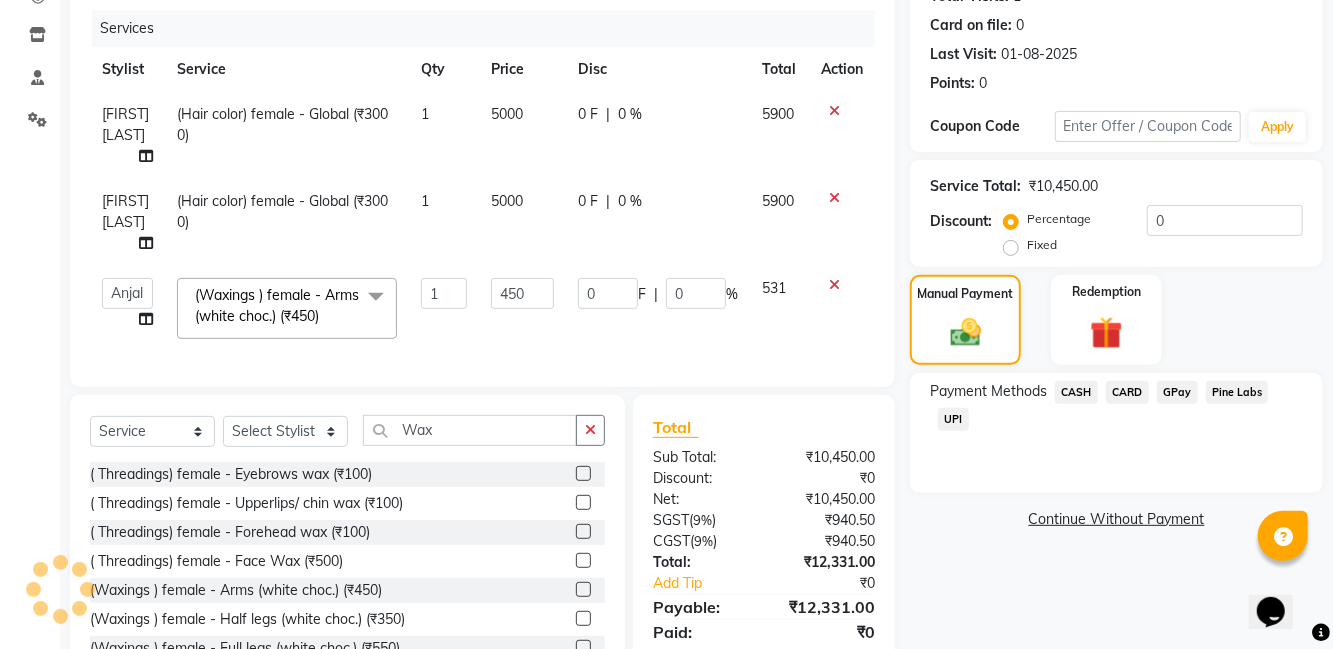scroll, scrollTop: 0, scrollLeft: 0, axis: both 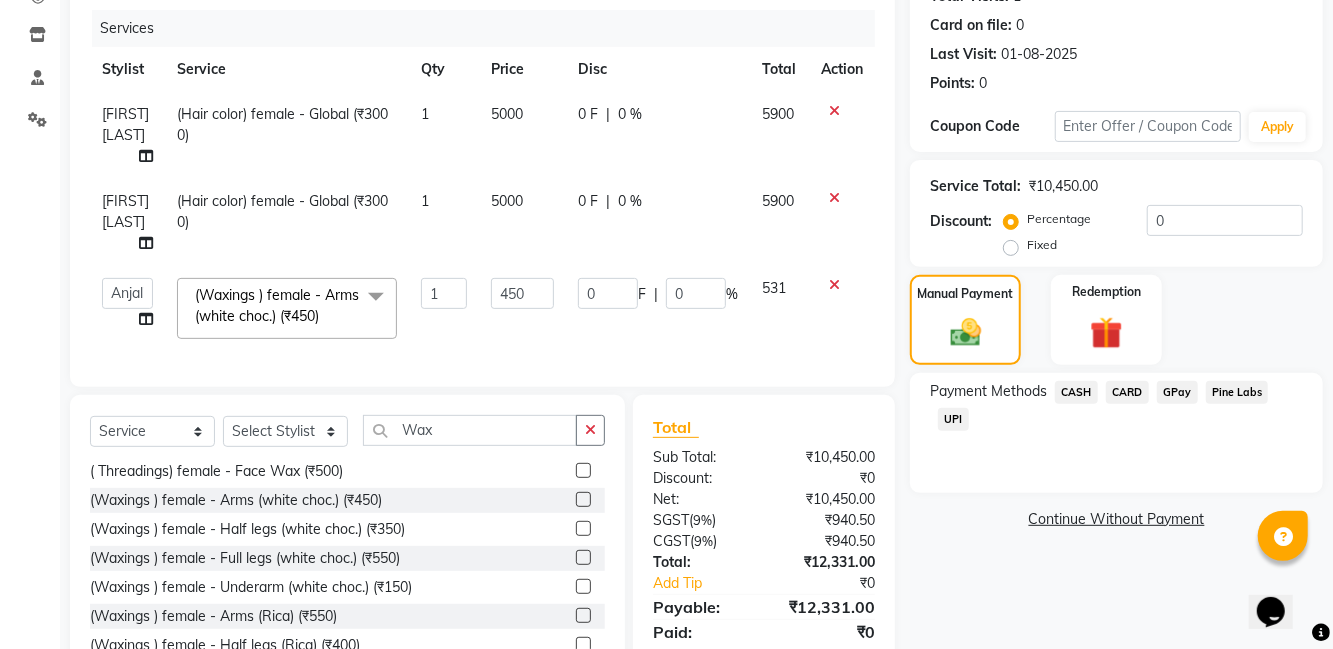 click 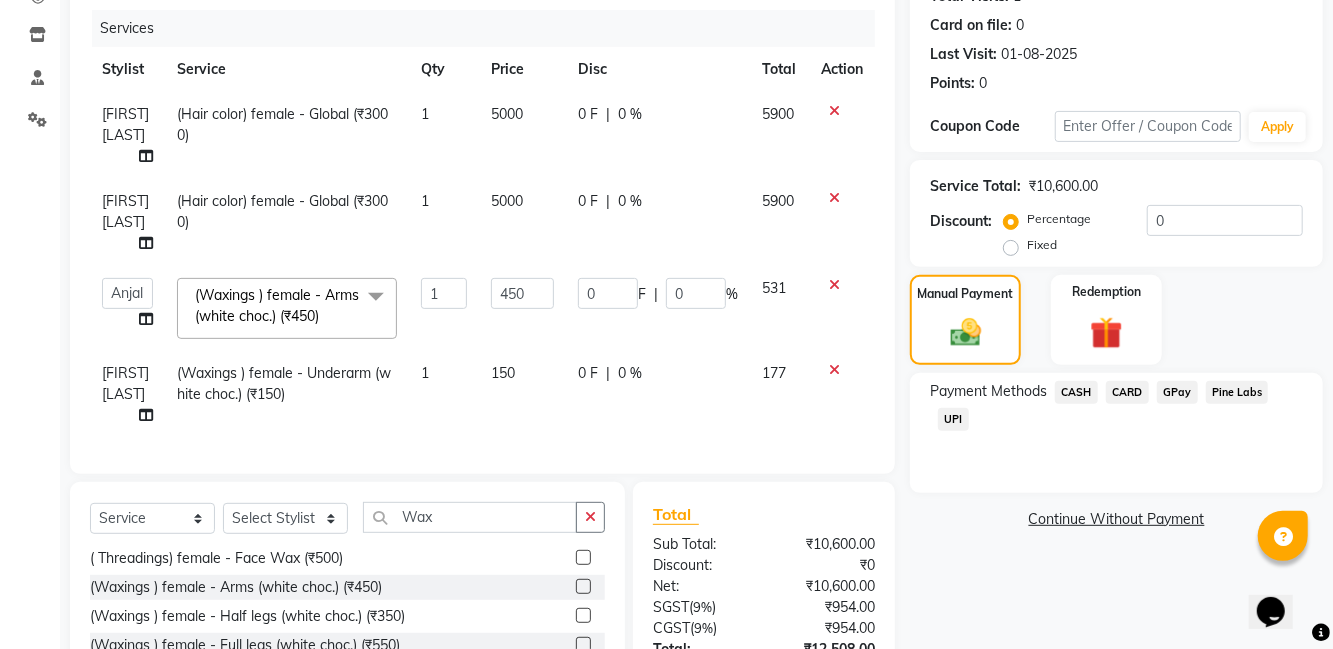 checkbox on "false" 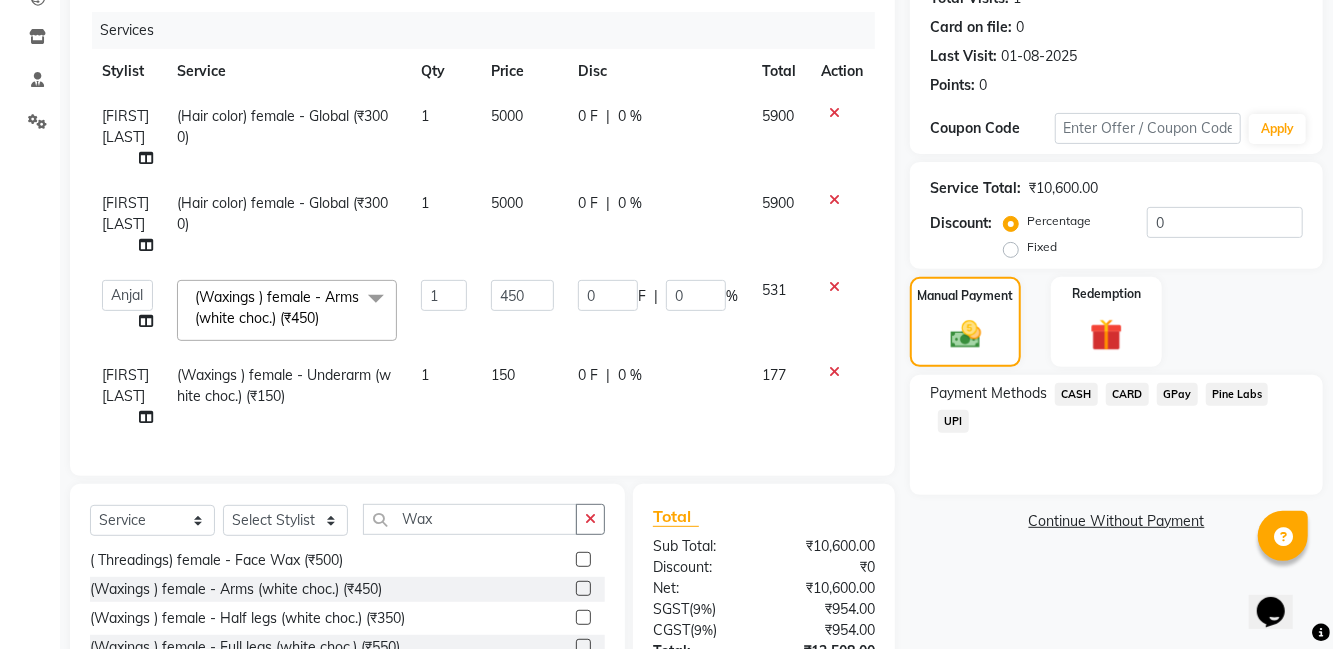 scroll, scrollTop: 234, scrollLeft: 0, axis: vertical 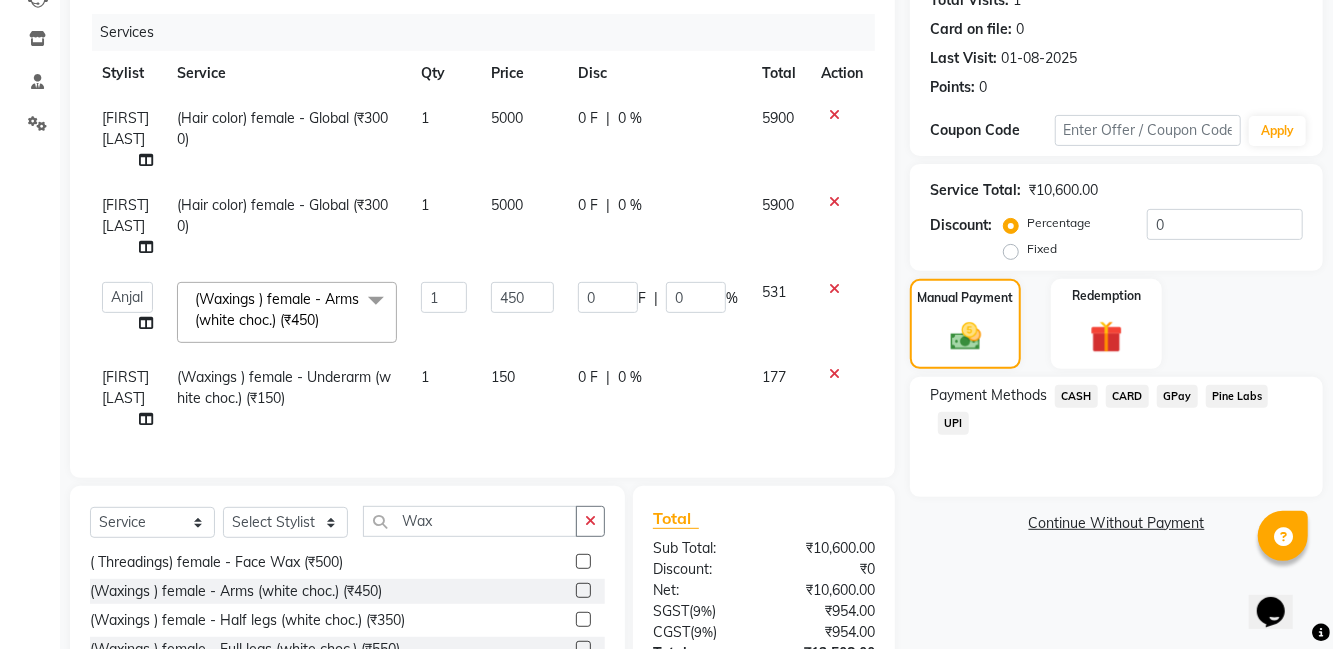 click on "[FIRST] [LAST]" 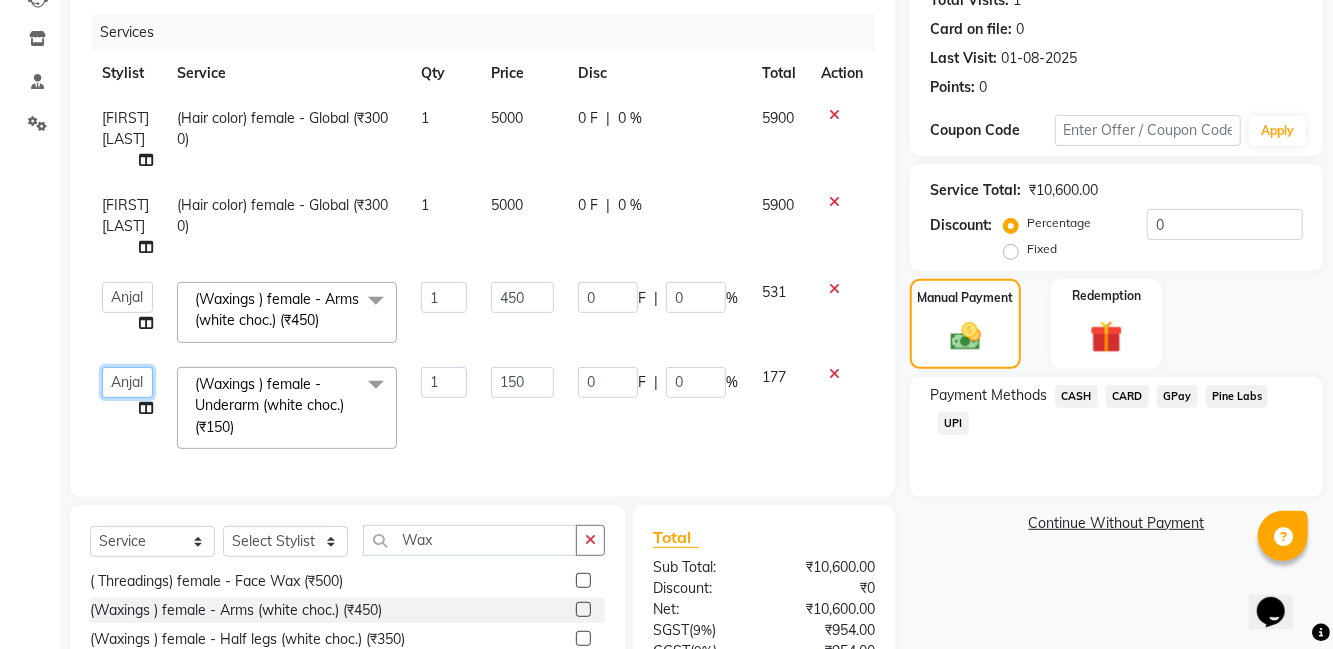 click on "[FIRST]   [FIRST] [LAST]   [FIRST] [LAST]   [FIRST] [LAST]   [FIRST] [LAST]   [FIRST] [LAST]   [FIRST] [LAST]   [FIRST]   [FIRST] [LAST]   [FIRST]    [FIRST] [LAST]   [FIRST] [LAST]   [FIRST] [LAST]" 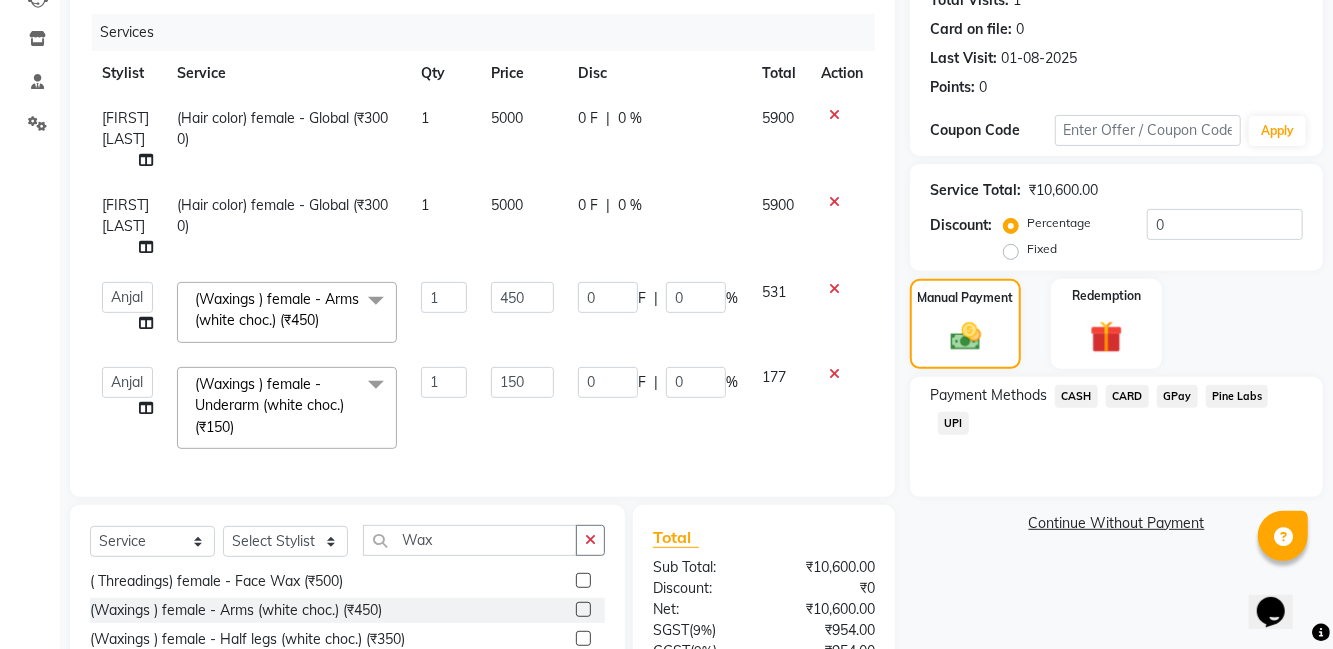 select on "[NUMBER]" 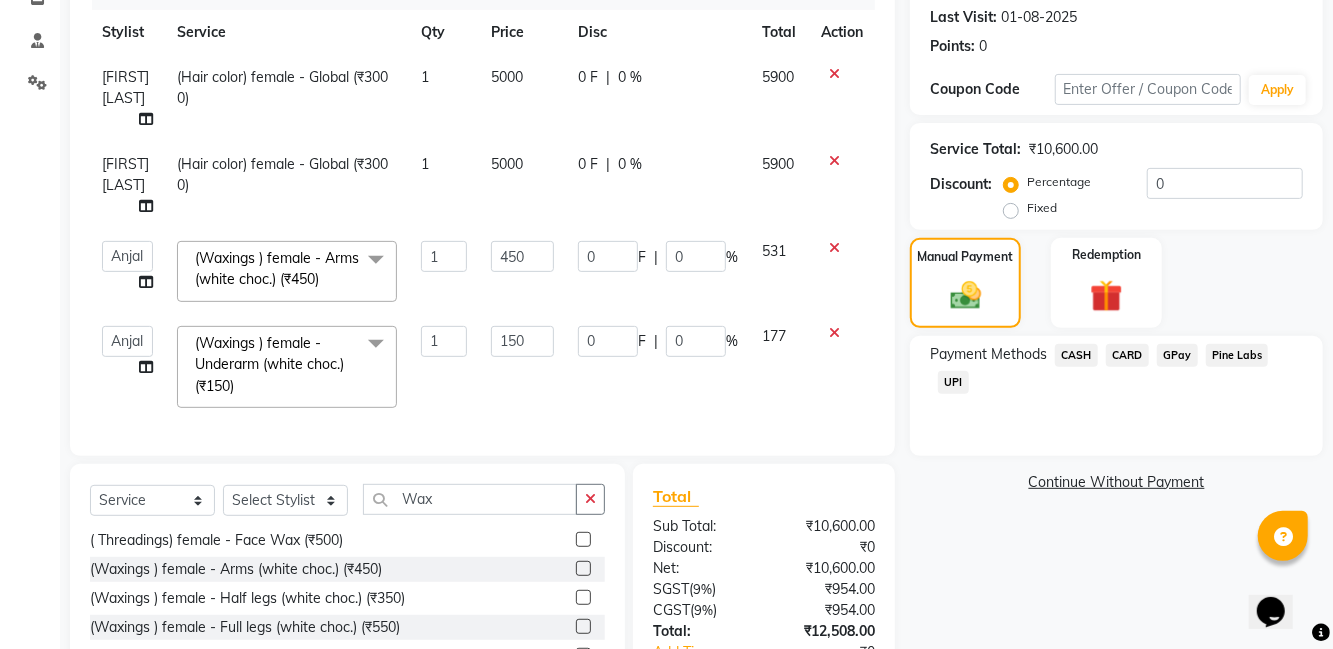 scroll, scrollTop: 274, scrollLeft: 0, axis: vertical 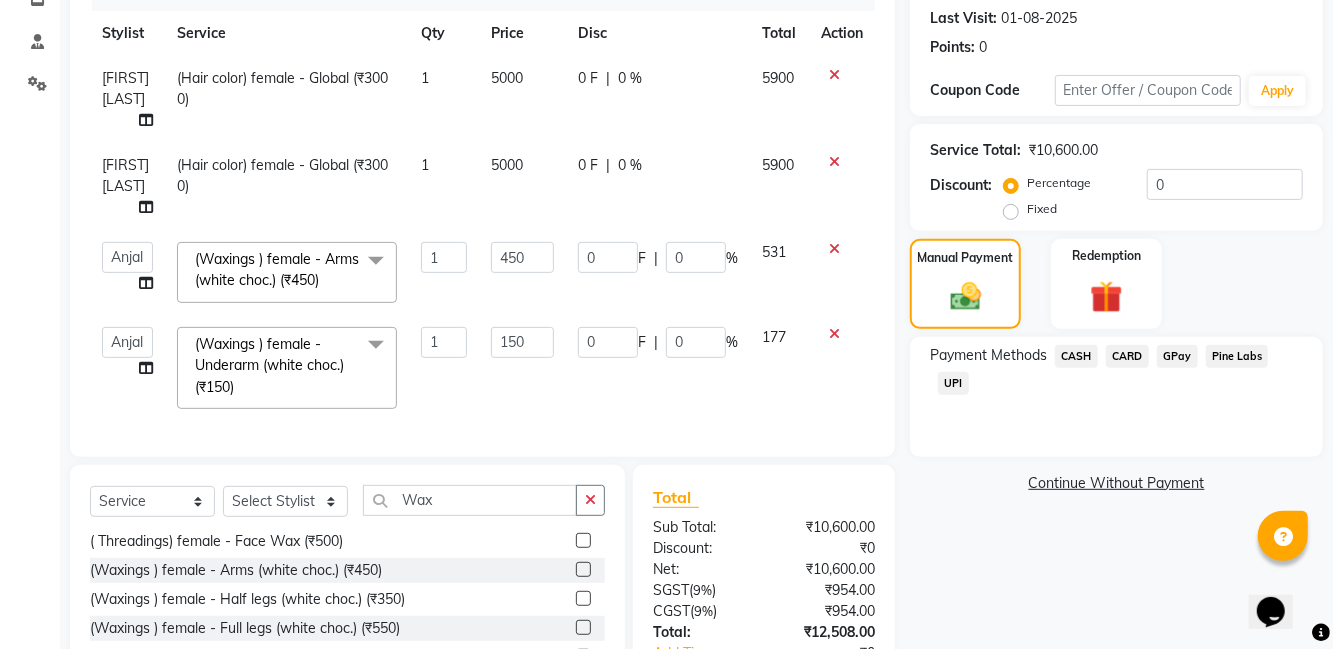 click on "CARD" 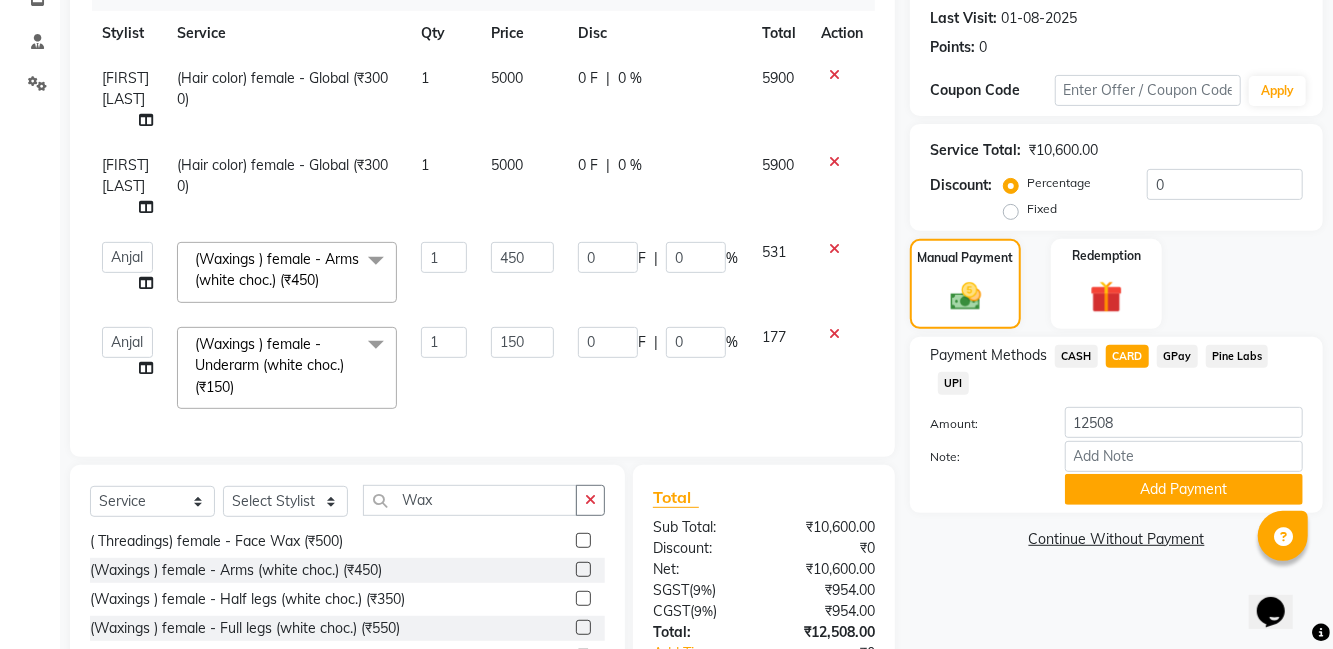 click on "Add Payment" 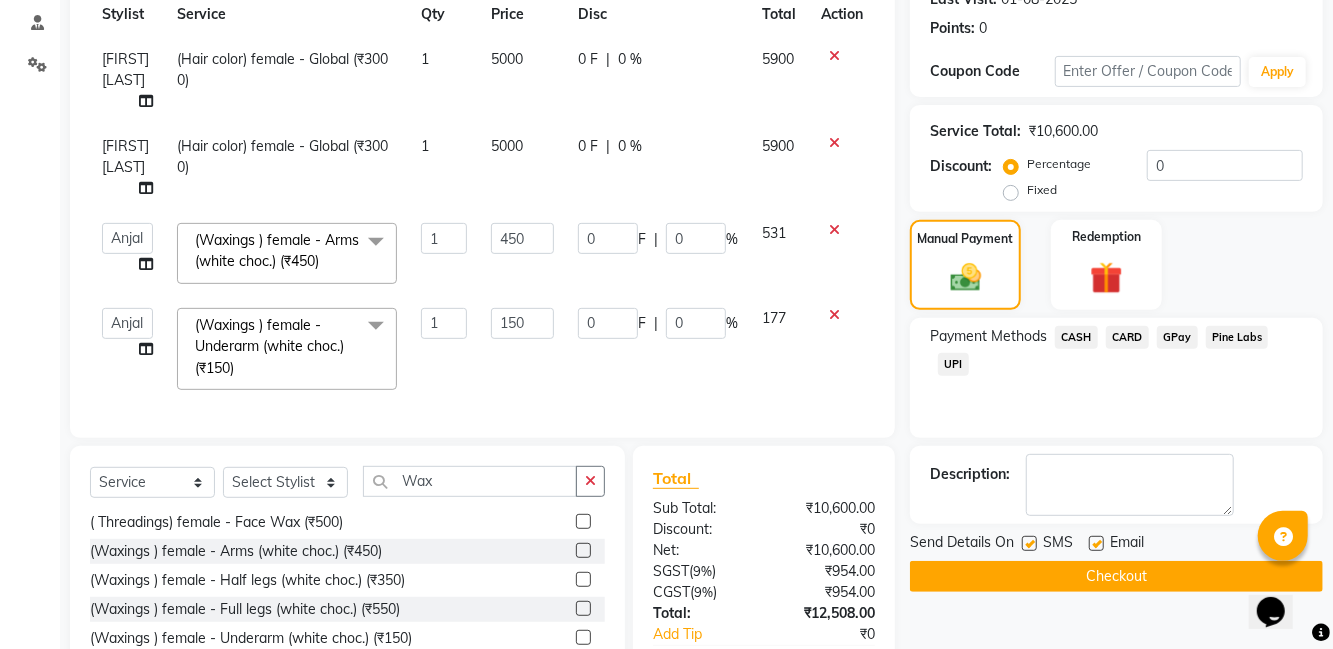 scroll, scrollTop: 314, scrollLeft: 0, axis: vertical 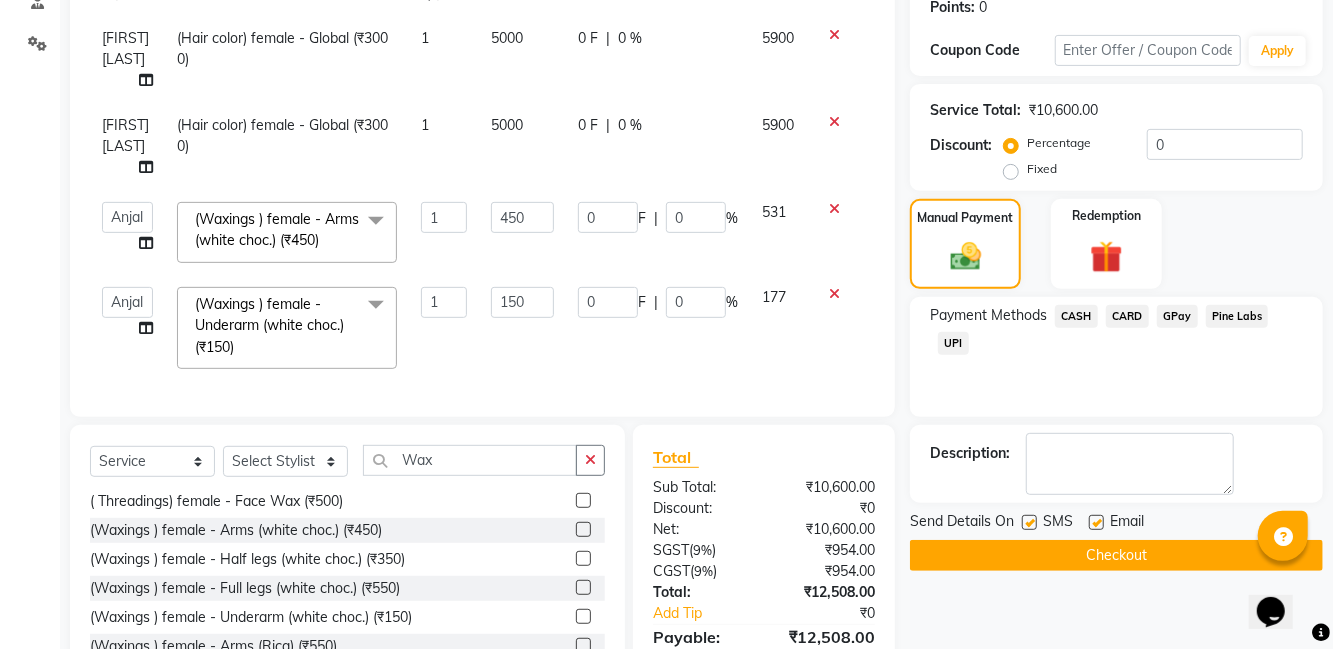 click on "Checkout" 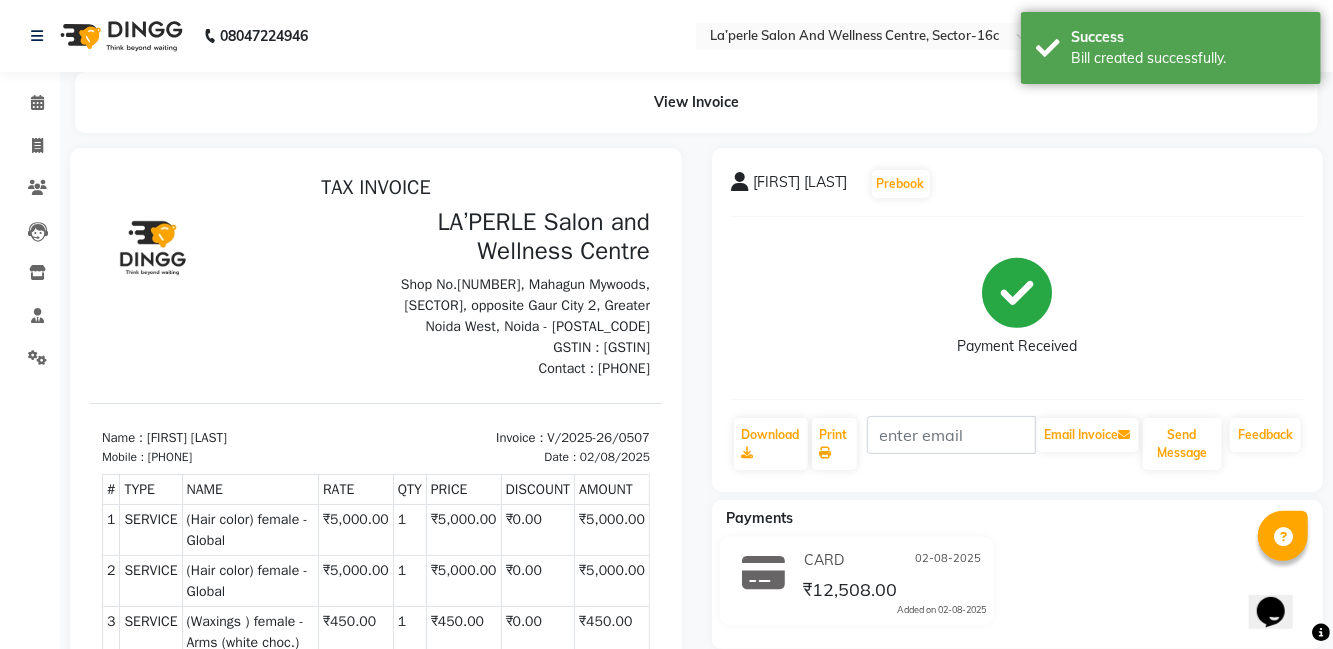 scroll, scrollTop: 0, scrollLeft: 0, axis: both 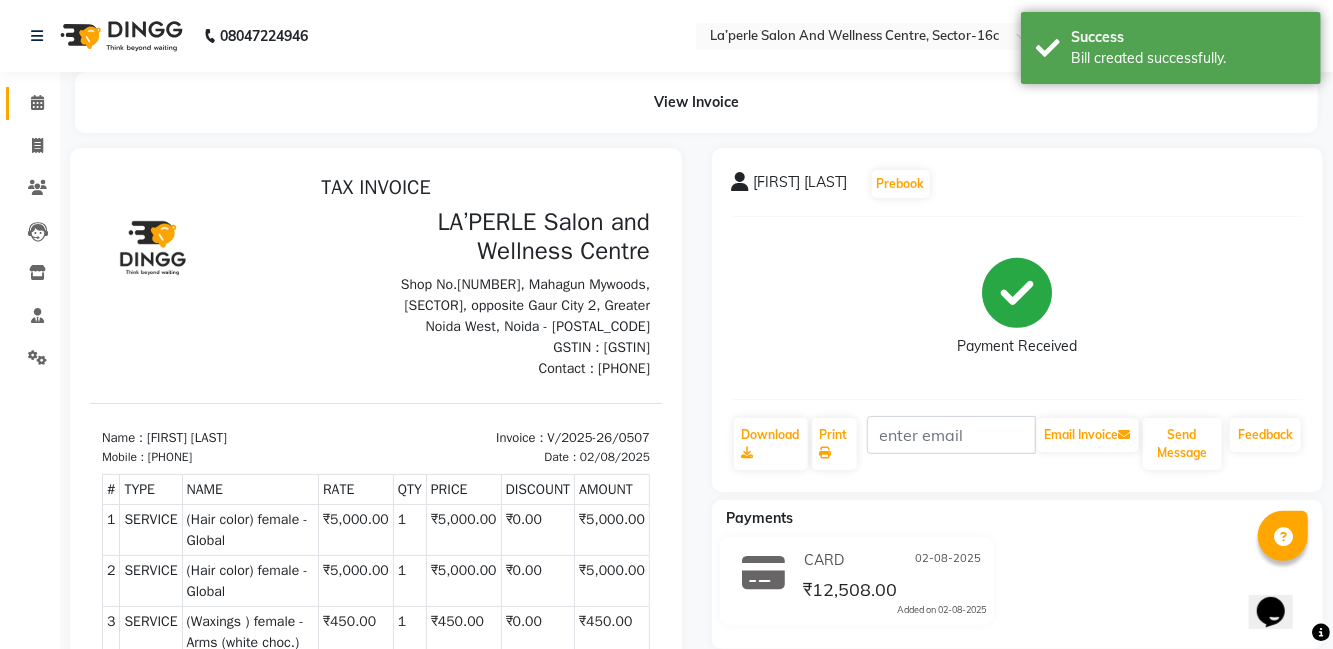 click 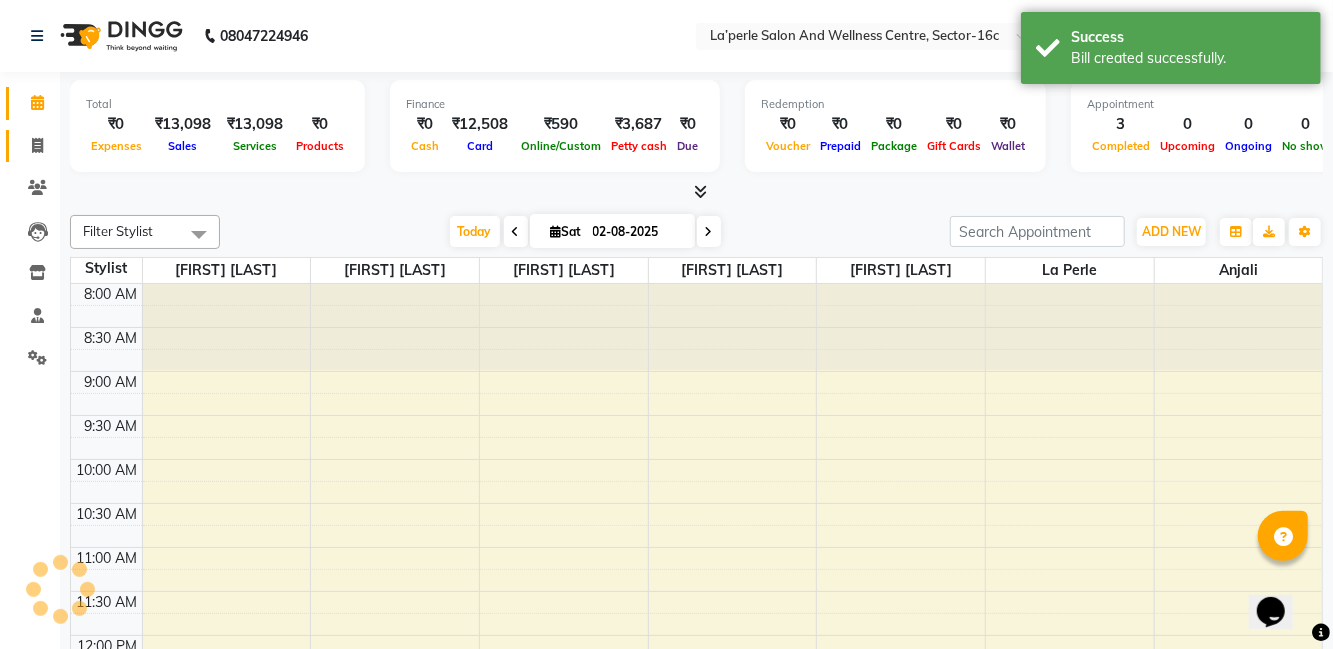 click on "Invoice" 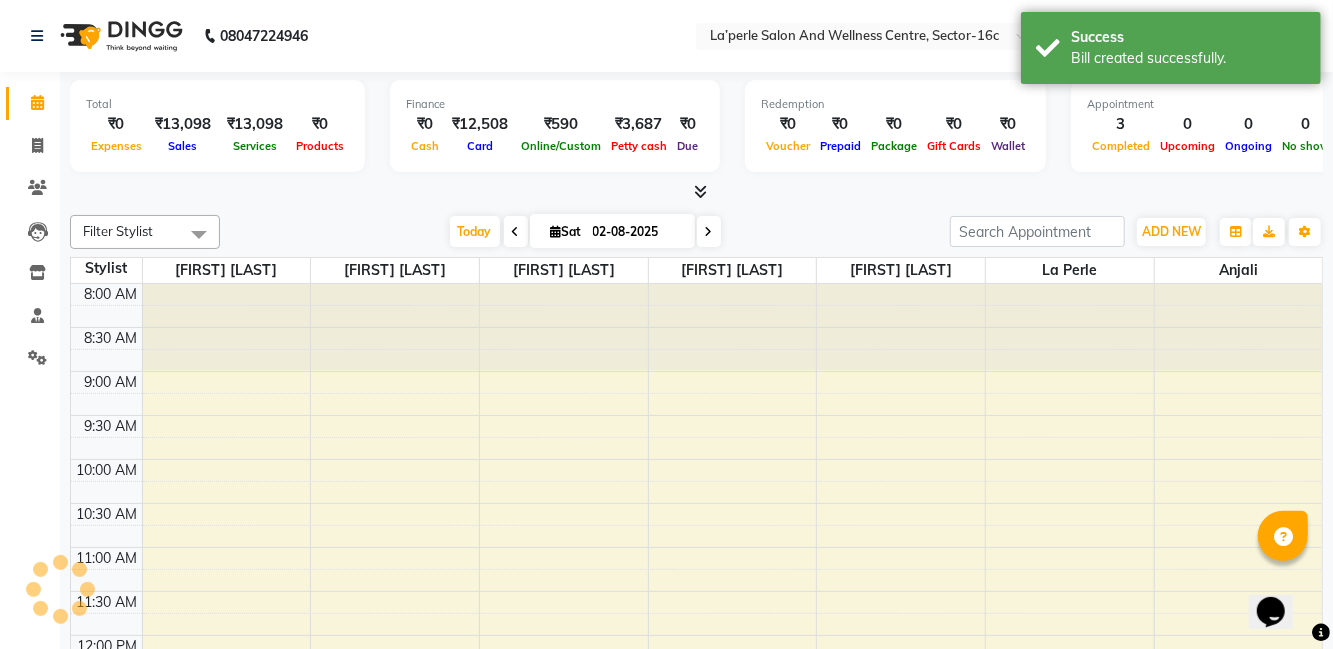 select on "service" 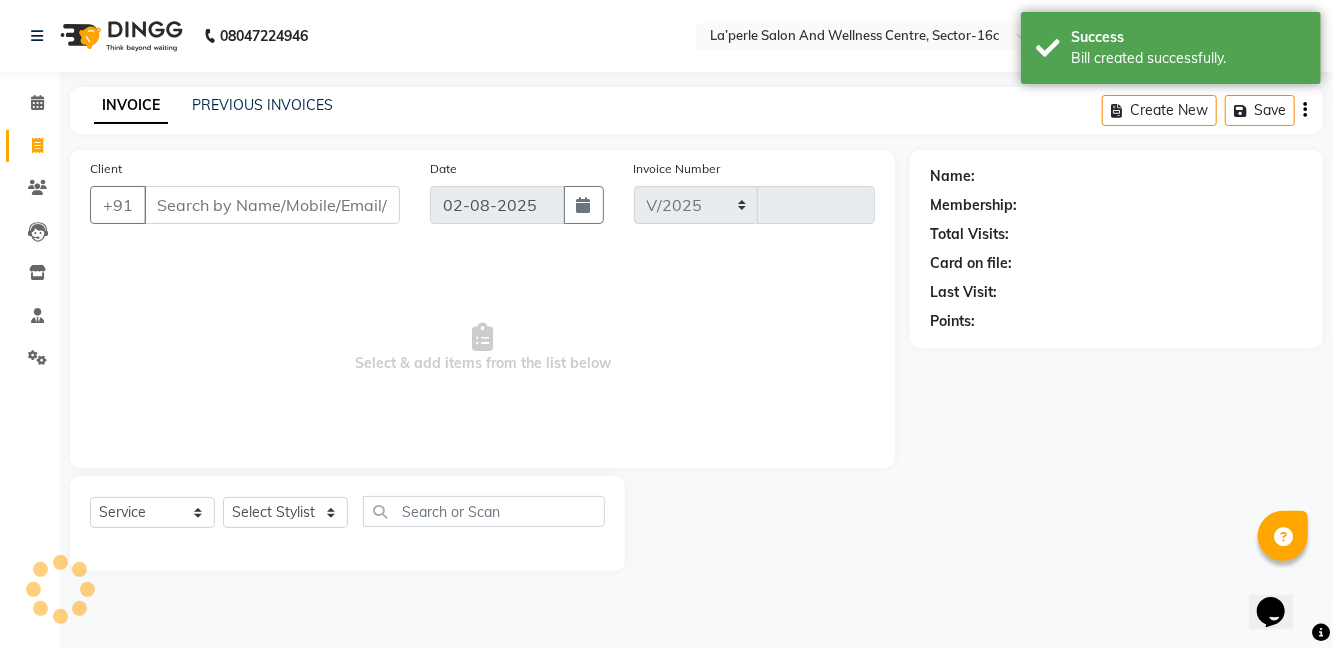 select on "8341" 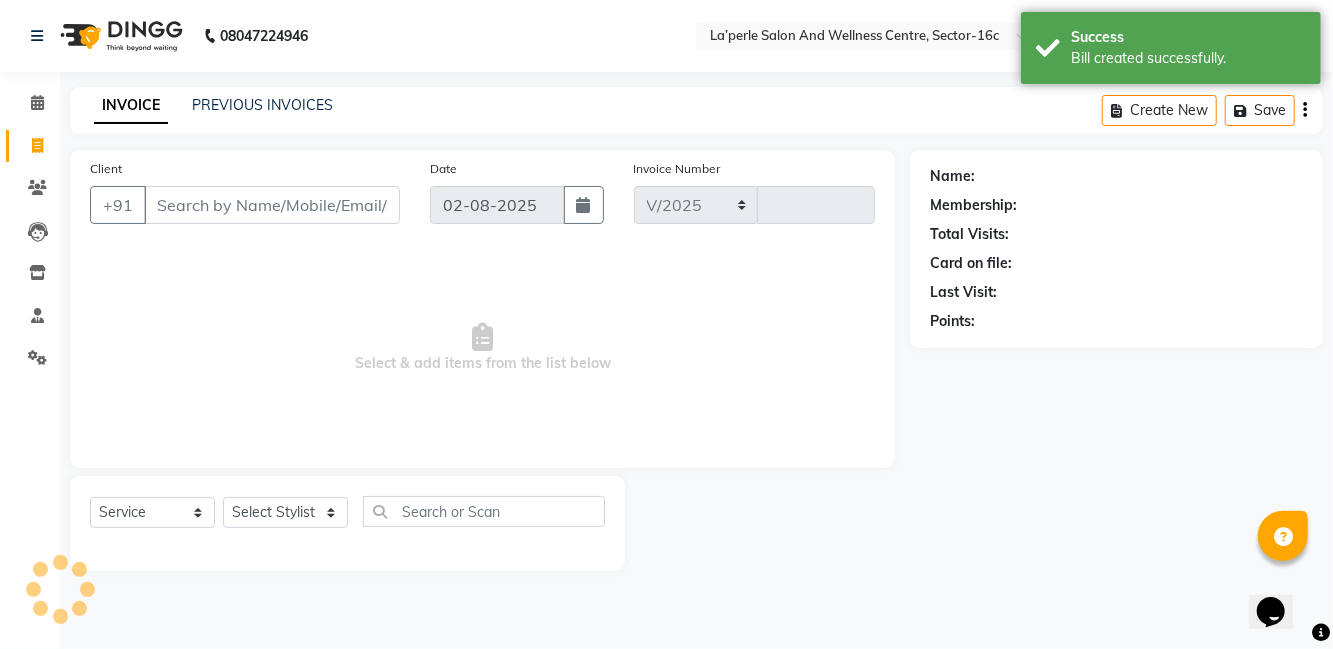 type on "0508" 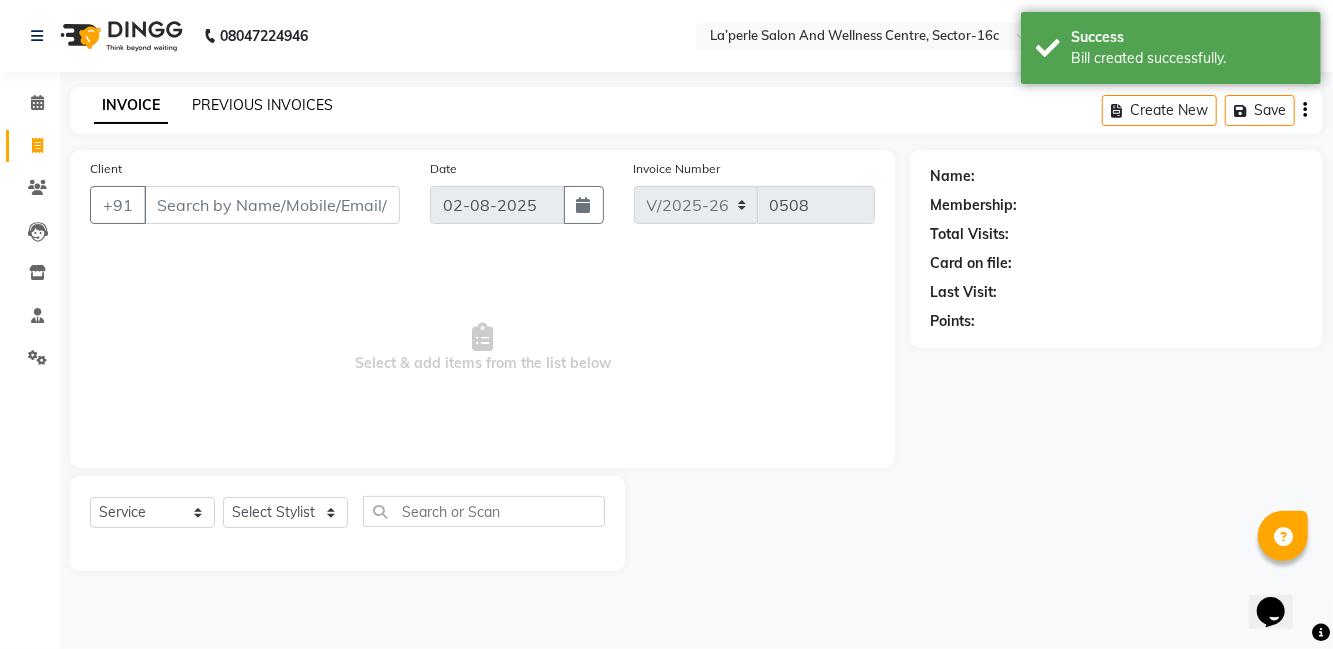click on "PREVIOUS INVOICES" 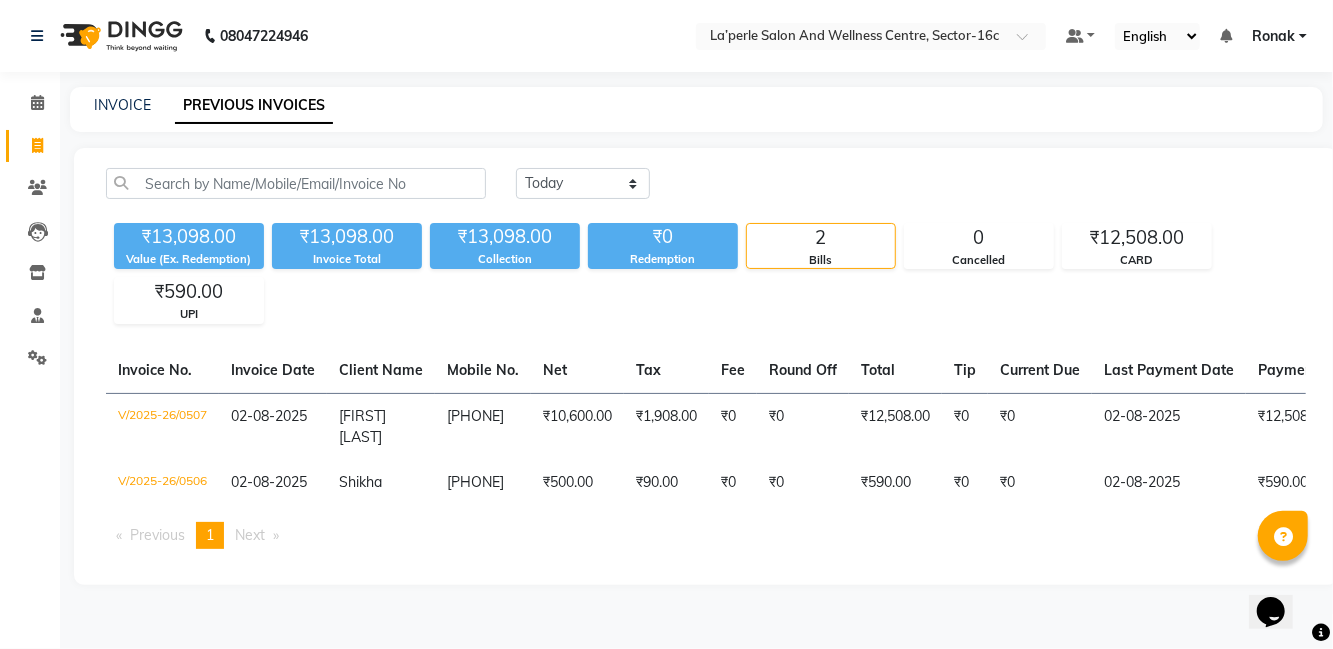 click on "[PHONE] Select Location × La’perle Salon And Wellness Centre, Sector-16c Default Panel My Panel English ENGLISH Español العربية मराठी हिंदी ગુજરાતી தமிழ் 中文 Notifications nothing to show [FIRST] [LAST] Manage Profile Change Password Sign out  Version:3.15.11  ☀ LA’PERLE Salon and Wellness Centre, Sector-16C  Calendar  Invoice  Clients  Leads   Inventory  Staff  Settings Completed InProgress Upcoming Dropped Tentative Check-In Confirm Bookings Segments Page Builder INVOICE PREVIOUS INVOICES Today Yesterday Custom Range ₹13,098.00 Value (Ex. Redemption) ₹13,098.00 Invoice Total  ₹13,098.00 Collection ₹0 Redemption 2 Bills 0 Cancelled ₹12,508.00 CARD ₹590.00 UPI  Invoice No.   Invoice Date   Client Name   Mobile No.   Net   Tax   Fee   Round Off   Total   Tip   Current Due   Last Payment Date   Payment Amount   Payment Methods   Cancel Reason   Status   V/2025-26/0507  02-08-2025 [FIRST] [LAST]   [PHONE] ₹10,600.00 ₹1,908.00  ₹0  ₹0 -" at bounding box center (666, 324) 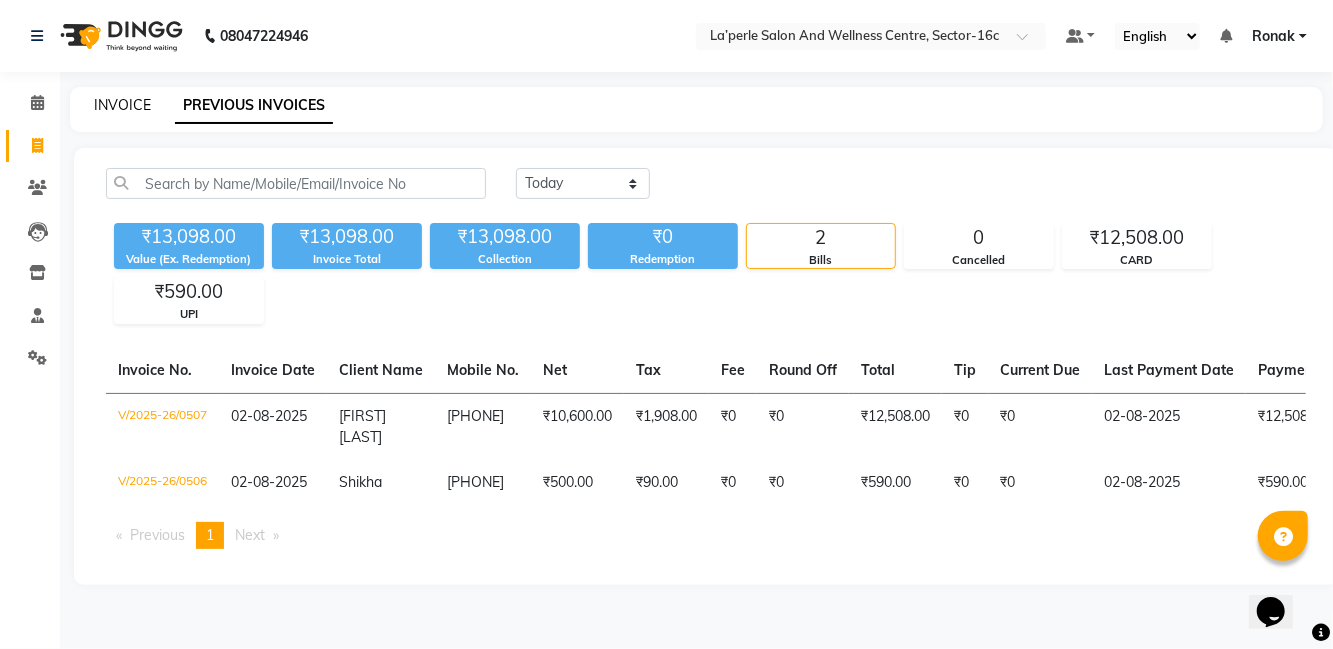 click on "INVOICE" 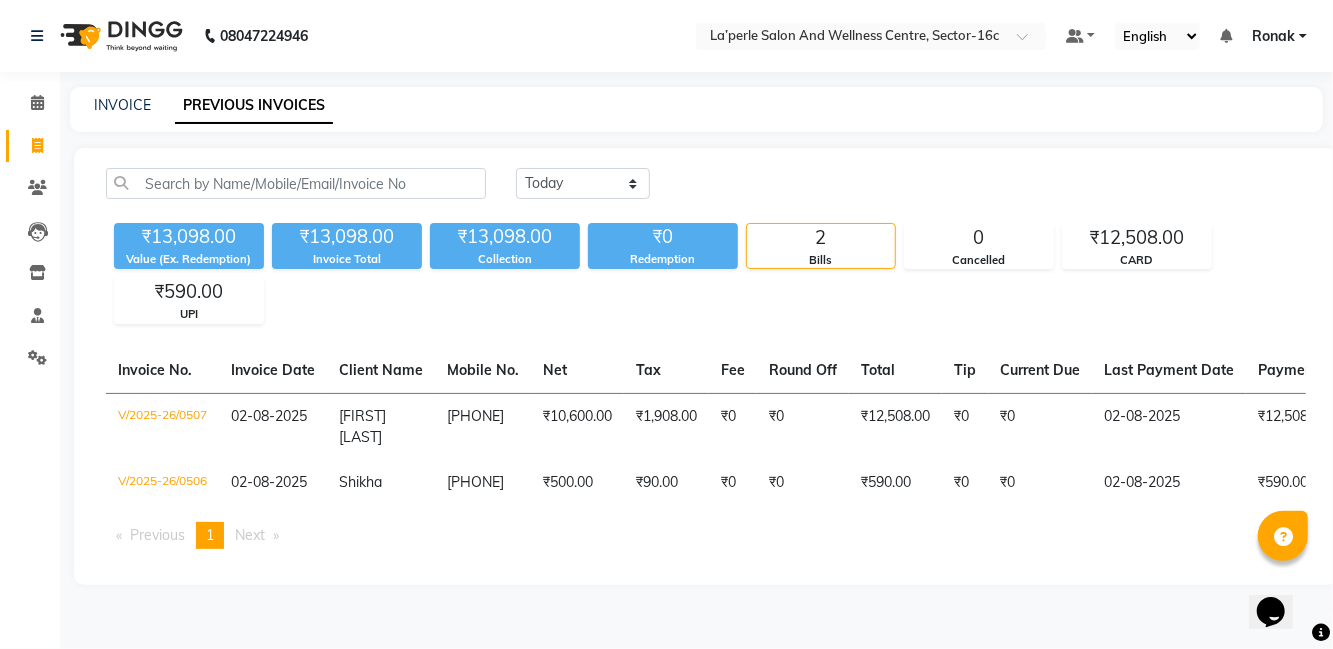 select on "service" 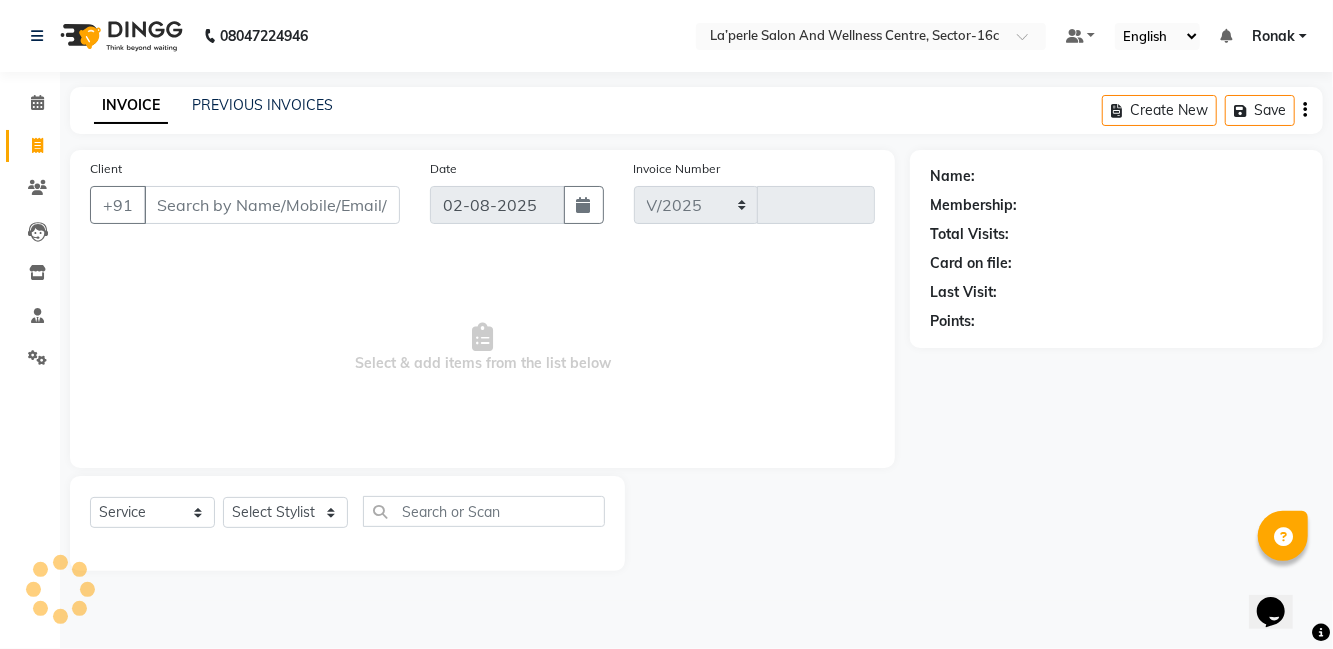 select on "8341" 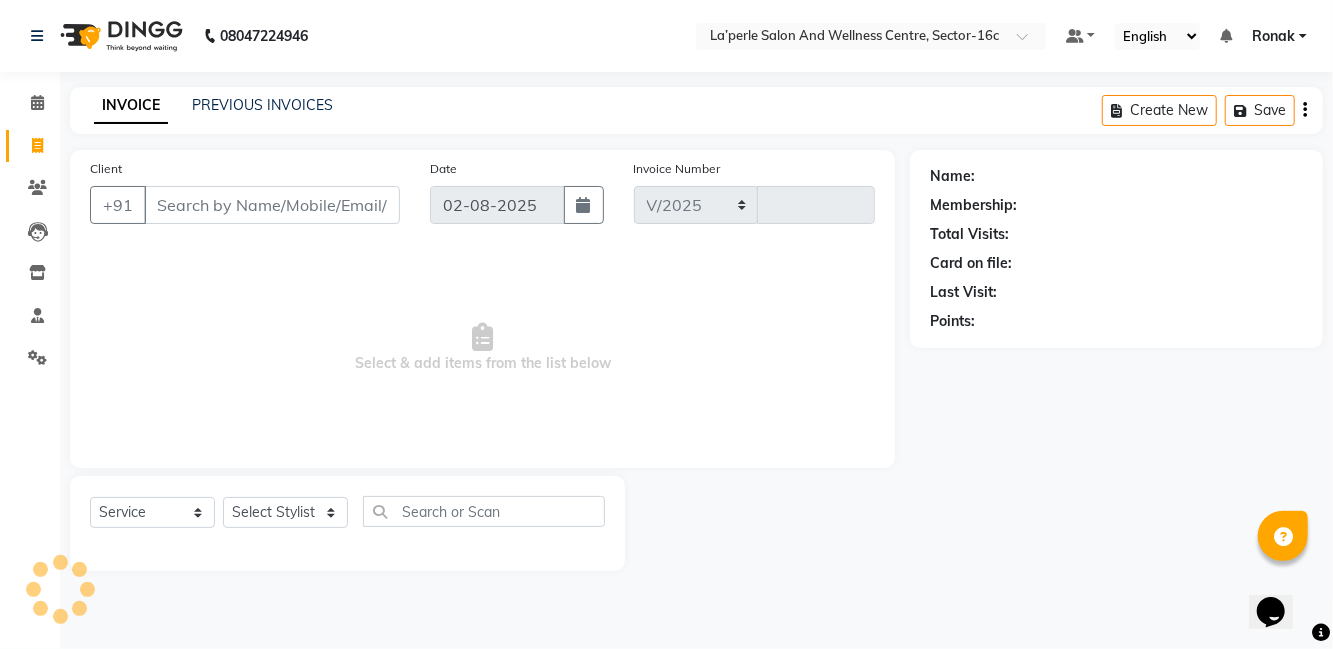 type on "0508" 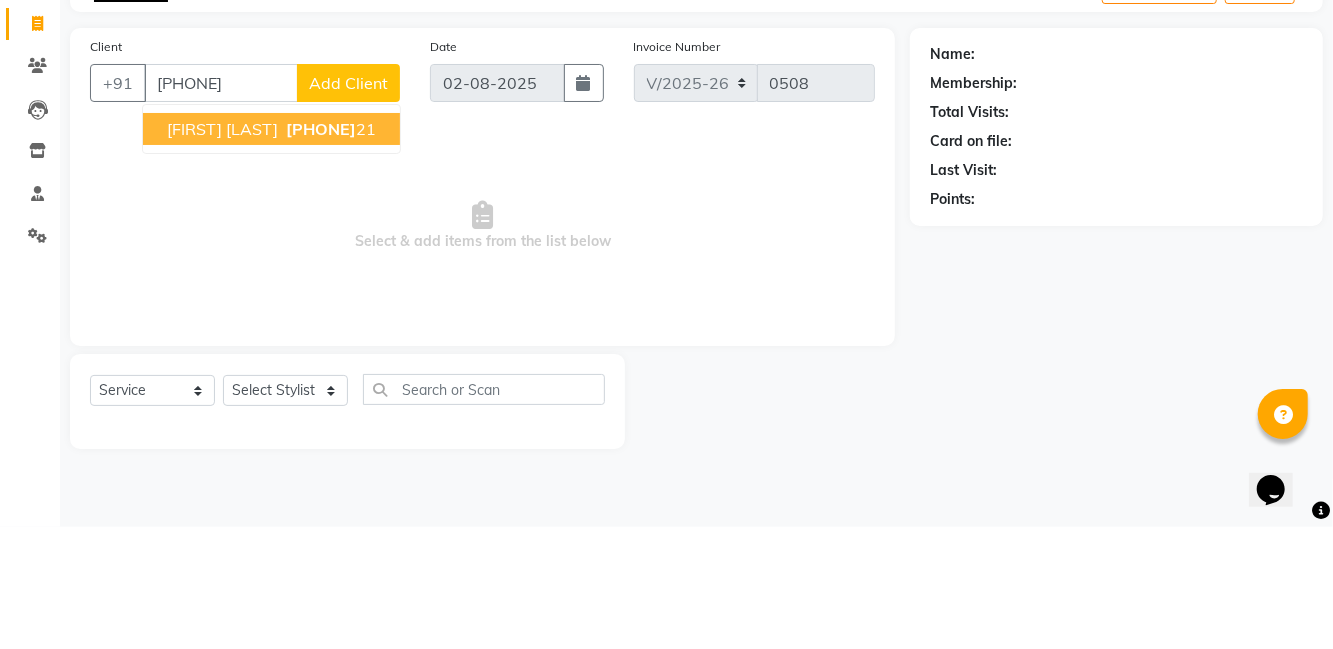 click on "[FIRST]   [PHONE]" at bounding box center (271, 251) 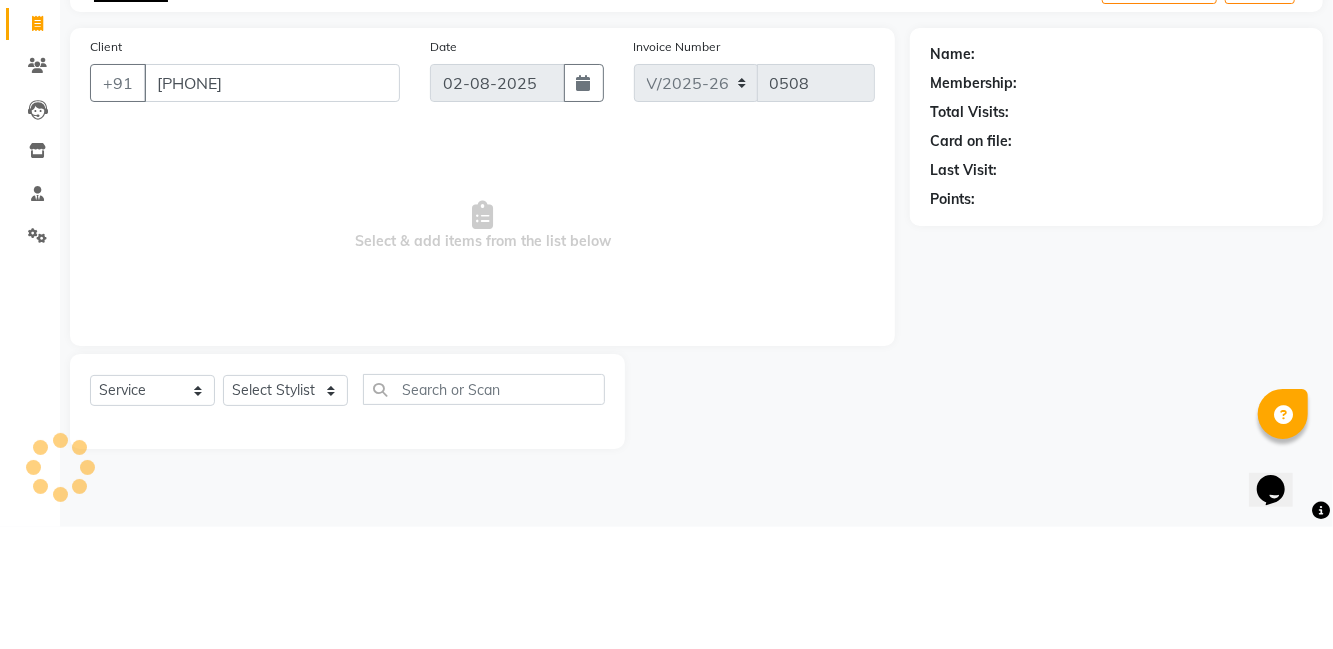type on "[PHONE]" 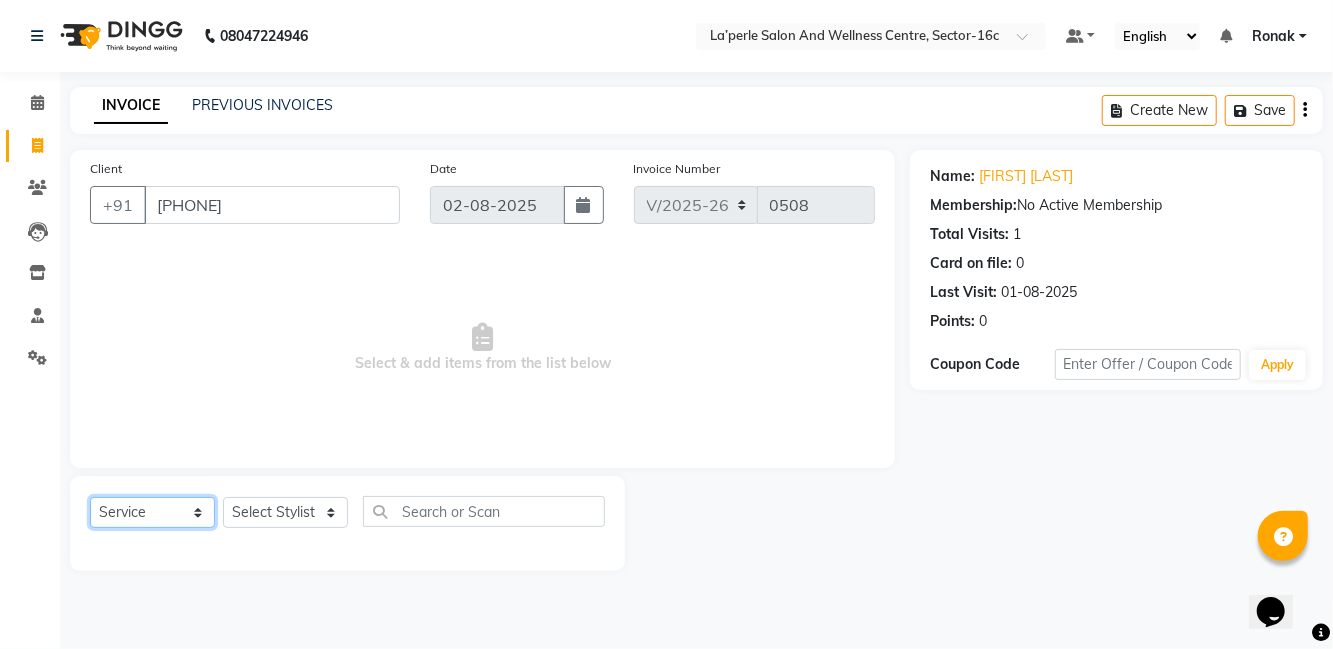 click on "Select  Service  Product  Membership  Package Voucher Prepaid Gift Card" 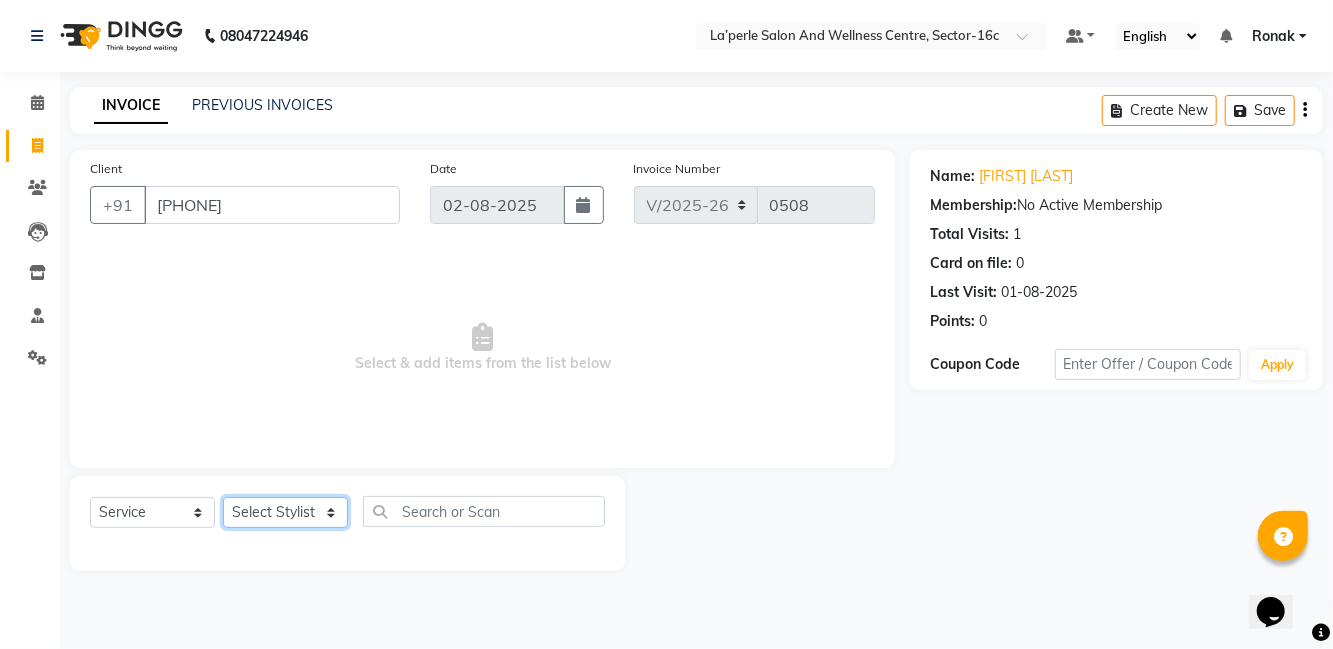 click on "Select Stylist [FIRST] [LAST] [FIRST] [LAST] [FIRST] [LAST] [FIRST] [LAST] [FIRST] [LAST] [FIRST] [LAST] [FIRST] [LAST] [FIRST] [LAST] [FIRST] [LAST] [FIRST] [LAST] [FIRST] [LAST] [FIRST] [LAST] [FIRST] [LAST]" 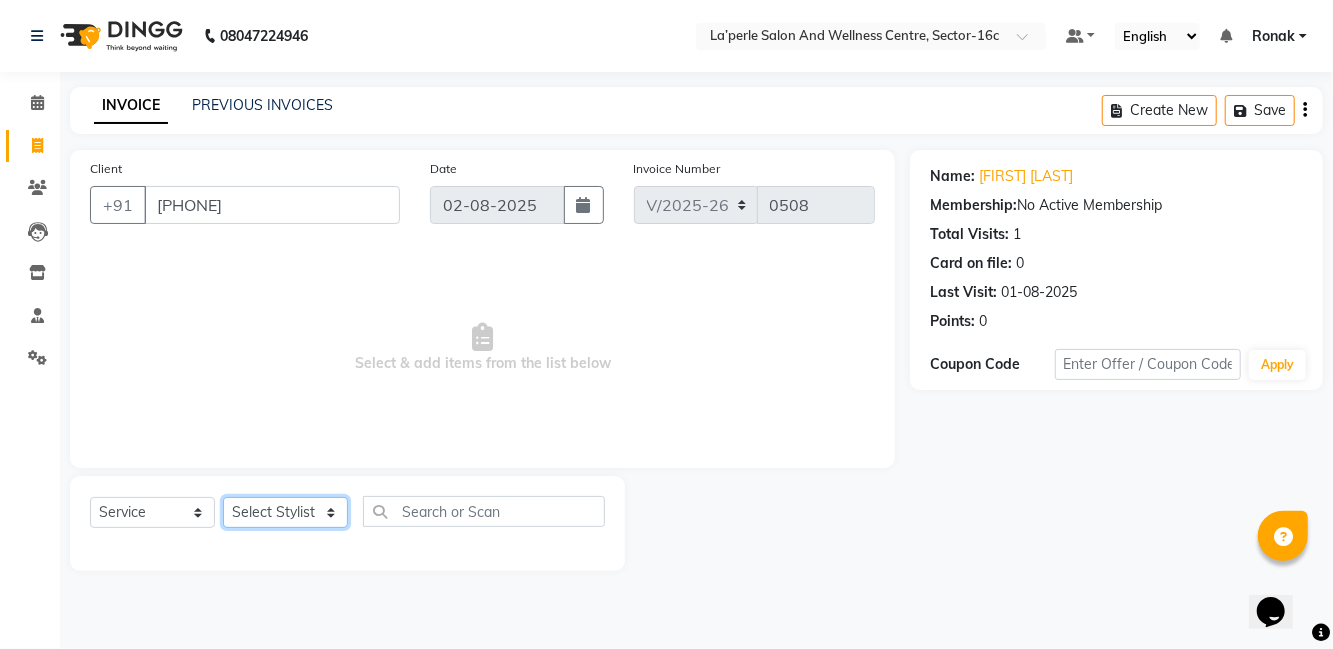 select on "83906" 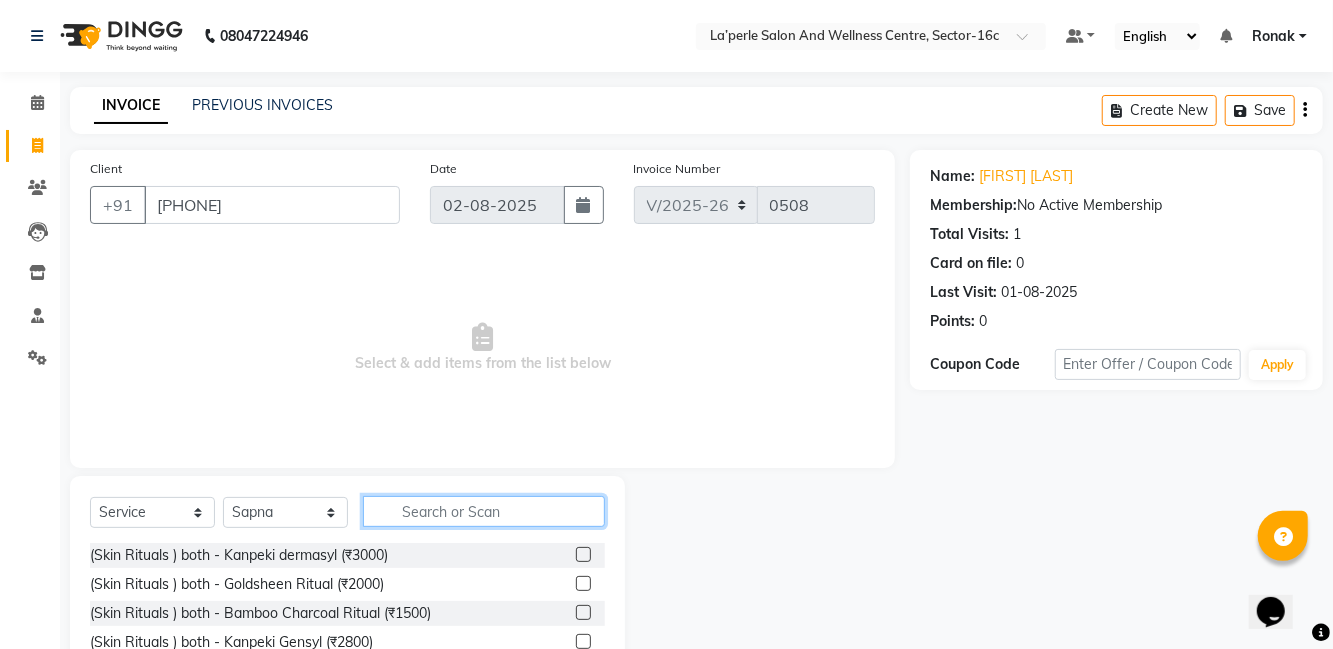 click 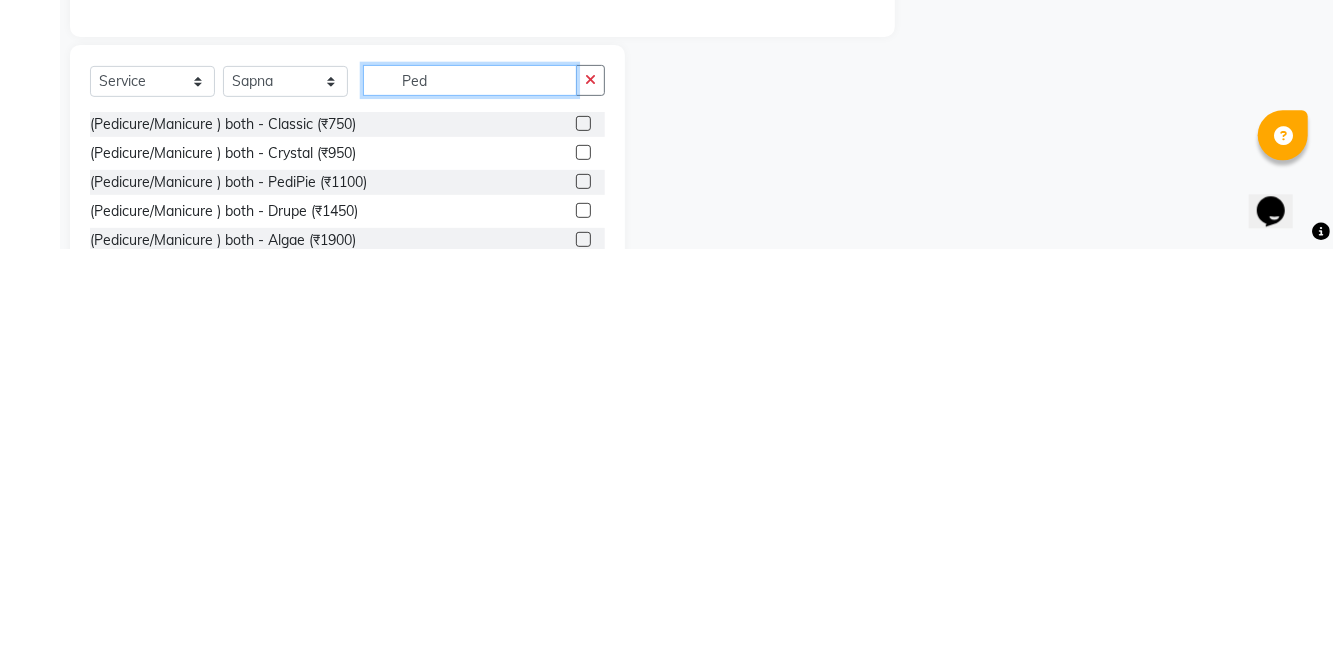 scroll, scrollTop: 31, scrollLeft: 0, axis: vertical 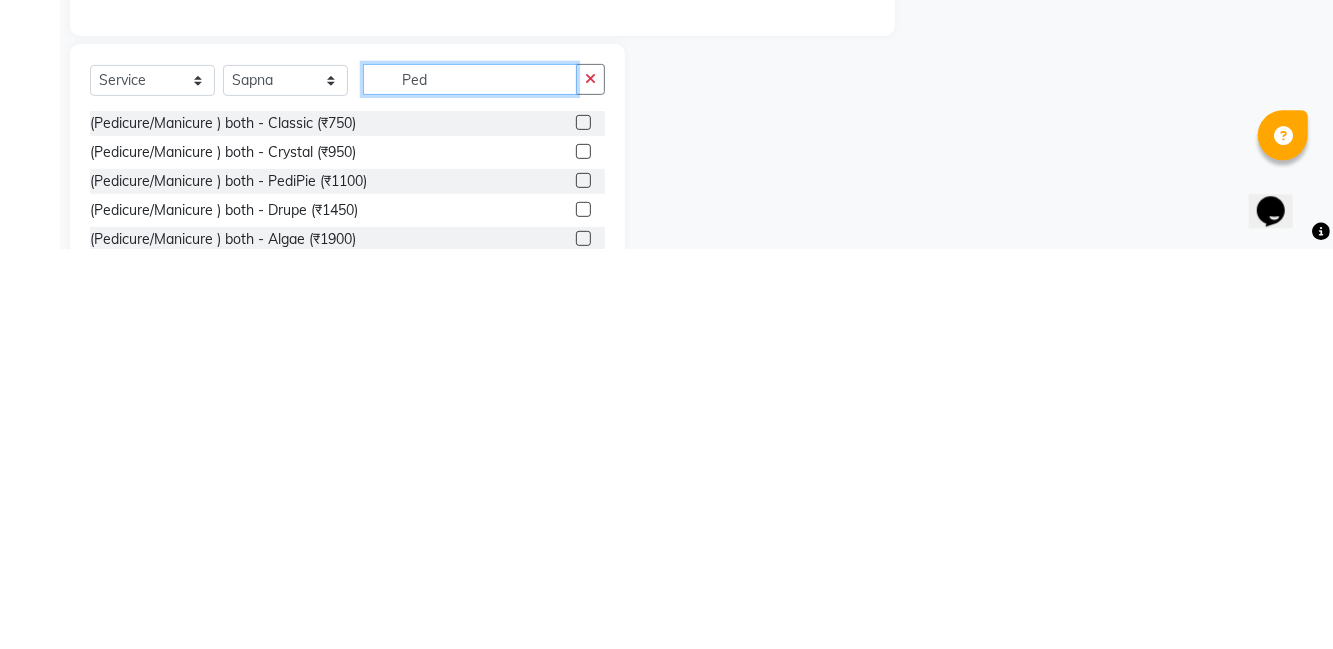 type on "Ped" 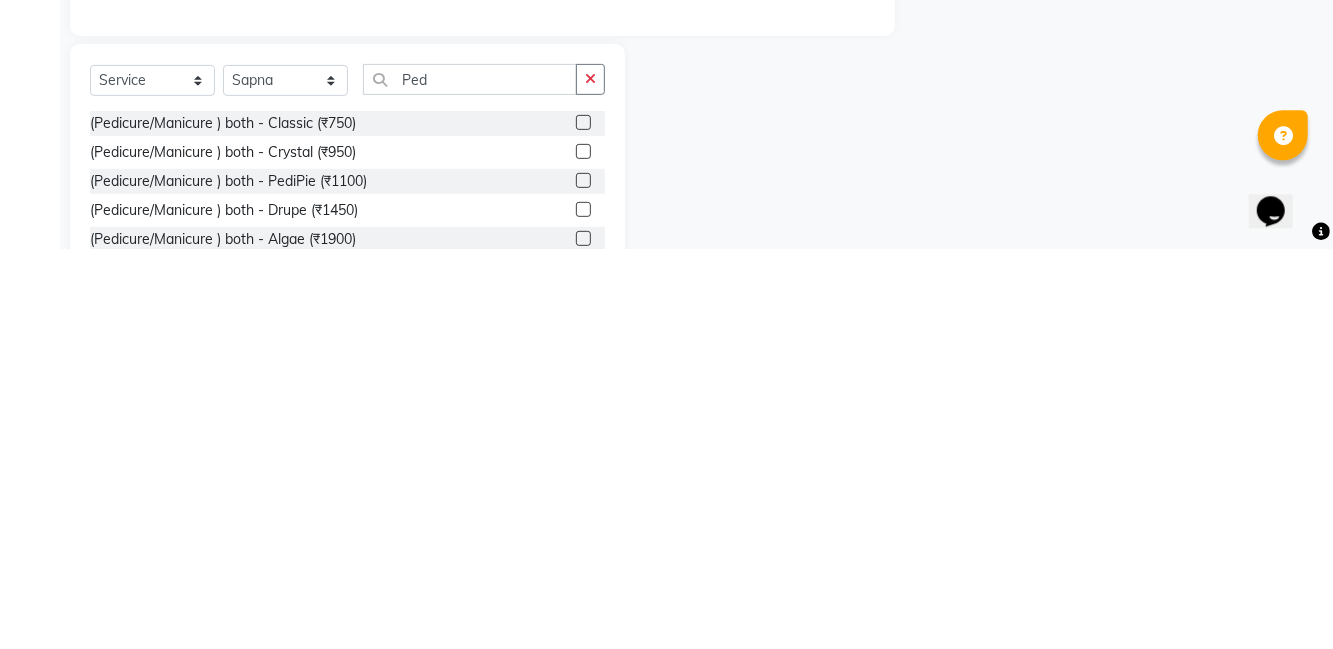 click on "(Pedicure/Manicure ) both - Classic (₹750)" 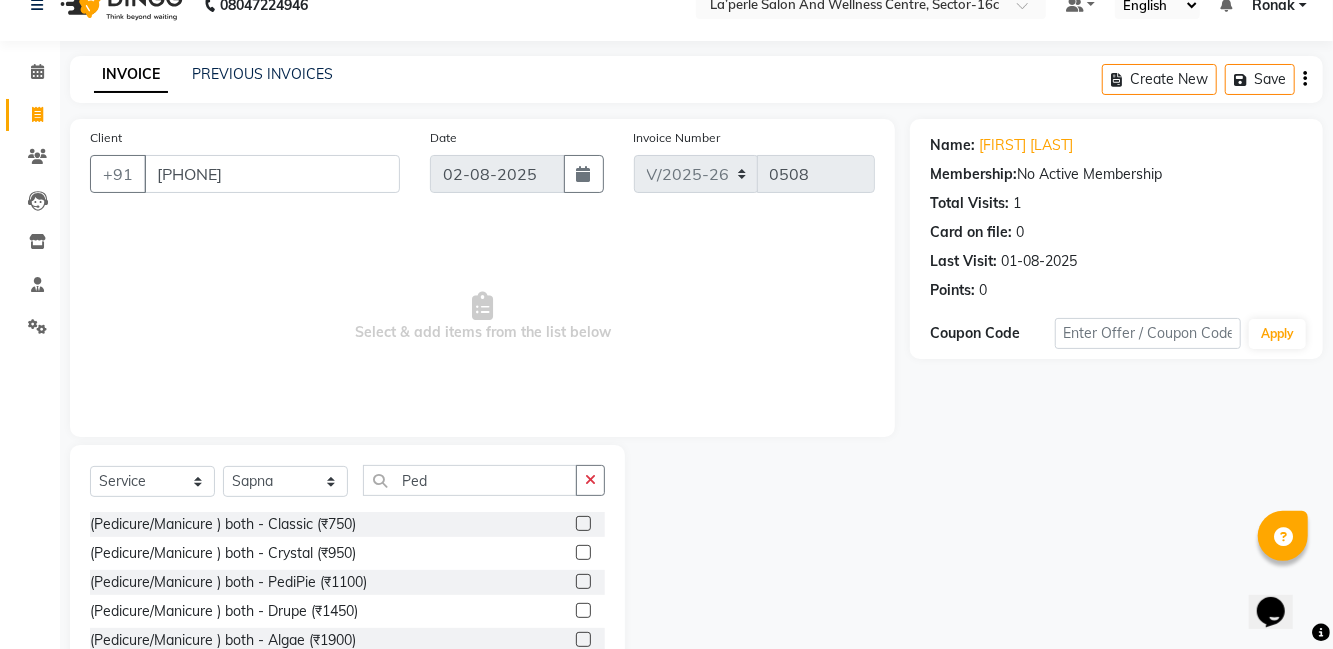 scroll, scrollTop: 54, scrollLeft: 0, axis: vertical 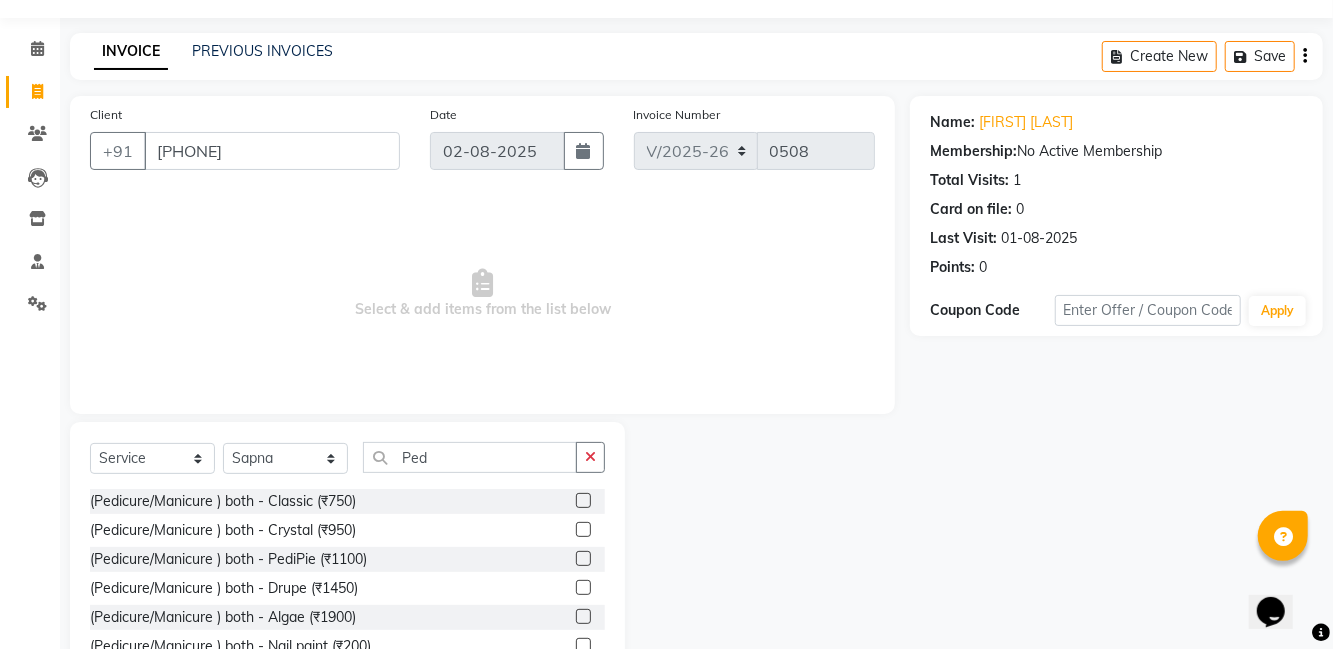 click 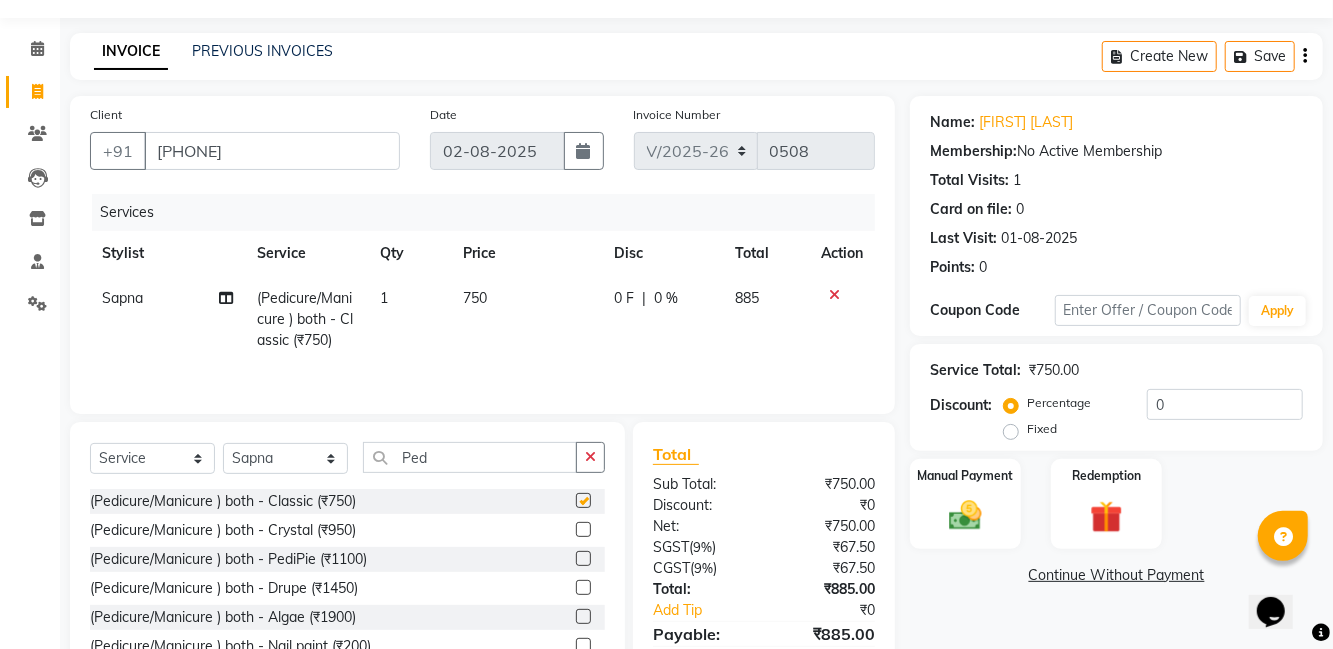 checkbox on "false" 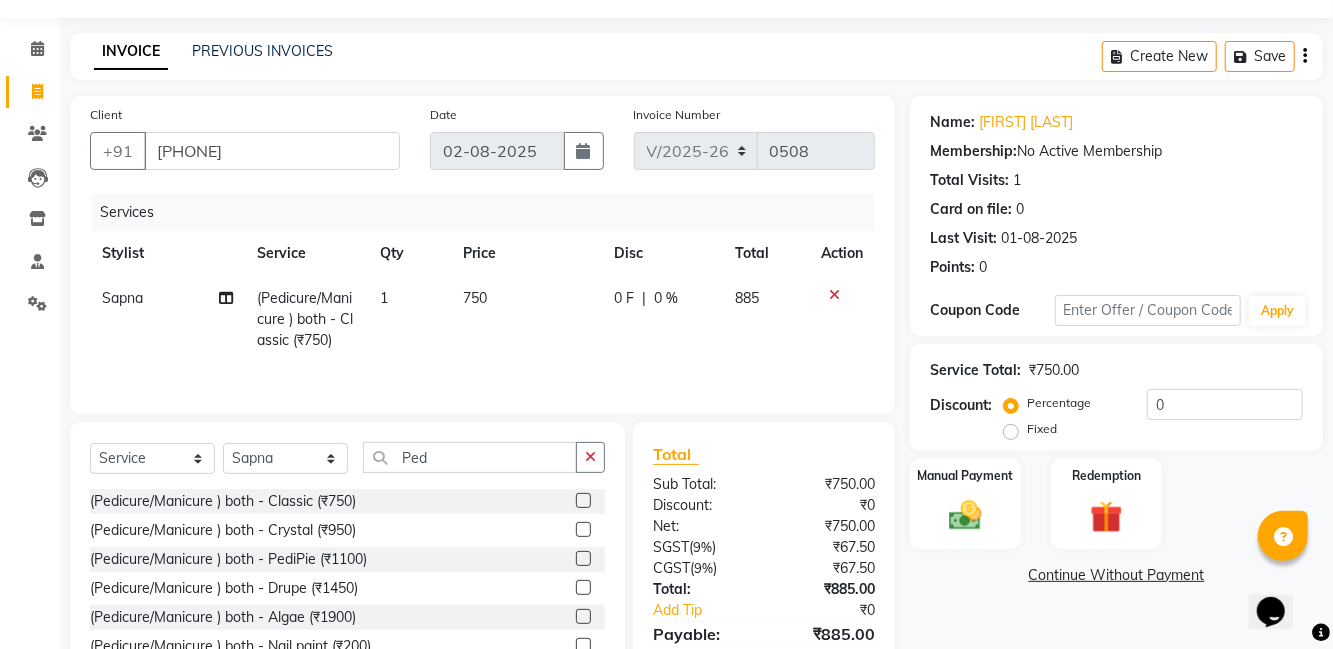 click 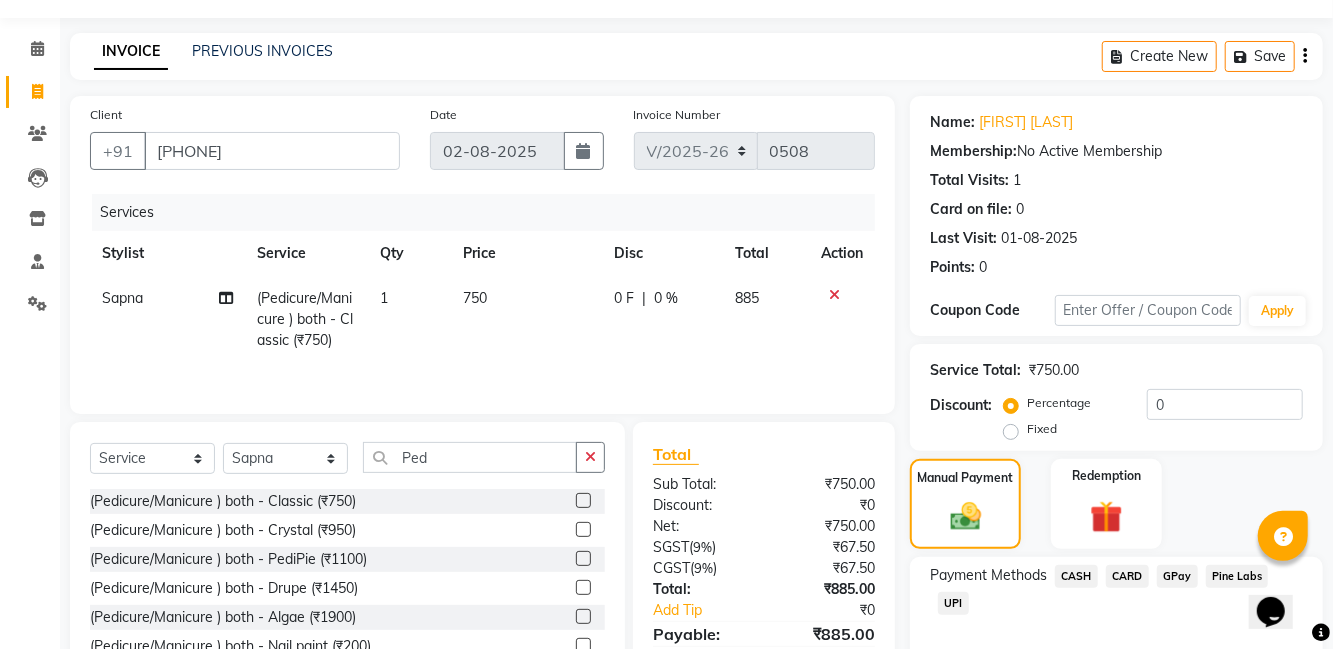 scroll, scrollTop: 56, scrollLeft: 0, axis: vertical 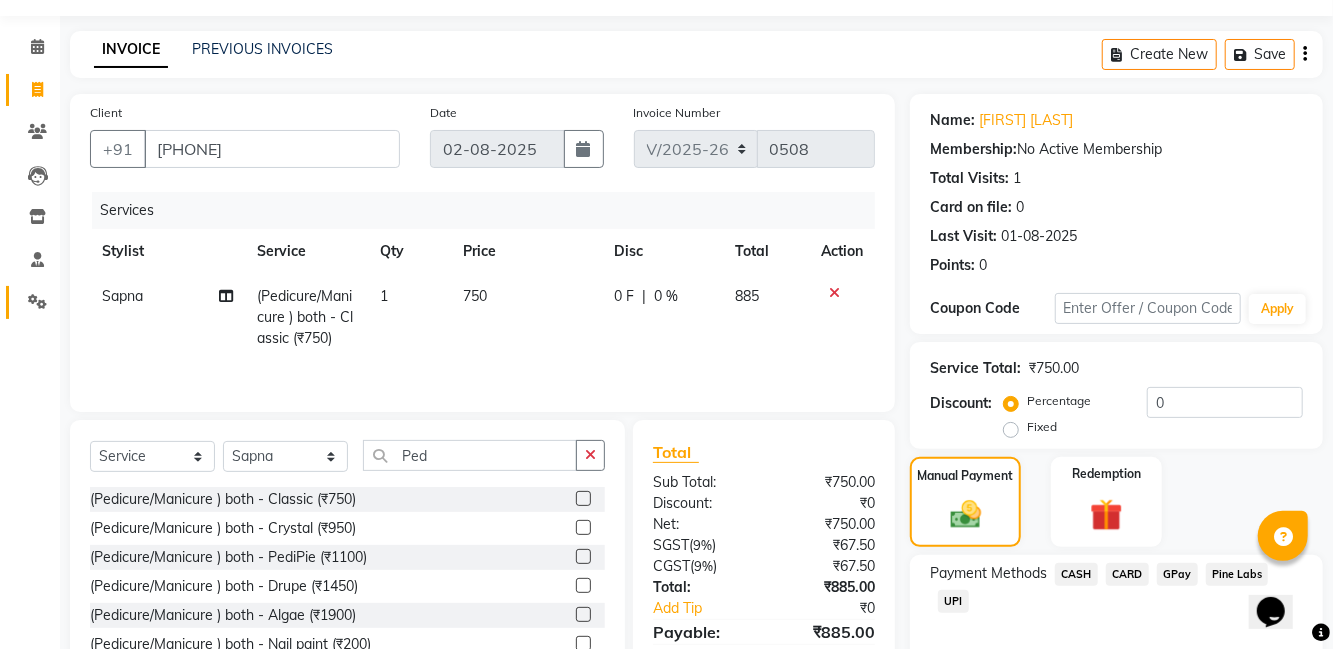 click on "Settings" 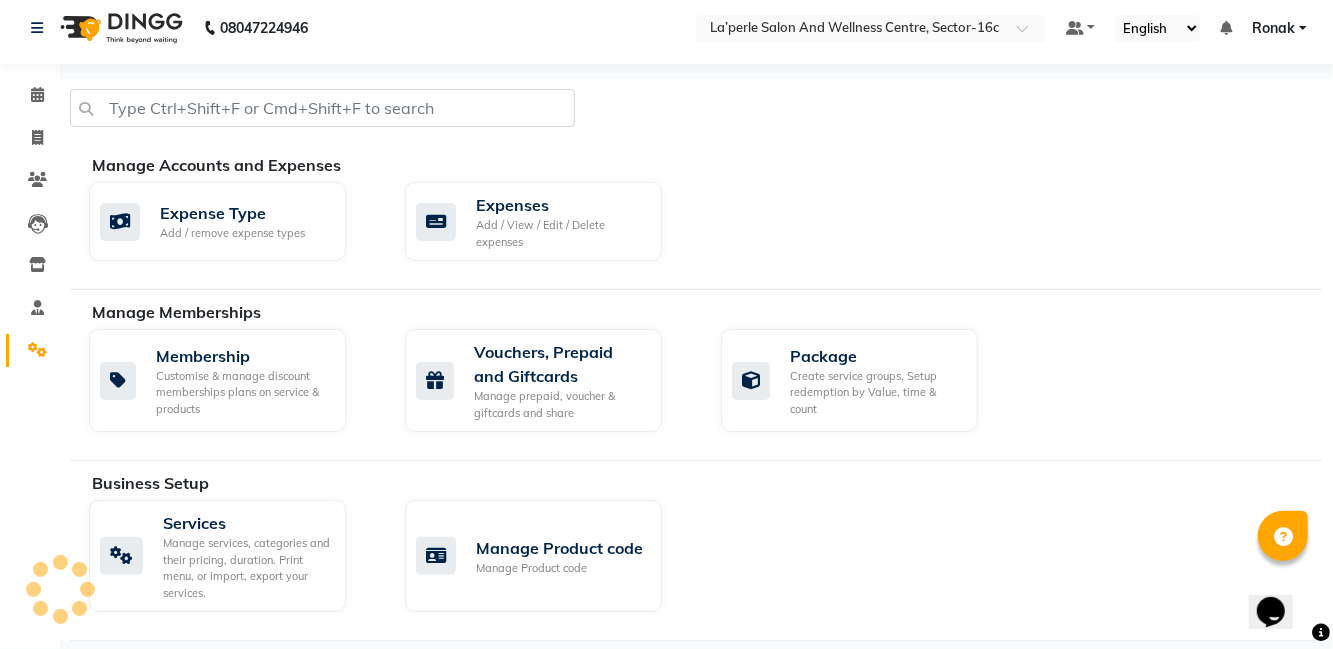 scroll, scrollTop: 0, scrollLeft: 0, axis: both 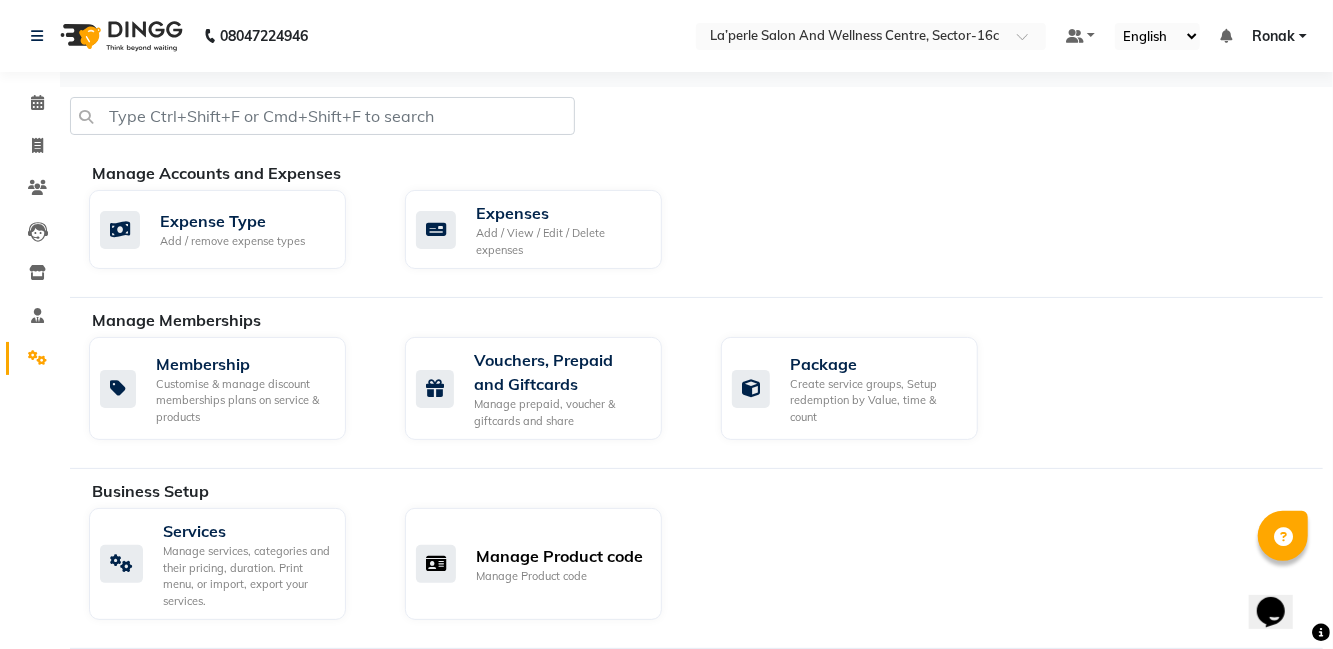 click on "Manage Product code" 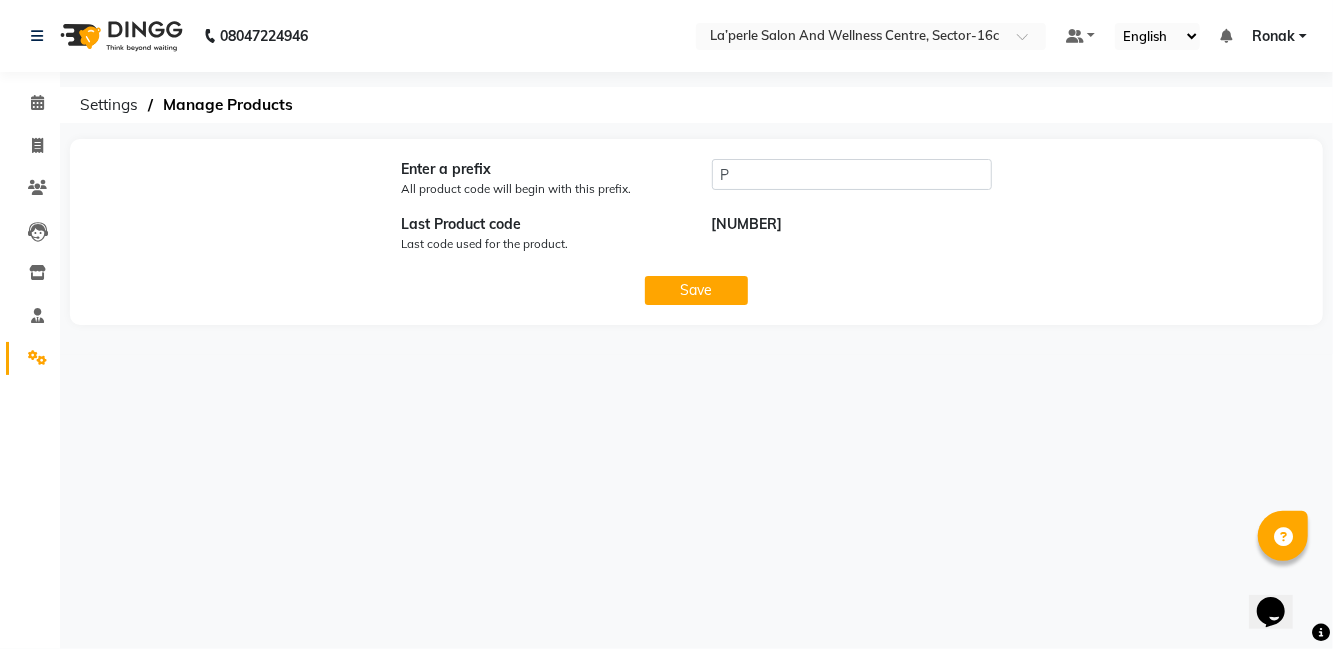 click on "Settings" 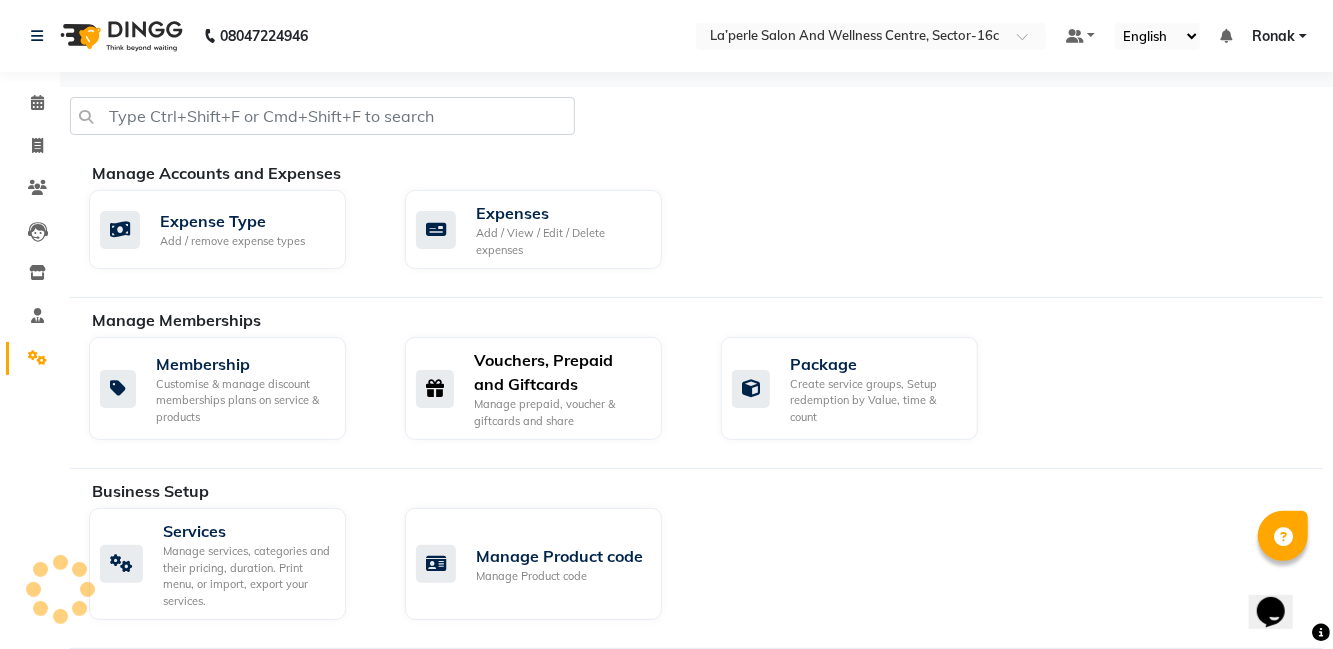 click on "Manage prepaid, voucher & giftcards and share" 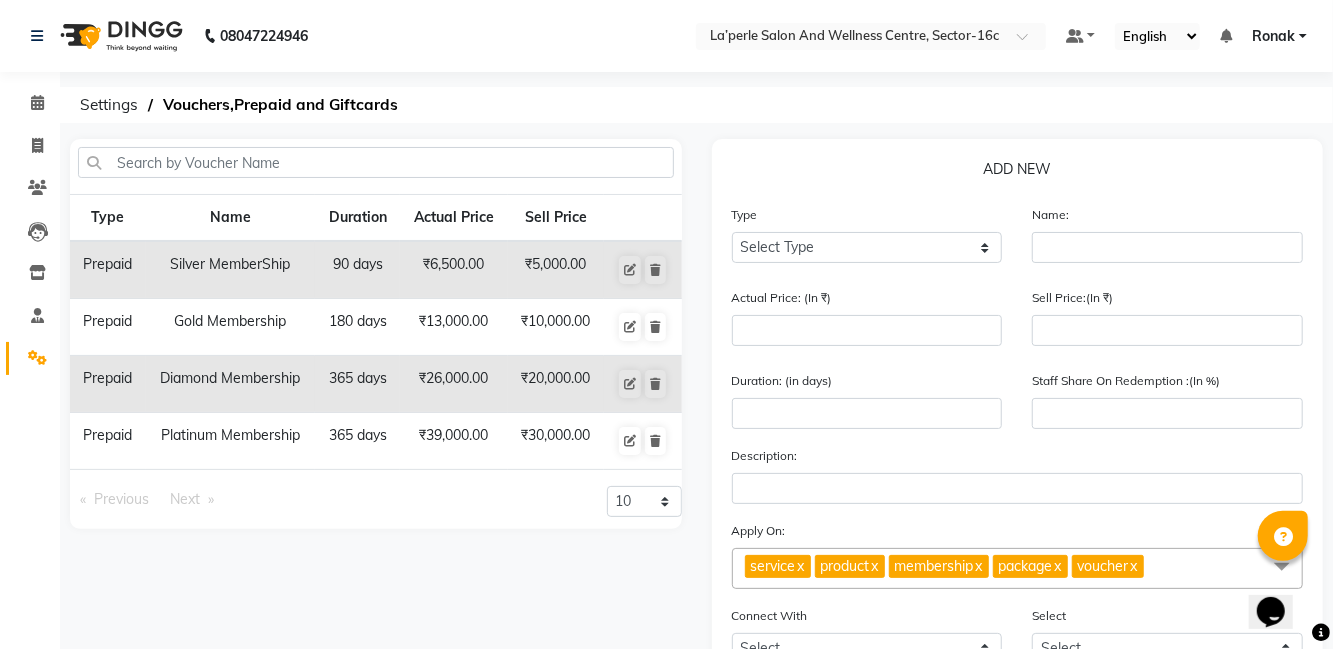 click on "₹5,000.00" 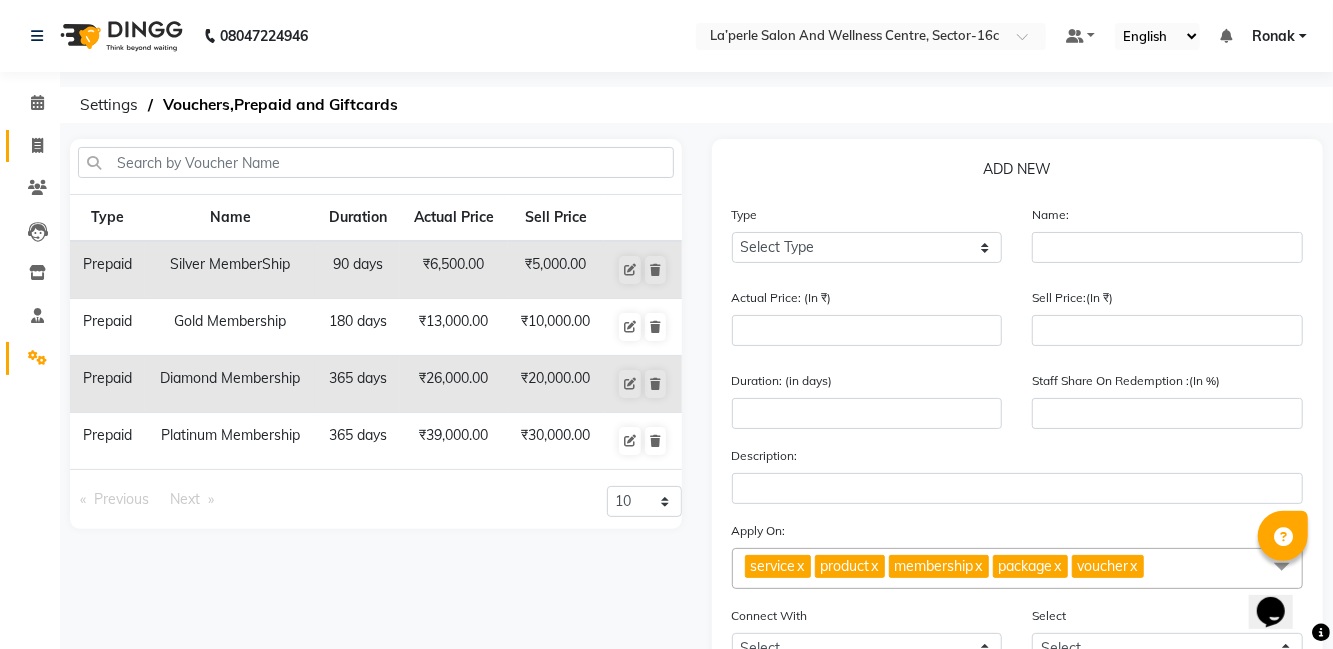 click 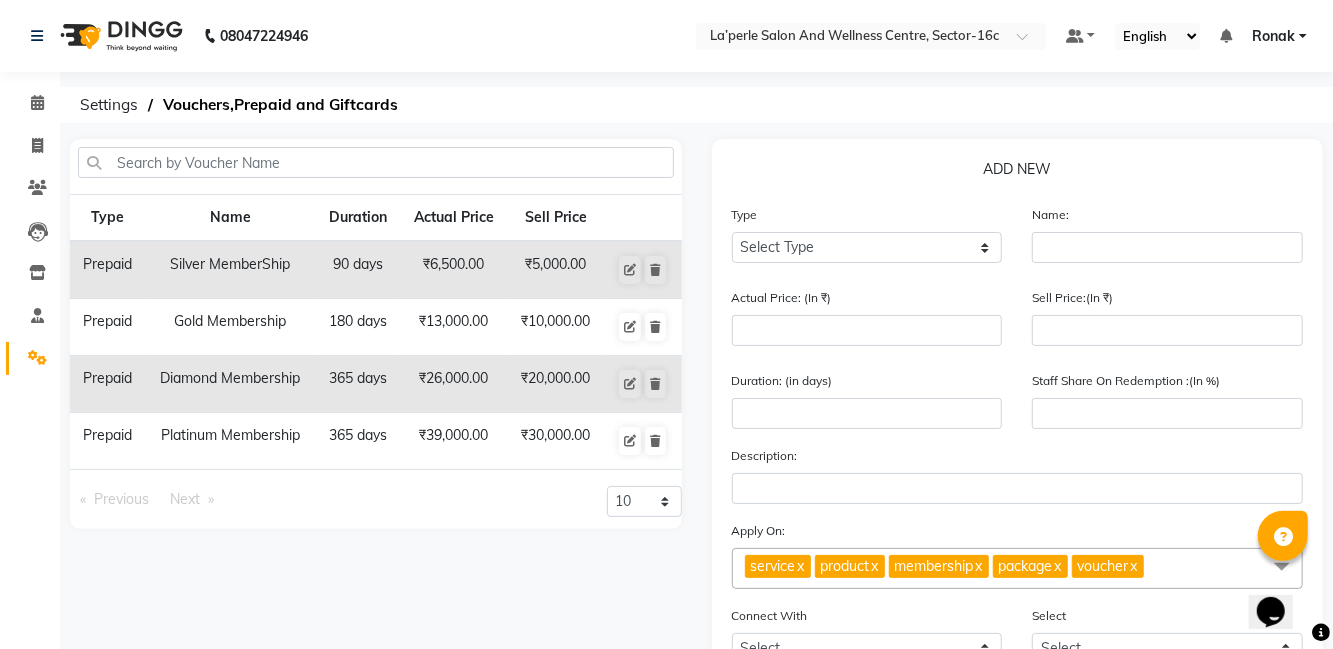 select on "service" 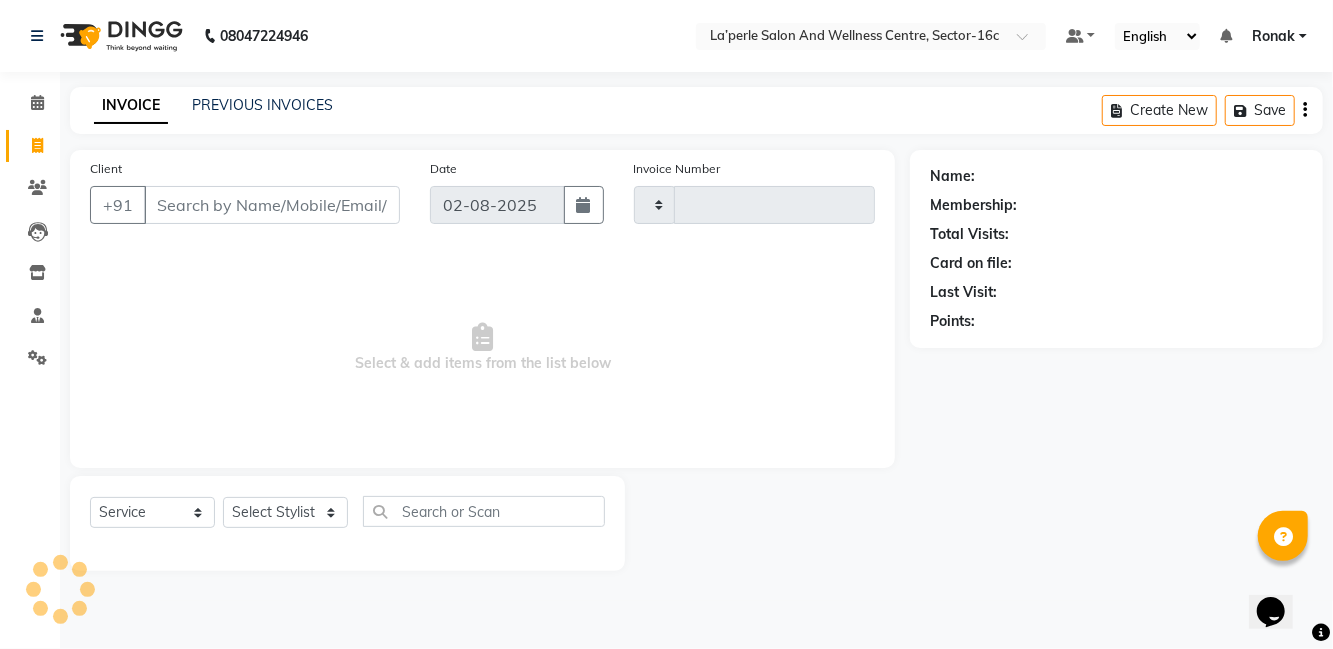 type on "0508" 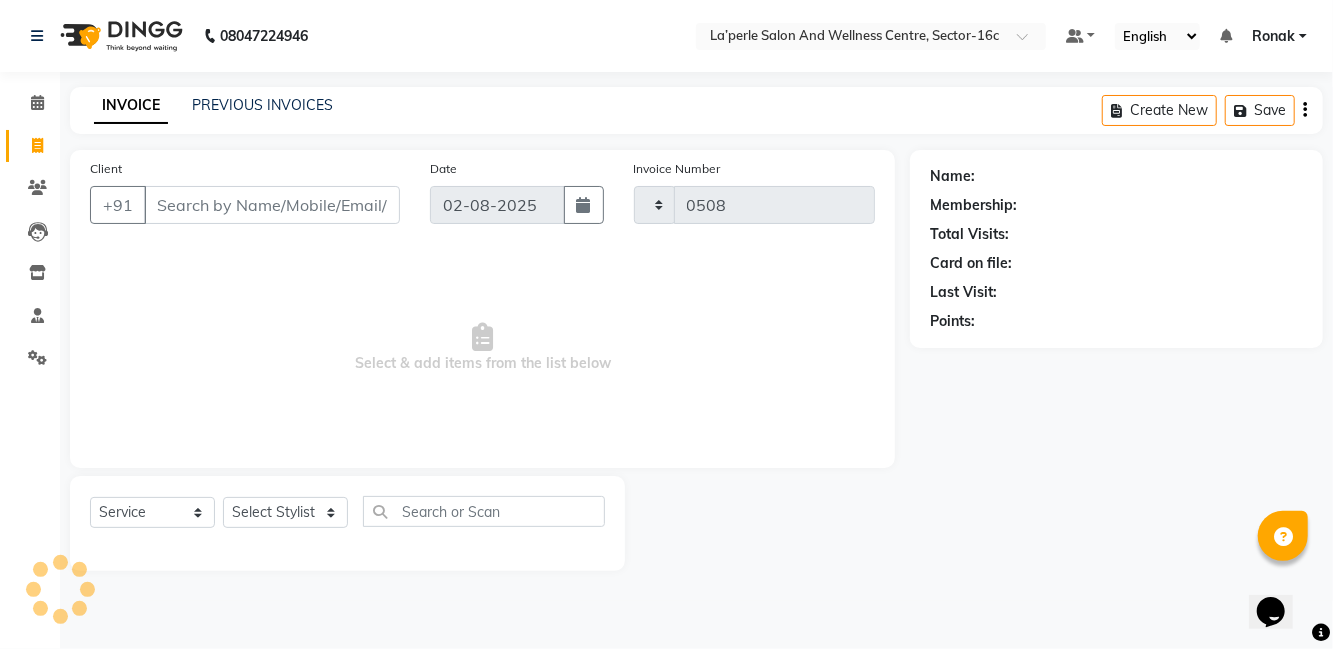 select on "8341" 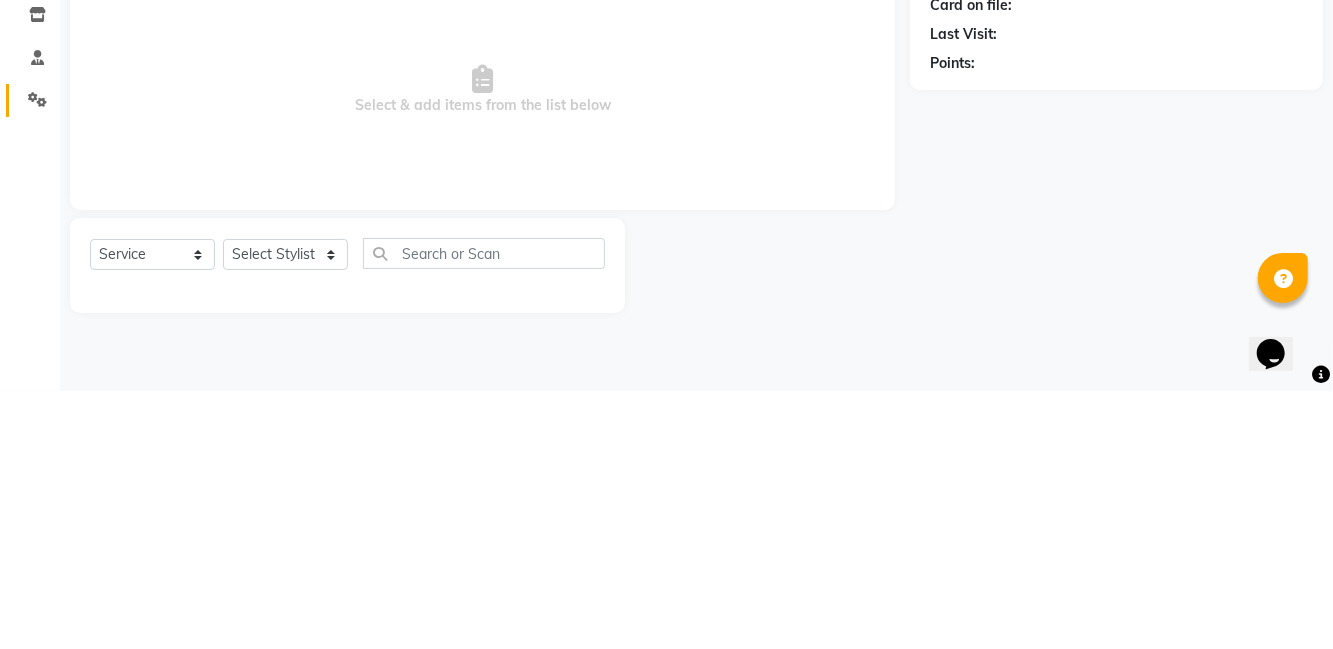 click 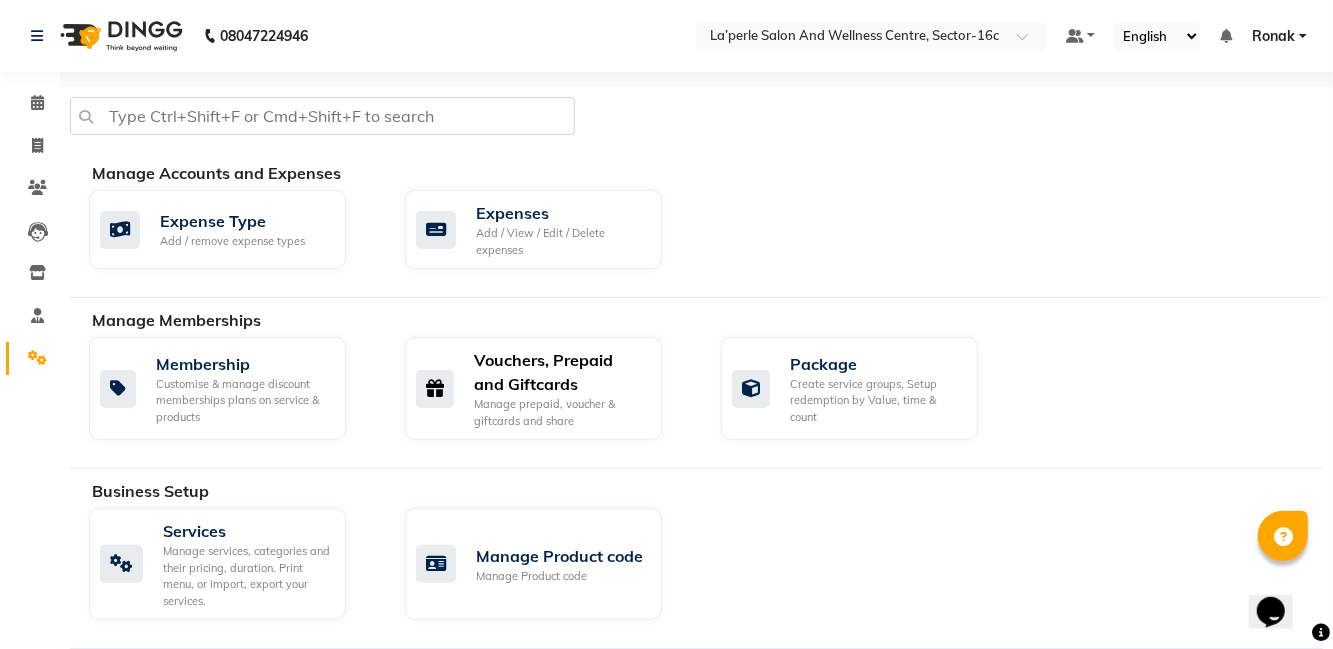 click on "Manage prepaid, voucher & giftcards and share" 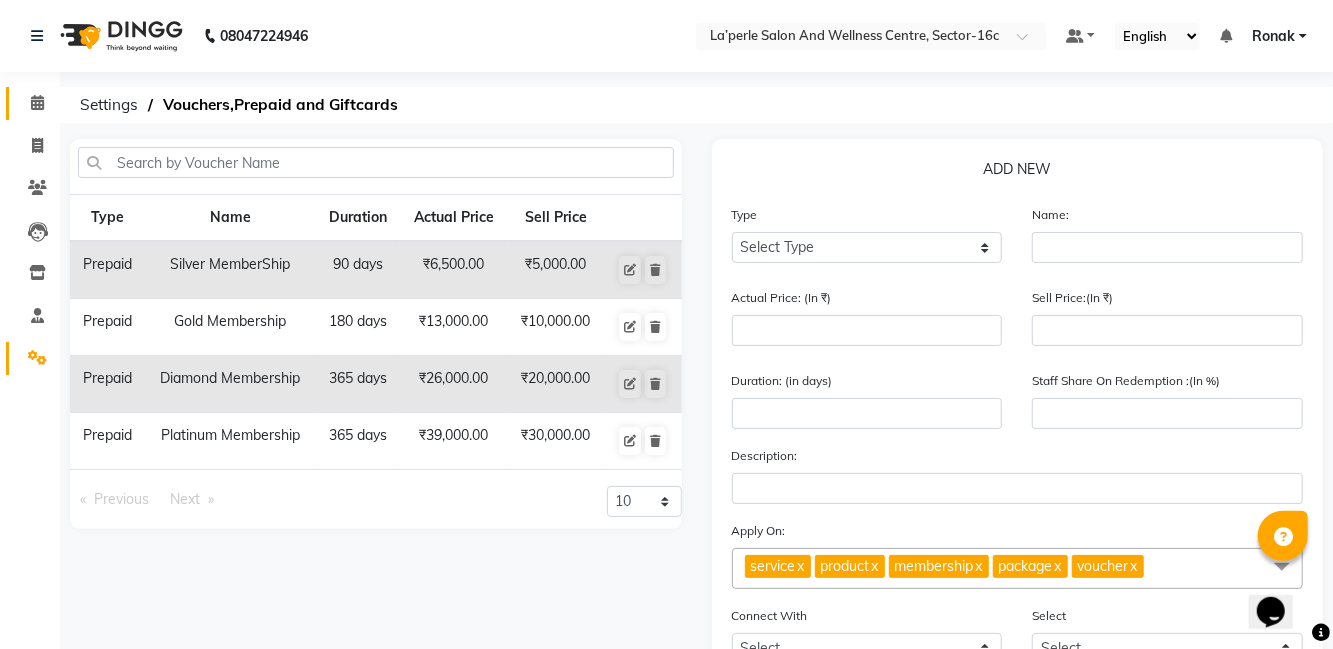 click 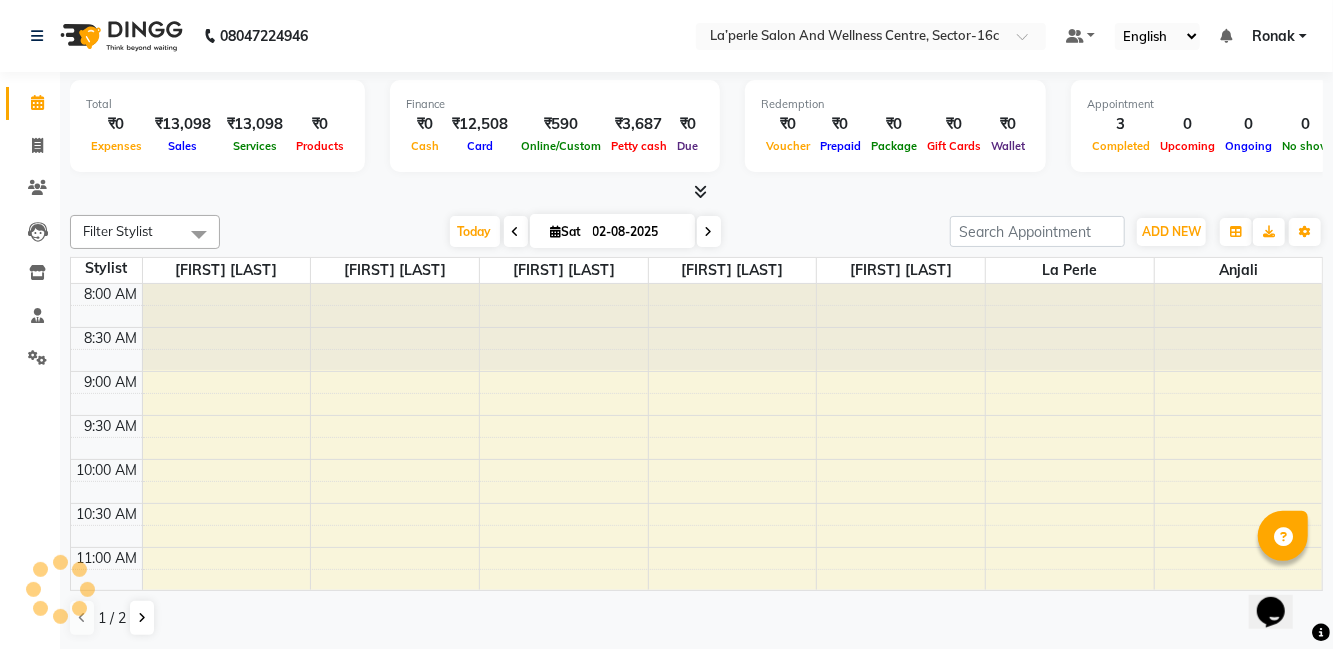 scroll, scrollTop: 0, scrollLeft: 0, axis: both 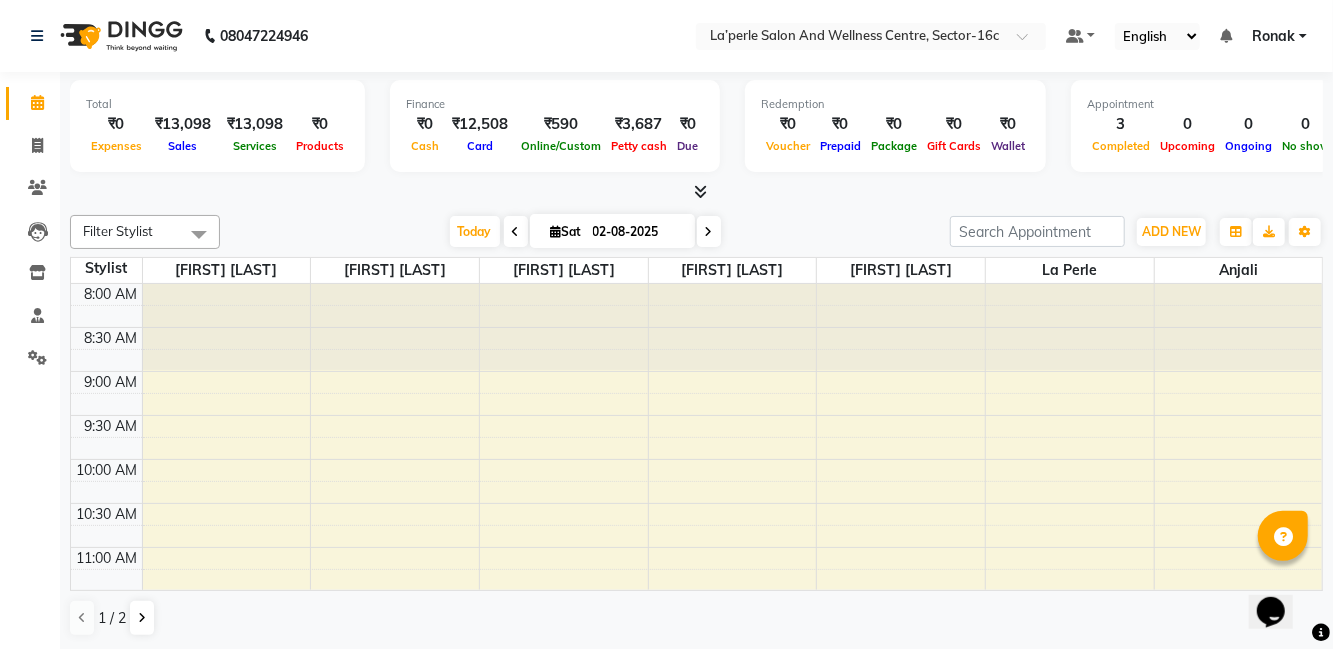 click 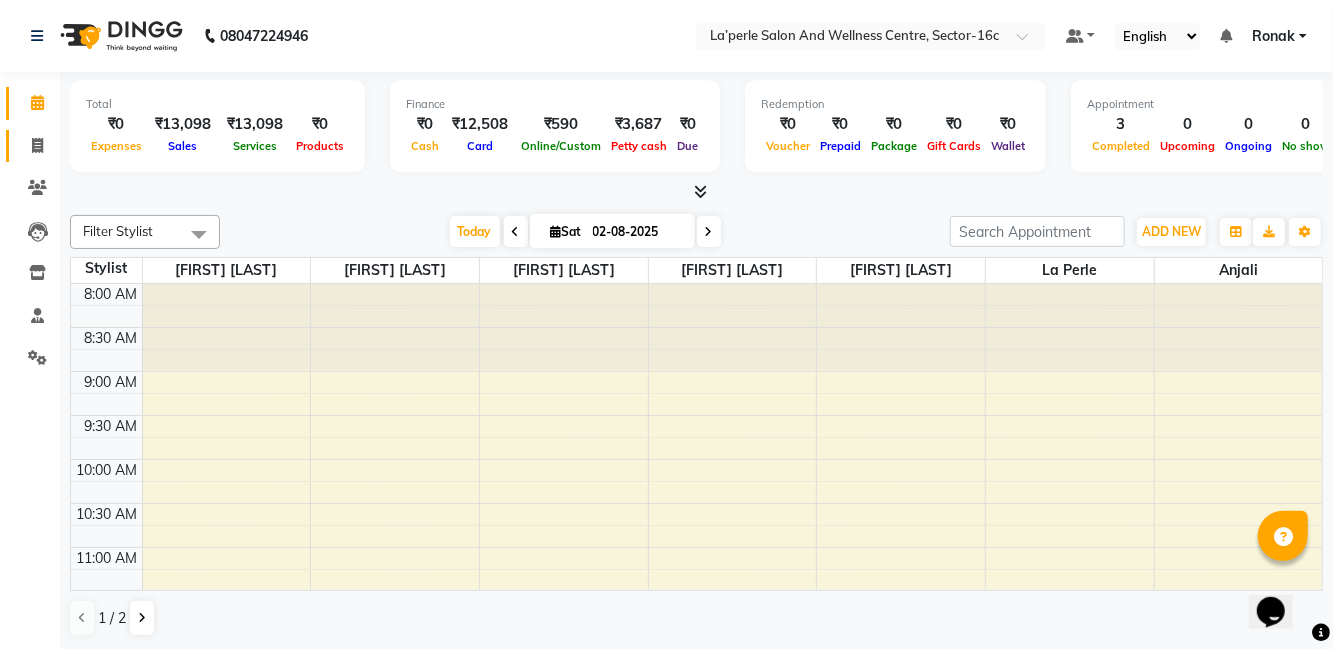 click on "Invoice" 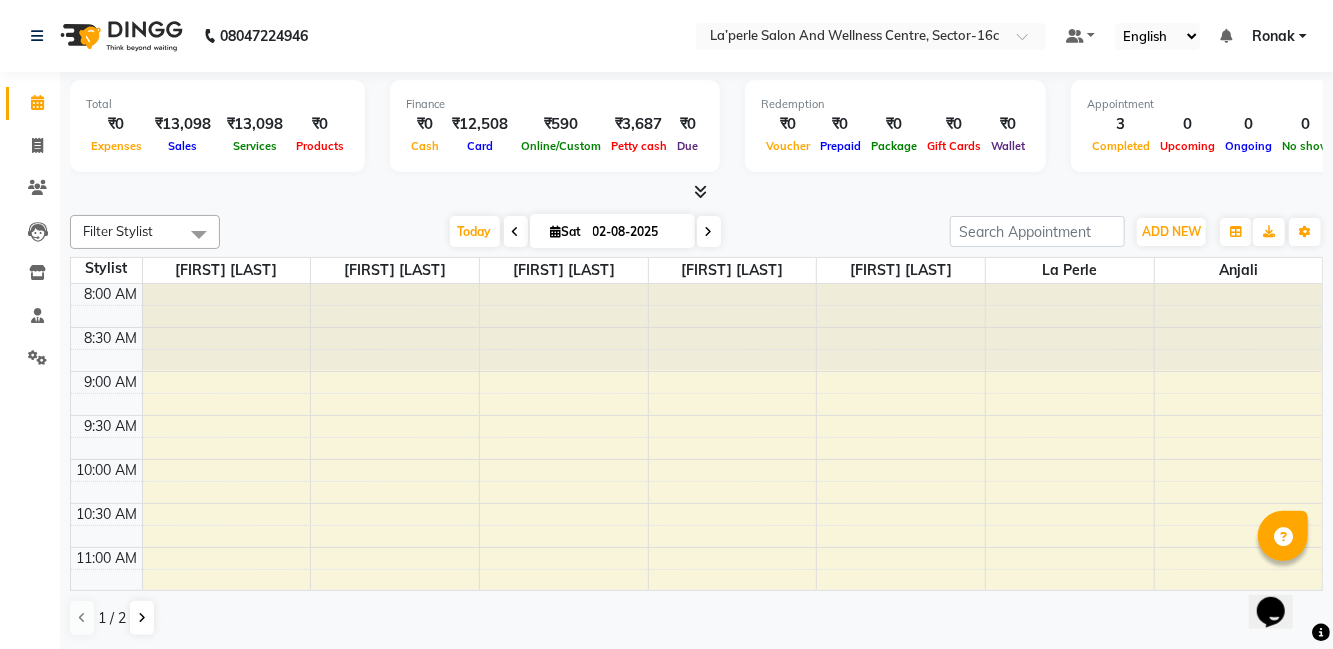 select on "service" 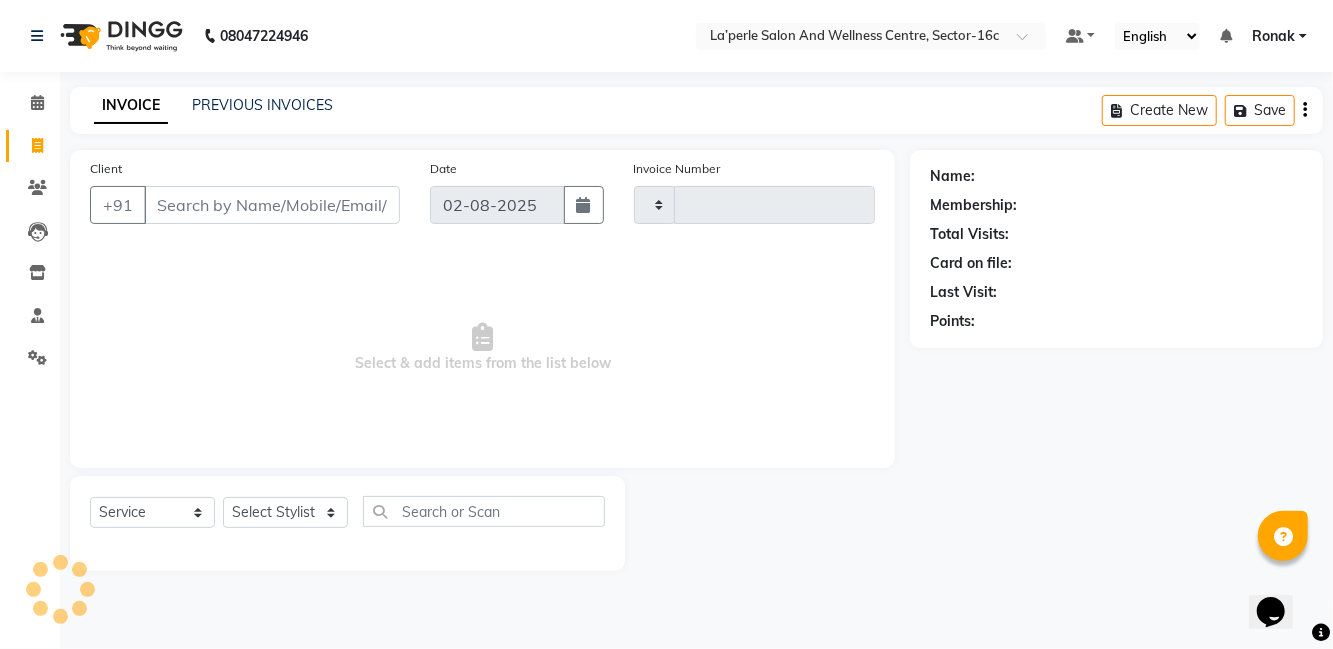 type on "0508" 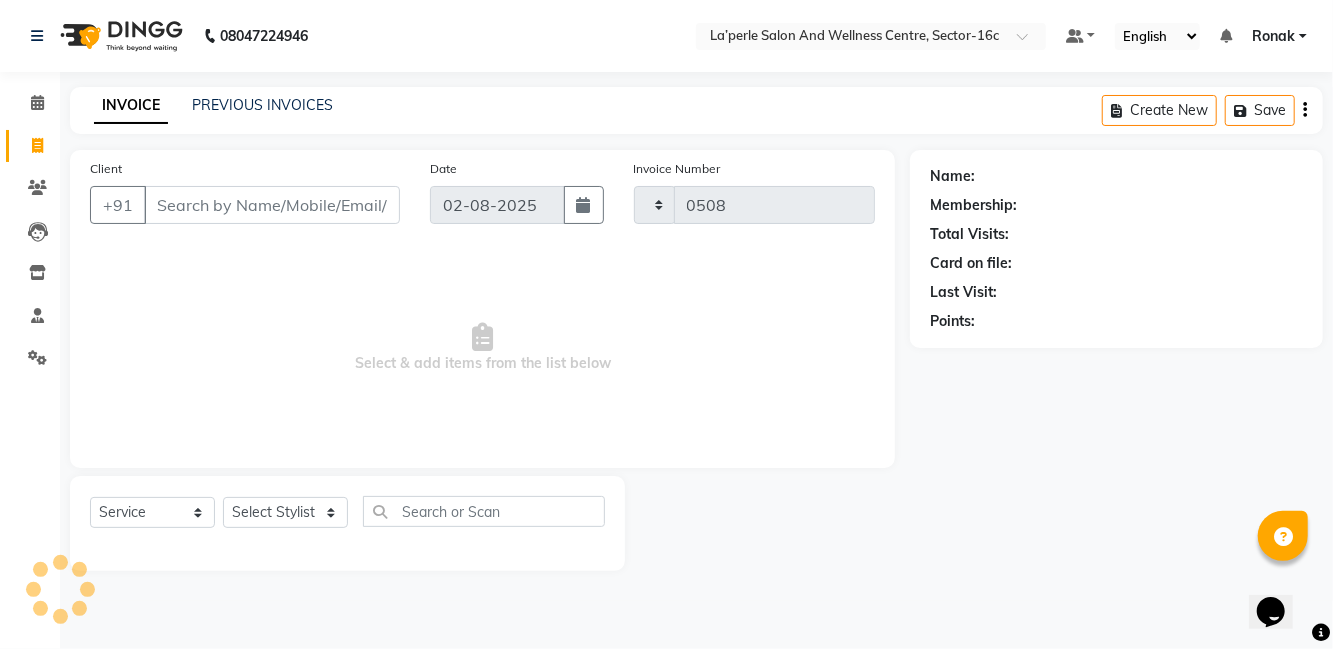 select on "8341" 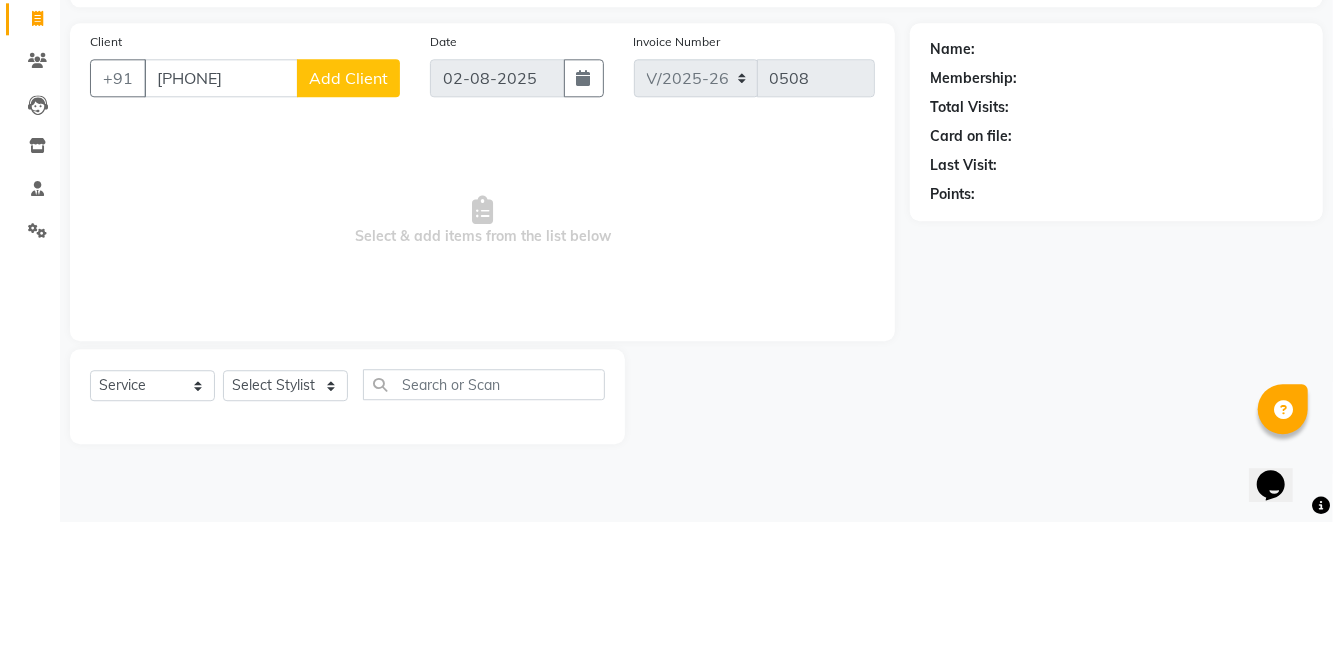click on "[PHONE]" at bounding box center [221, 205] 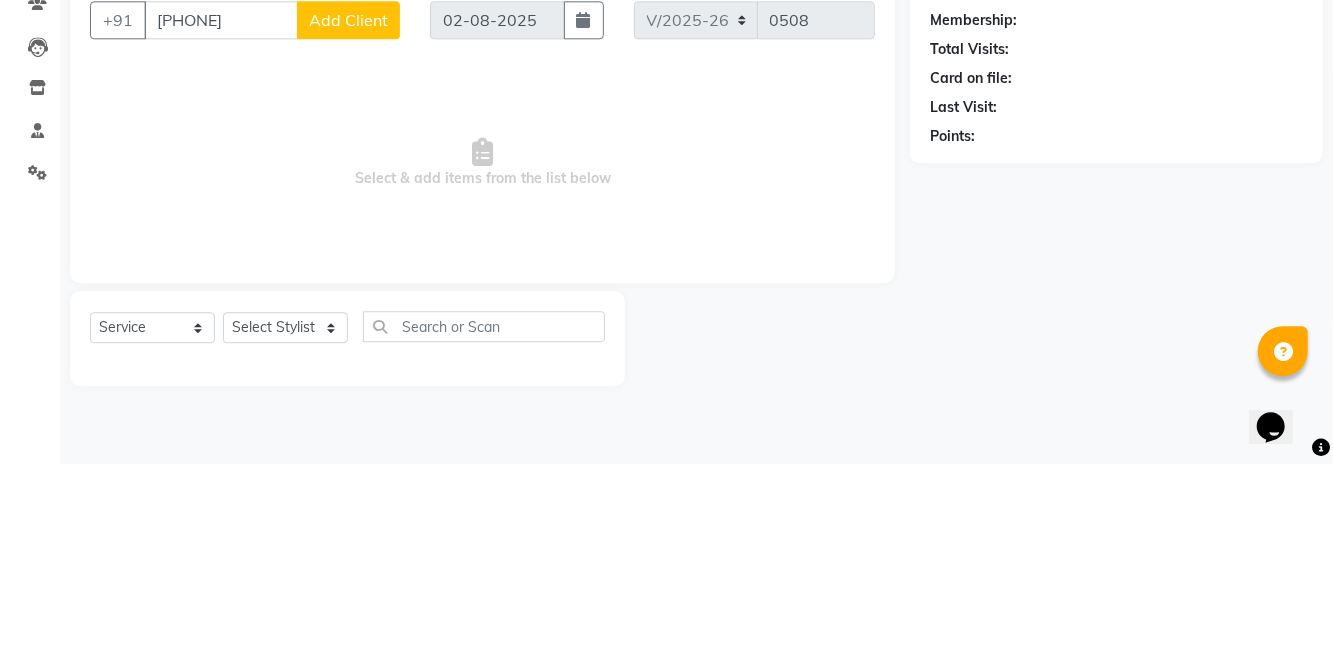 type on "[PHONE]" 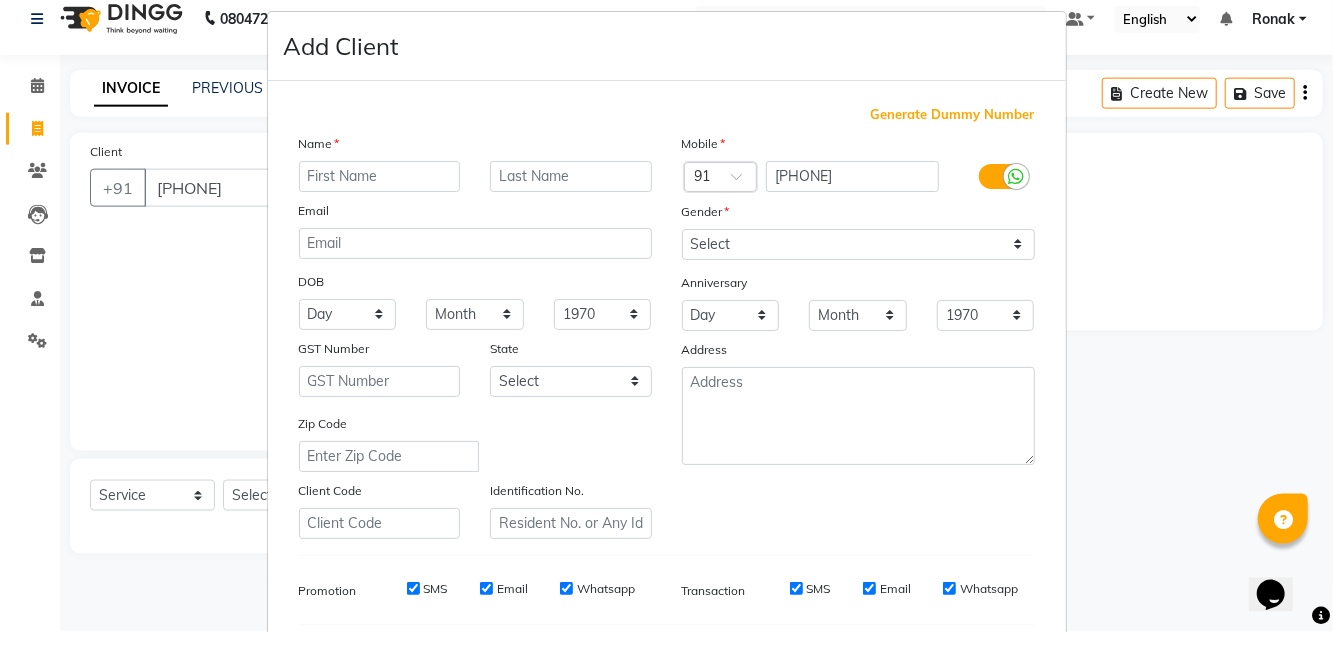 click on "Add Client Generate Dummy Number Name Email DOB Day 01 02 03 04 05 06 07 08 09 10 11 12 13 14 15 16 17 18 19 20 21 22 23 24 25 26 27 28 29 30 31 Month January February March April May June July August September October November December 1940 1941 1942 1943 1944 1945 1946 1947 1948 1949 1950 1951 1952 1953 1954 1955 1956 1957 1958 1959 1960 1961 1962 1963 1964 1965 1966 1967 1968 1969 1970 1971 1972 1973 1974 1975 1976 1977 1978 1979 1980 1981 1982 1983 1984 1985 1986 1987 1988 1989 1990 1991 1992 1993 1994 1995 1996 1997 1998 1999 2000 2001 2002 2003 2004 2005 2006 2007 2008 2009 2010 2011 2012 2013 2014 2015 2016 2017 2018 2019 2020 2021 2022 2023 2024 GST Number State Select Andaman and Nicobar Islands Andhra Pradesh Arunachal Pradesh Assam Bihar Chandigarh Chhattisgarh Dadra and Nagar Haveli Daman and Diu Delhi Goa Gujarat Haryana Himachal Pradesh Jammu and Kashmir Jharkhand Karnataka Kerala Lakshadweep Madhya Pradesh Maharashtra Manipur Meghalaya Mizoram Nagaland Odisha Pondicherry Punjab Rajasthan Sikkim" at bounding box center [666, 324] 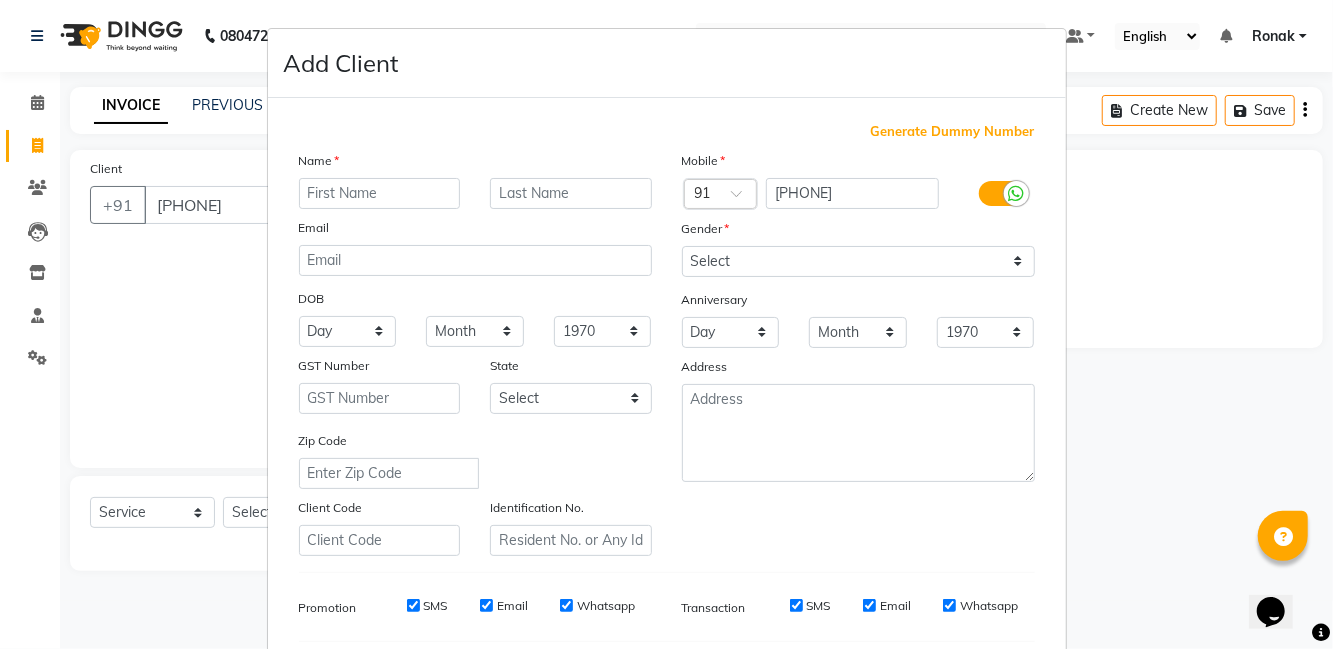 click on "Add Client Generate Dummy Number Name Email DOB Day 01 02 03 04 05 06 07 08 09 10 11 12 13 14 15 16 17 18 19 20 21 22 23 24 25 26 27 28 29 30 31 Month January February March April May June July August September October November December 1940 1941 1942 1943 1944 1945 1946 1947 1948 1949 1950 1951 1952 1953 1954 1955 1956 1957 1958 1959 1960 1961 1962 1963 1964 1965 1966 1967 1968 1969 1970 1971 1972 1973 1974 1975 1976 1977 1978 1979 1980 1981 1982 1983 1984 1985 1986 1987 1988 1989 1990 1991 1992 1993 1994 1995 1996 1997 1998 1999 2000 2001 2002 2003 2004 2005 2006 2007 2008 2009 2010 2011 2012 2013 2014 2015 2016 2017 2018 2019 2020 2021 2022 2023 2024 GST Number State Select Andaman and Nicobar Islands Andhra Pradesh Arunachal Pradesh Assam Bihar Chandigarh Chhattisgarh Dadra and Nagar Haveli Daman and Diu Delhi Goa Gujarat Haryana Himachal Pradesh Jammu and Kashmir Jharkhand Karnataka Kerala Lakshadweep Madhya Pradesh Maharashtra Manipur Meghalaya Mizoram Nagaland Odisha Pondicherry Punjab Rajasthan Sikkim" at bounding box center (666, 324) 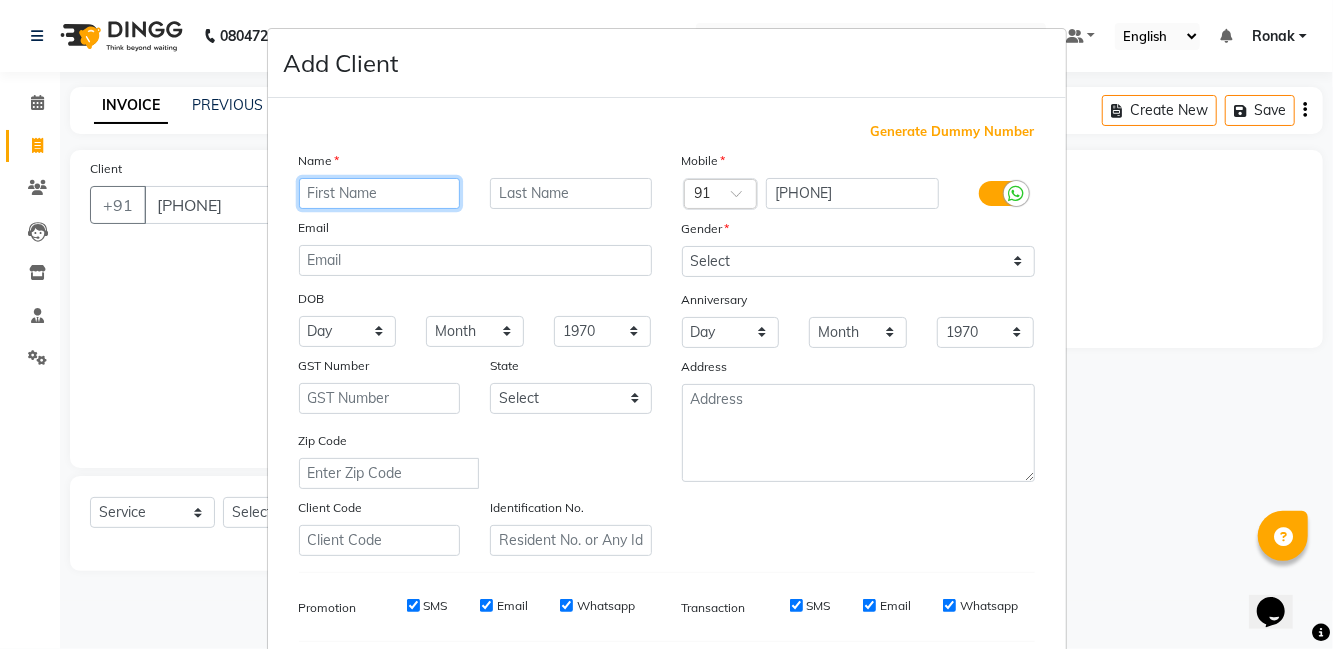 click at bounding box center (380, 193) 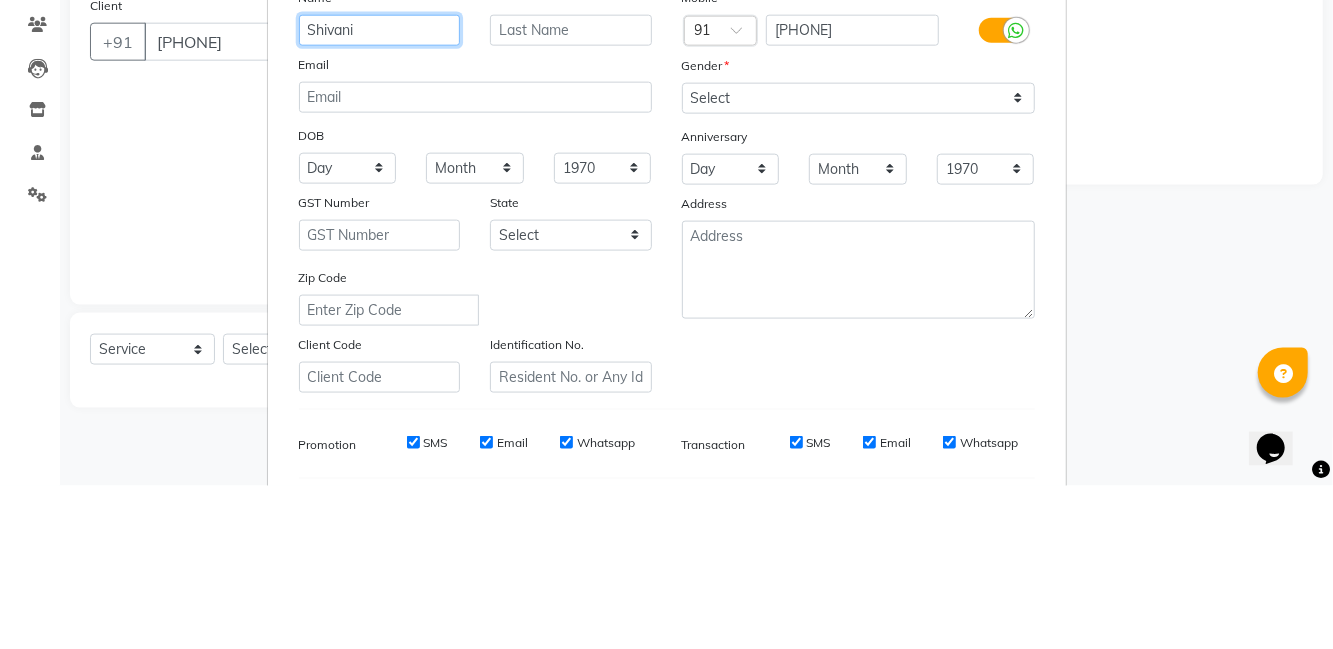 type on "Shivani" 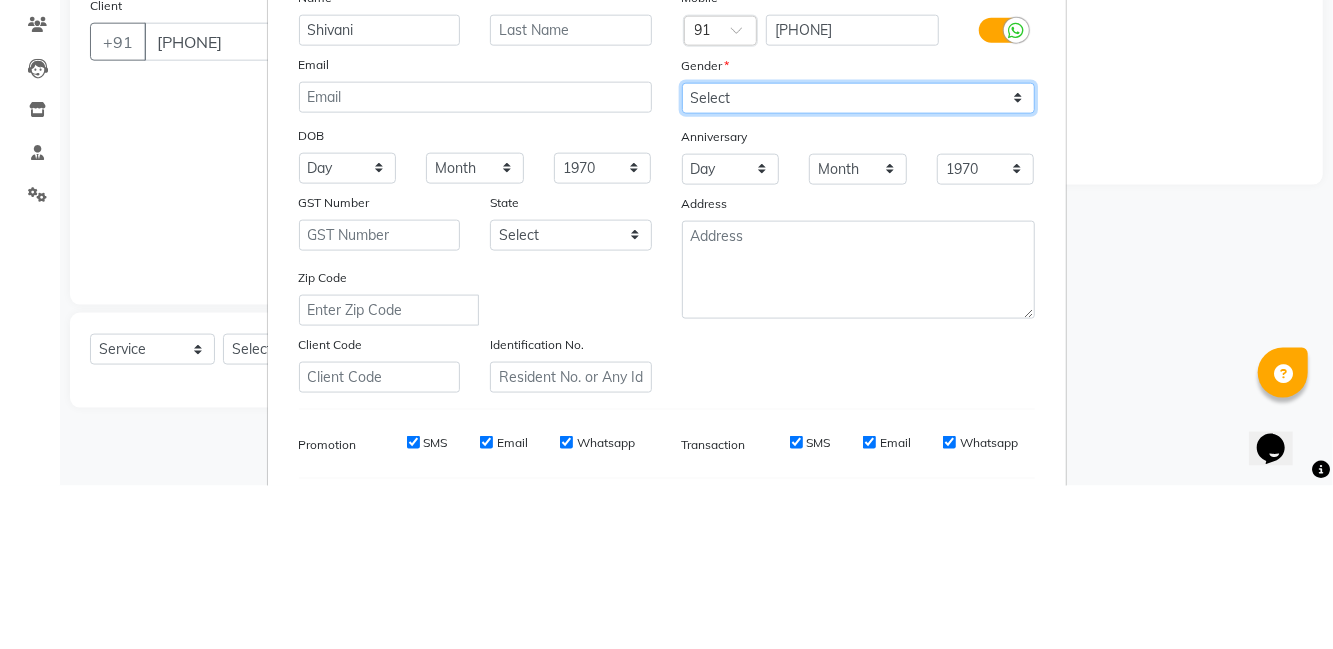 click on "Select Male Female Other Prefer Not To Say" at bounding box center (858, 261) 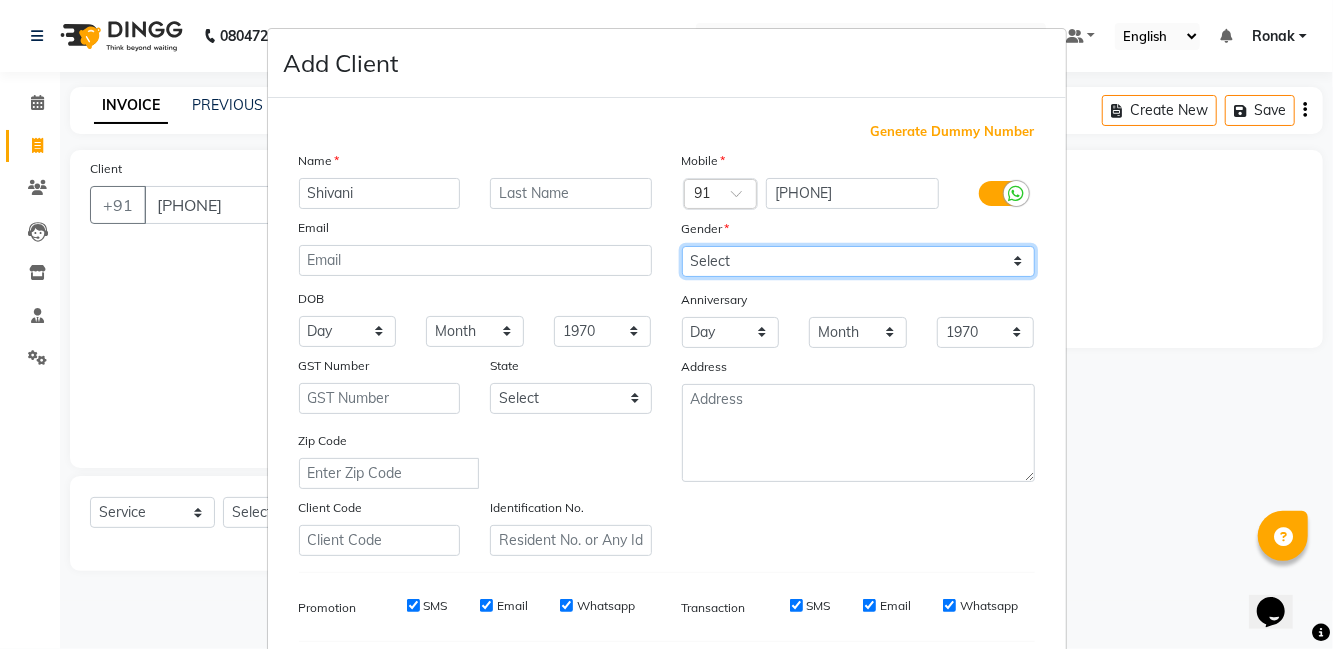select on "female" 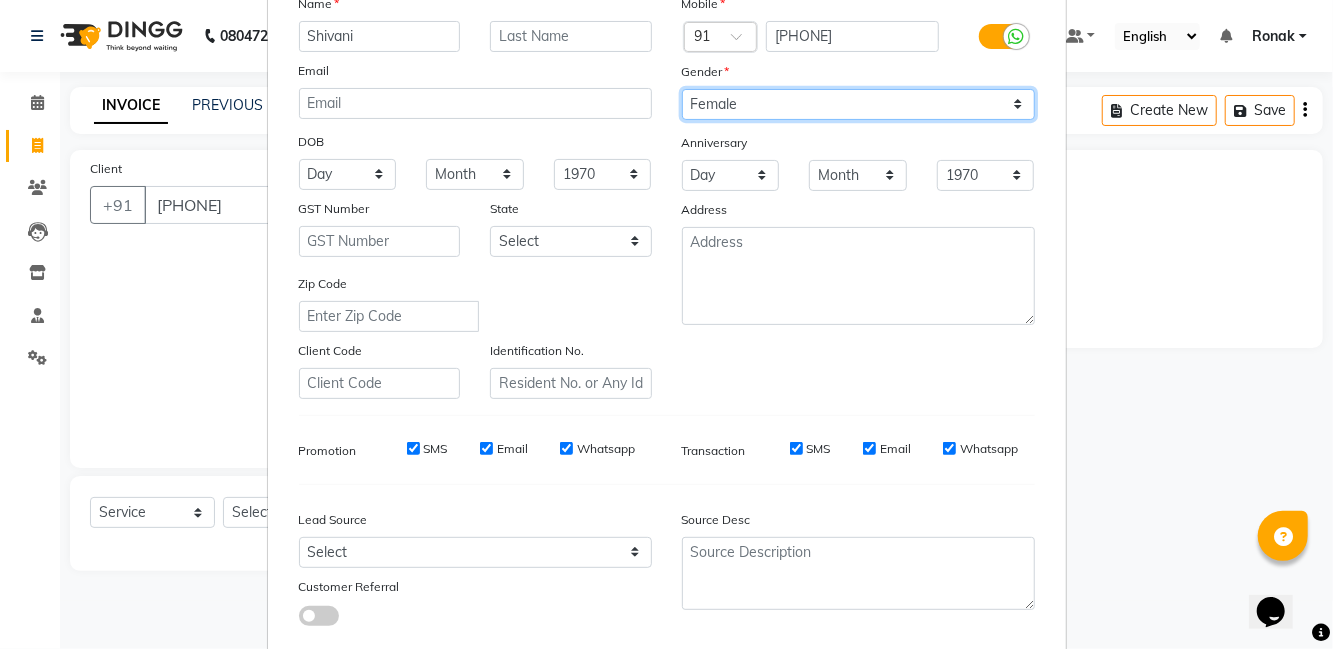 scroll, scrollTop: 168, scrollLeft: 0, axis: vertical 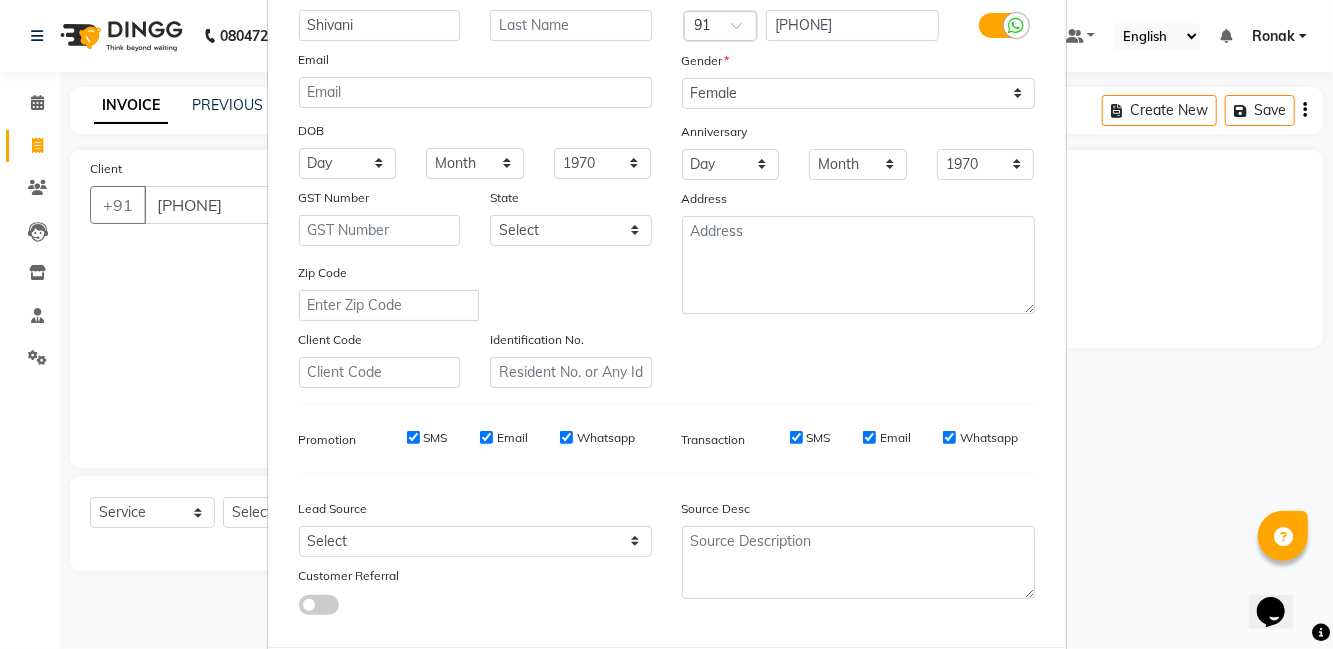 click on "Add" at bounding box center [933, 687] 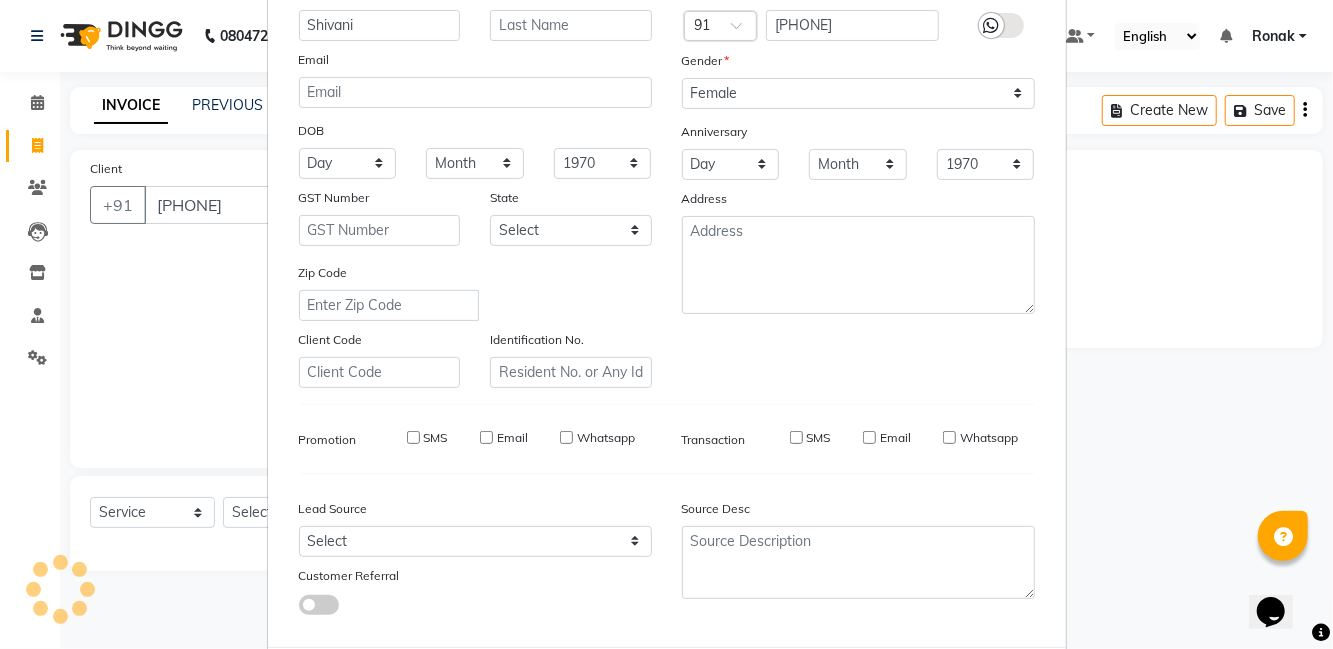 type 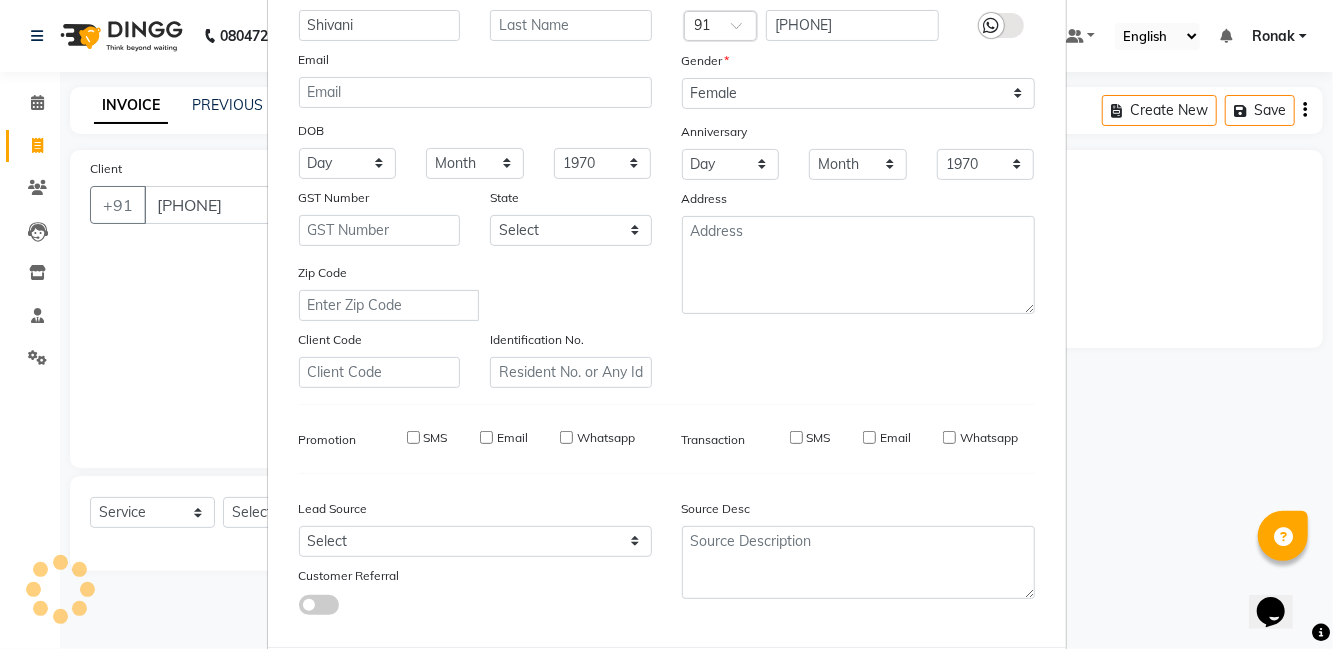 select 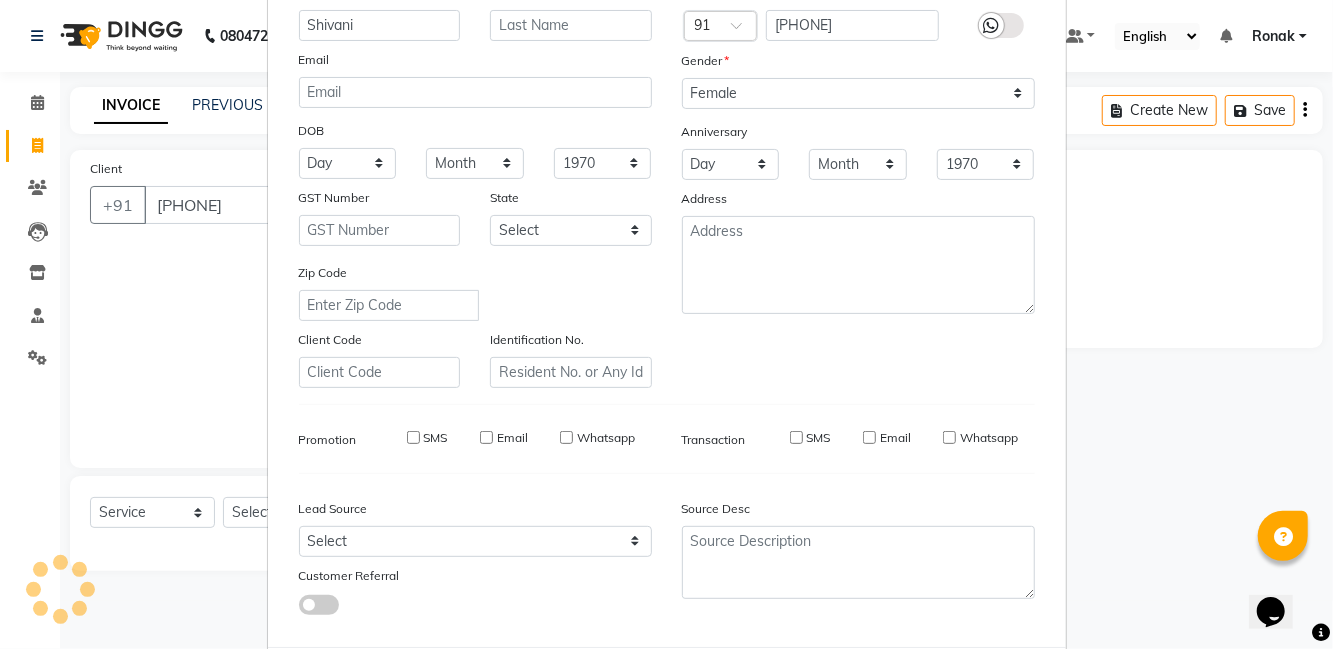 select 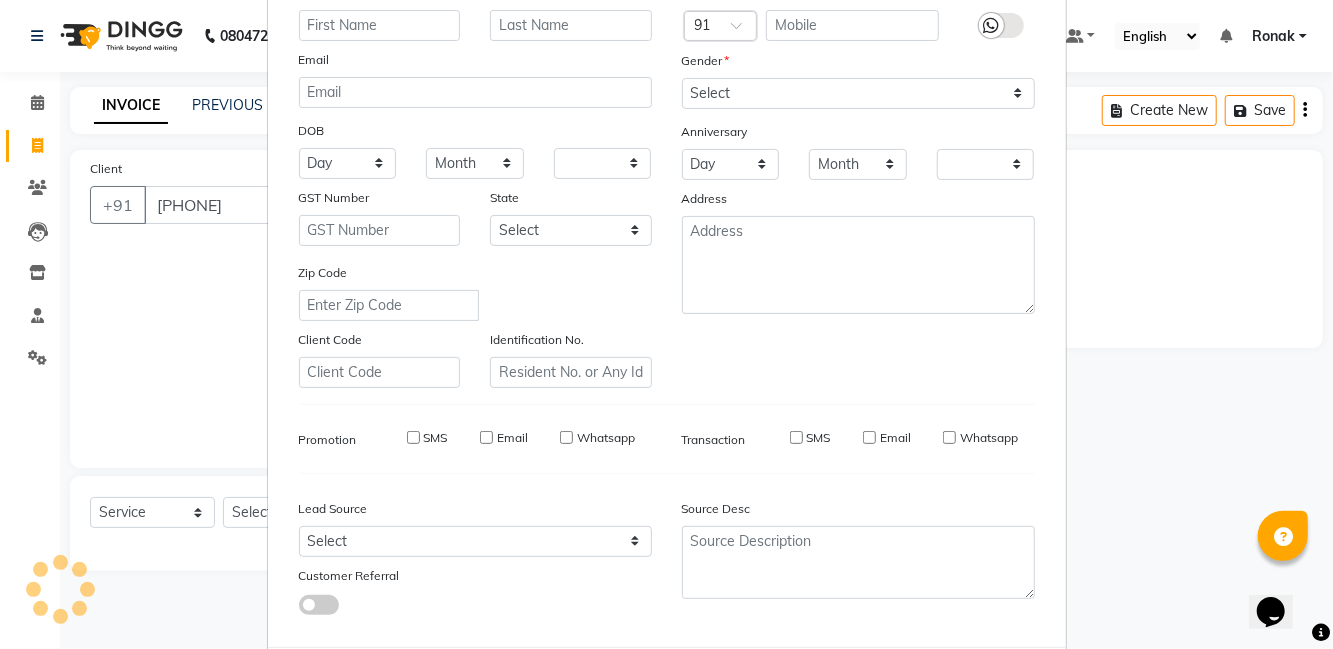 checkbox on "false" 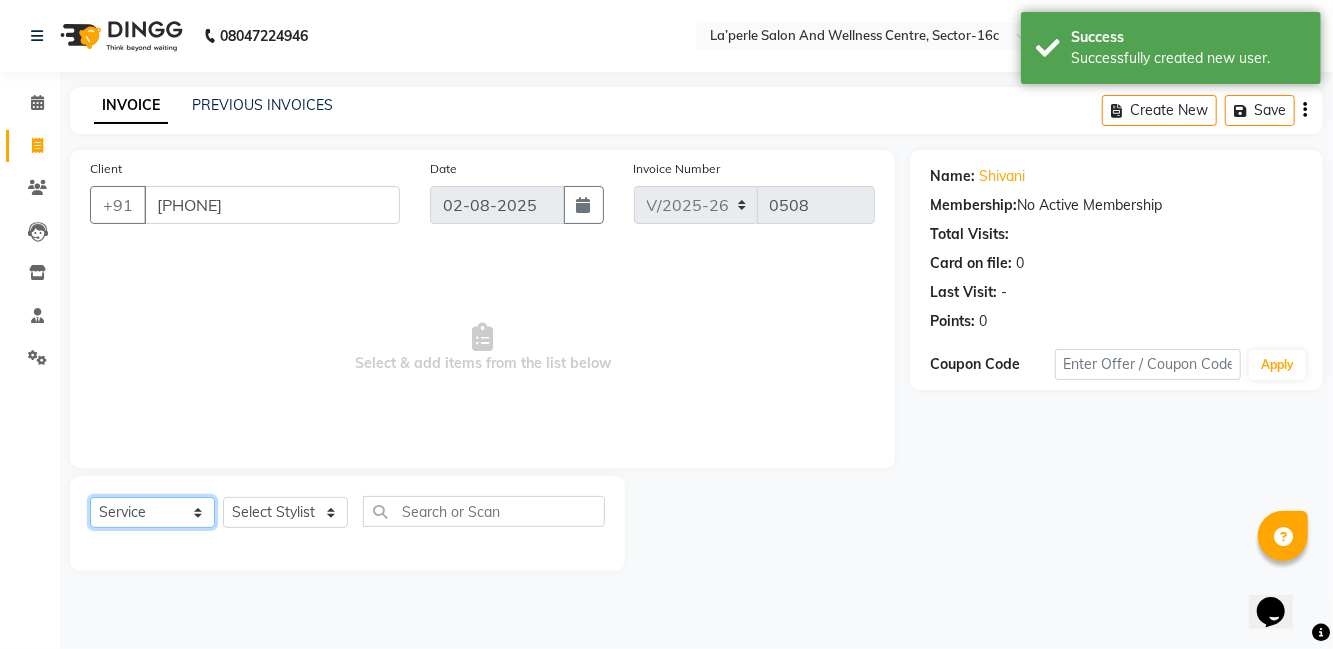 click on "Select  Service  Product  Membership  Package Voucher Prepaid Gift Card" 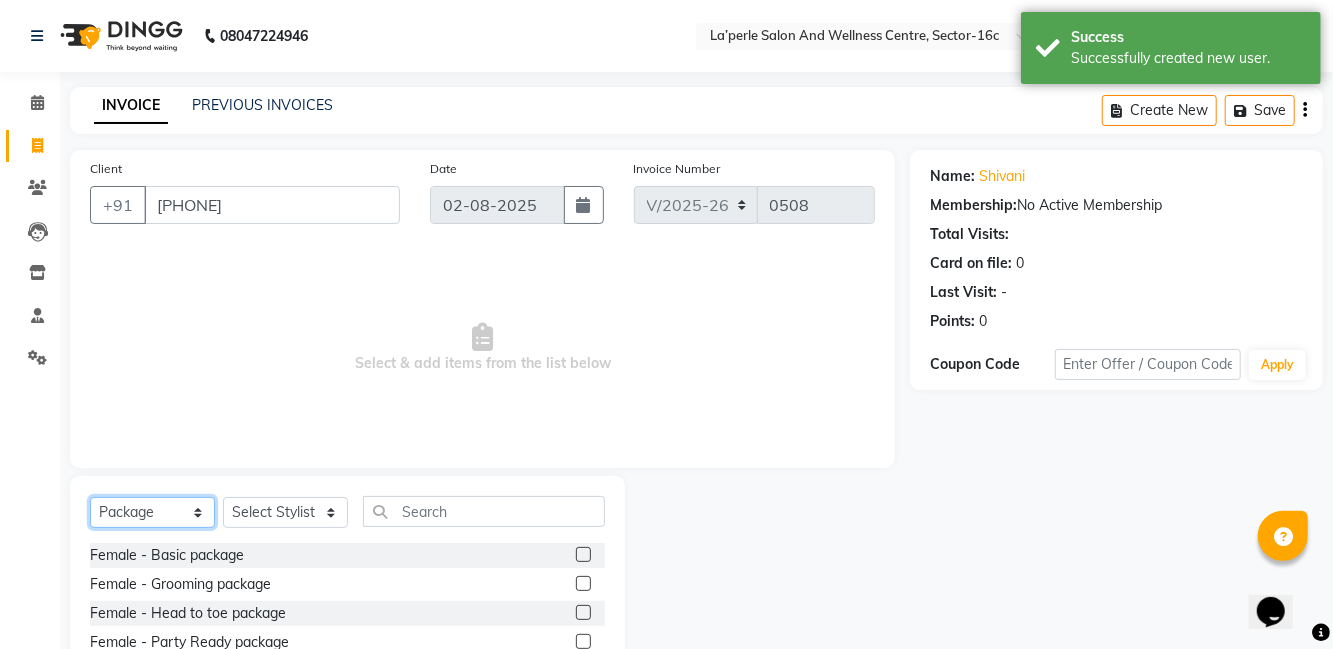 click on "Select  Service  Product  Membership  Package Voucher Prepaid Gift Card" 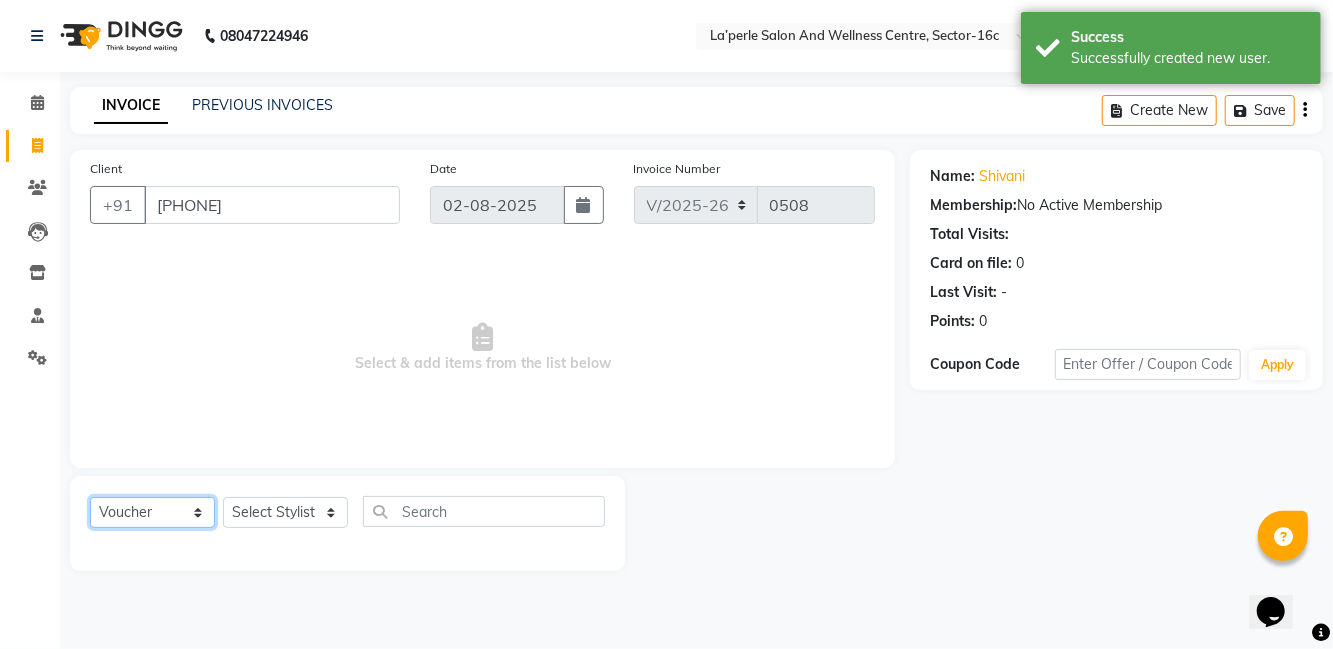 click on "Select  Service  Product  Membership  Package Voucher Prepaid Gift Card" 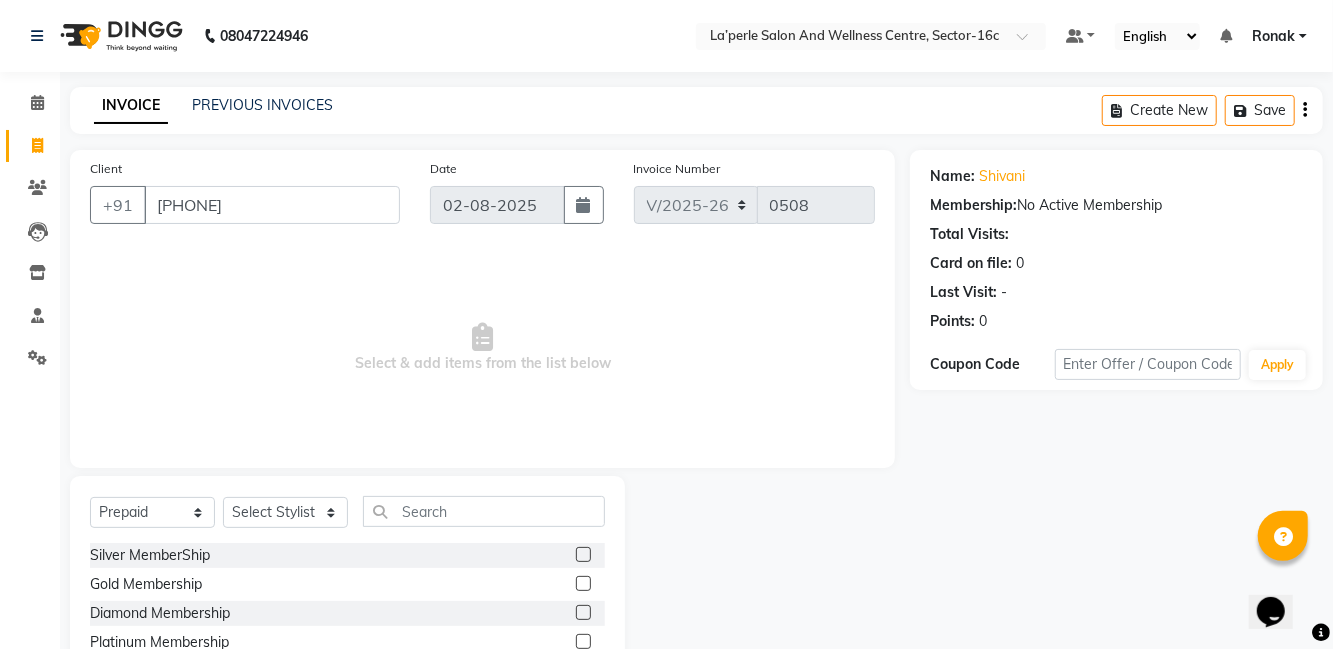 click 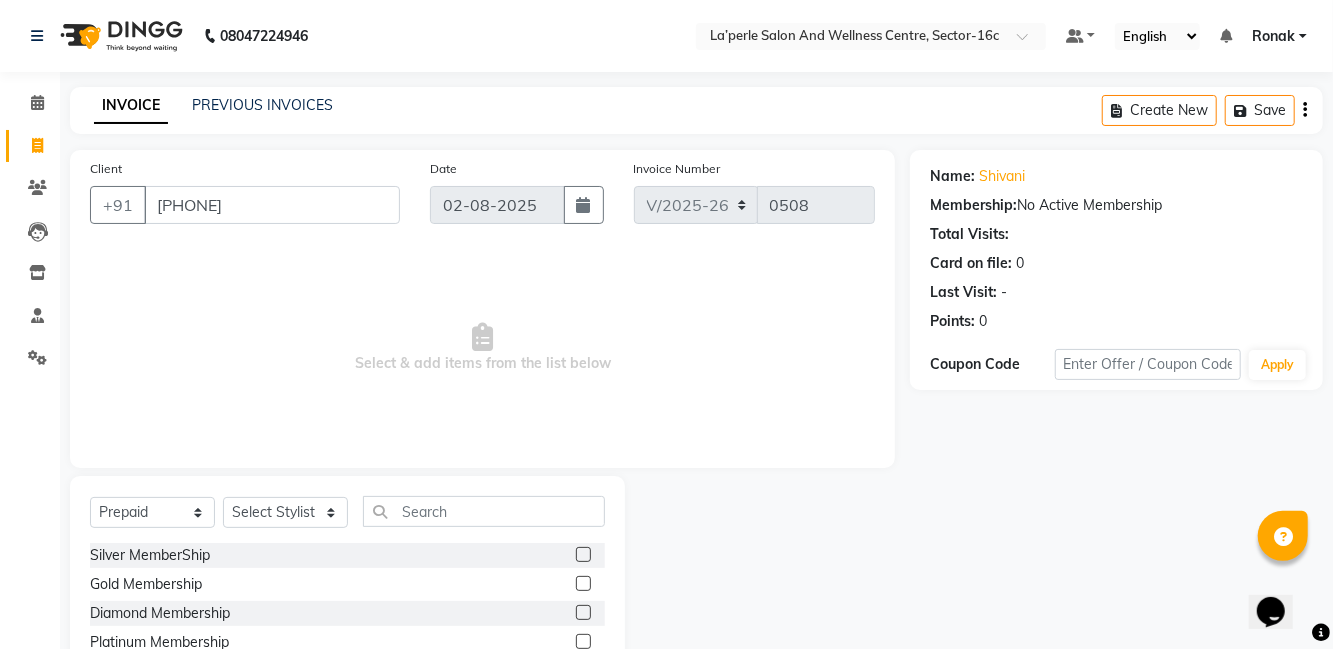 click 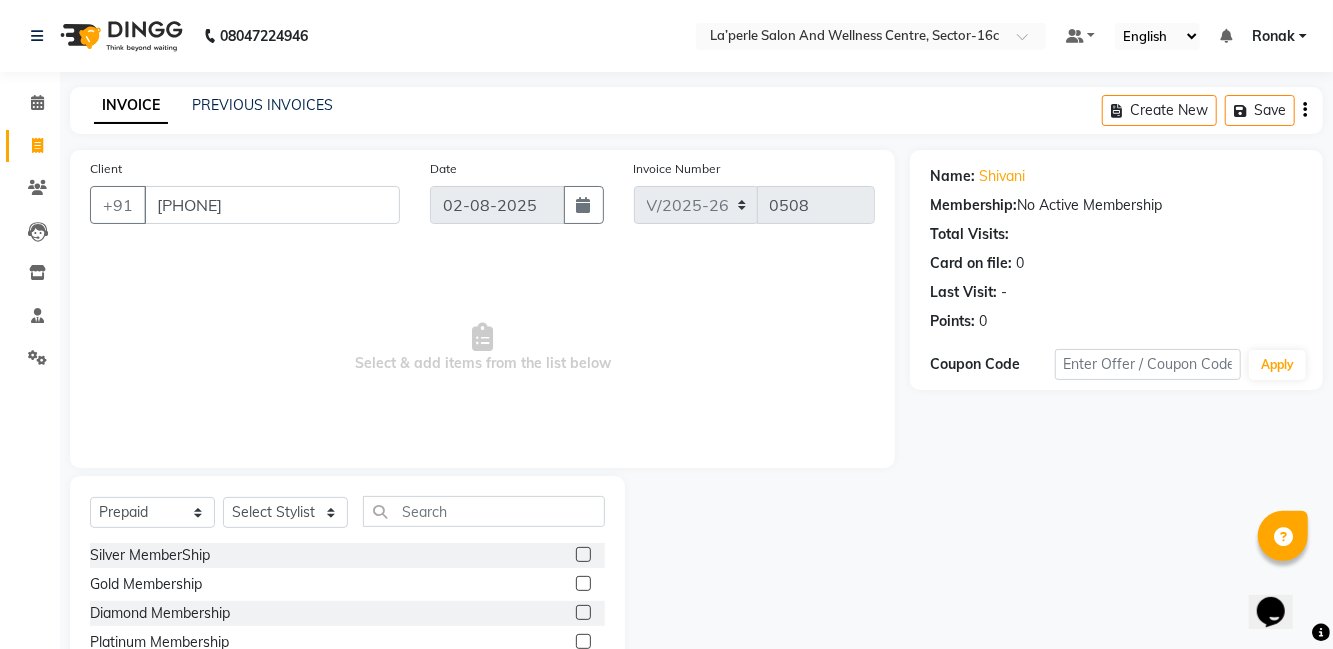 click at bounding box center (582, 555) 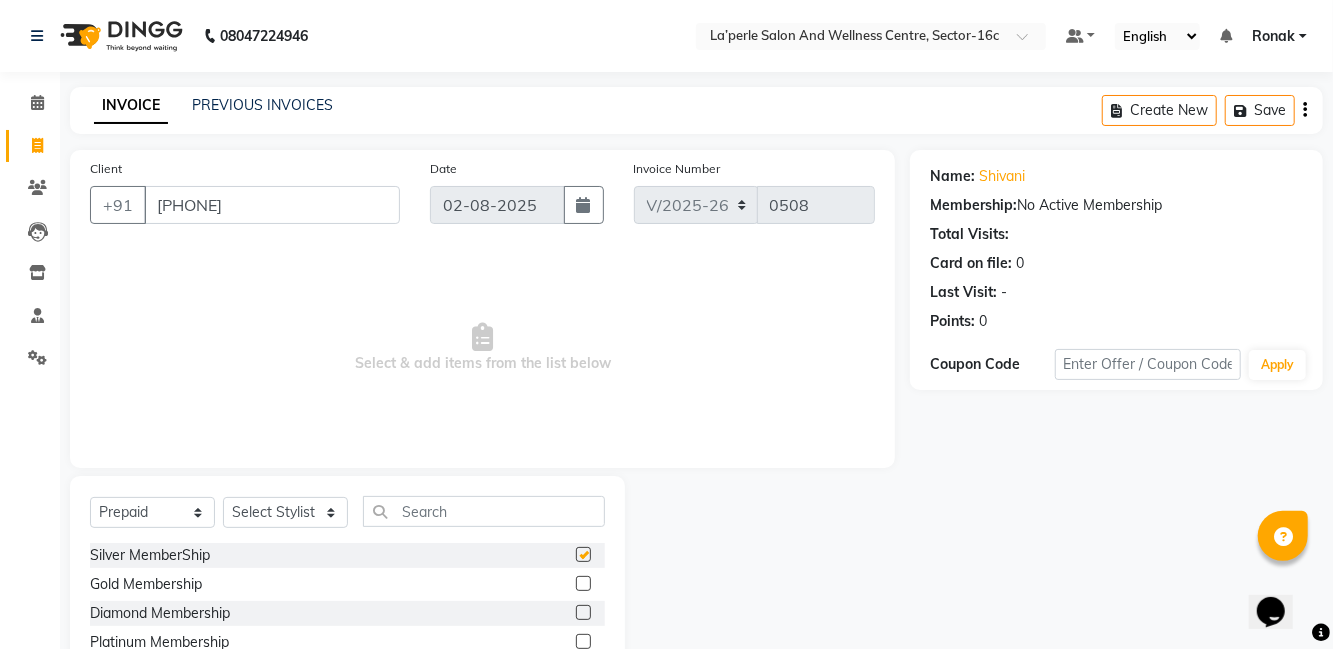 checkbox on "false" 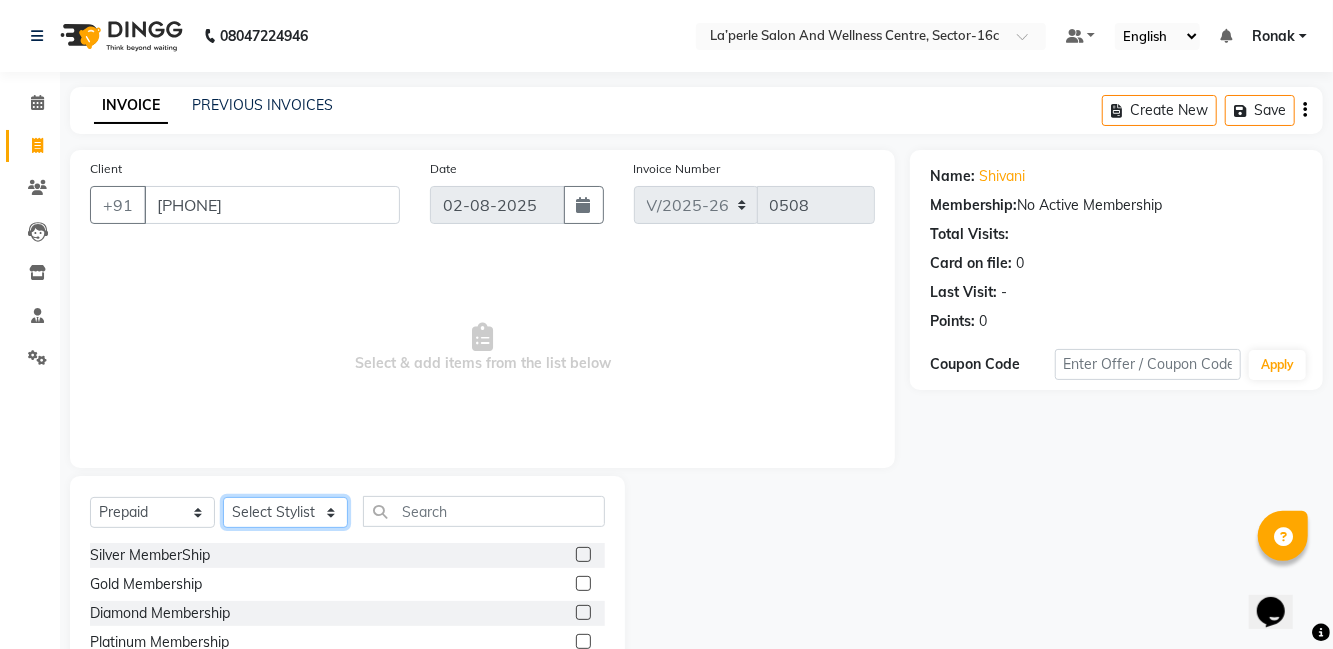 click on "Select Stylist [FIRST] [LAST] [FIRST] [LAST] [FIRST] [LAST] [FIRST] [LAST] [FIRST] [LAST] [FIRST] [LAST] [FIRST] [LAST] [FIRST] [LAST] [FIRST] [LAST] [FIRST] [LAST] [FIRST] [LAST] [FIRST] [LAST] [FIRST] [LAST]" 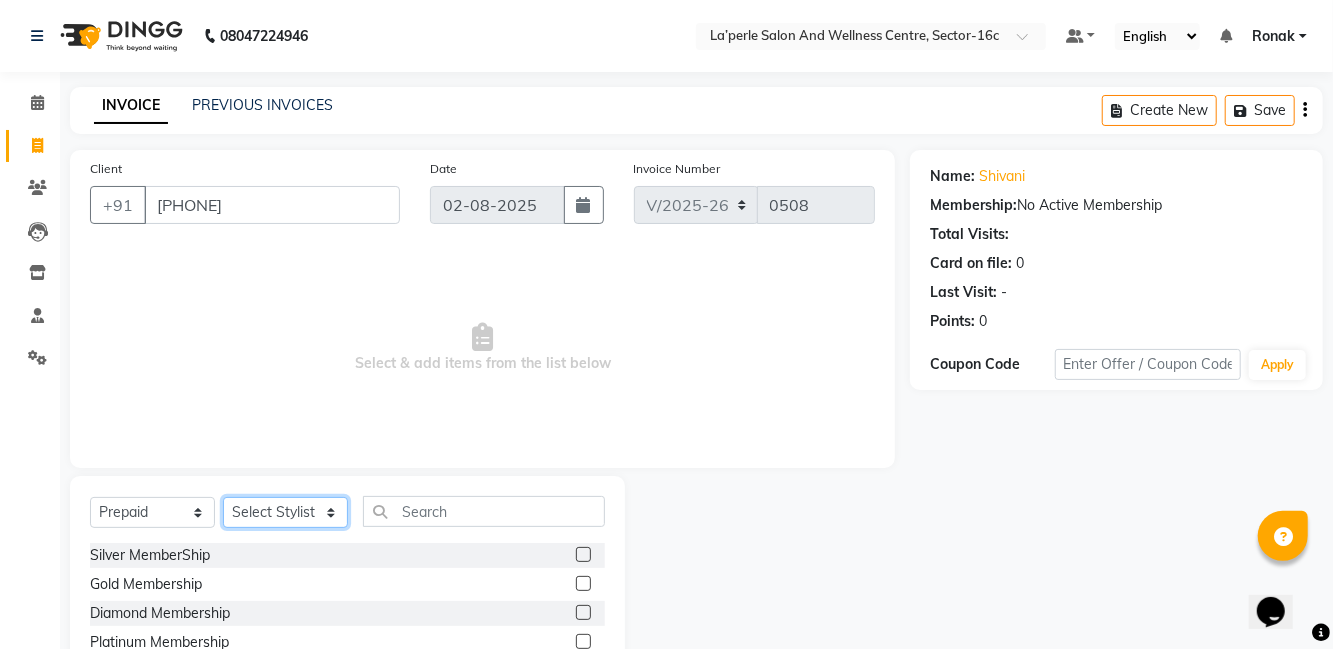 select on "[NUMBER]" 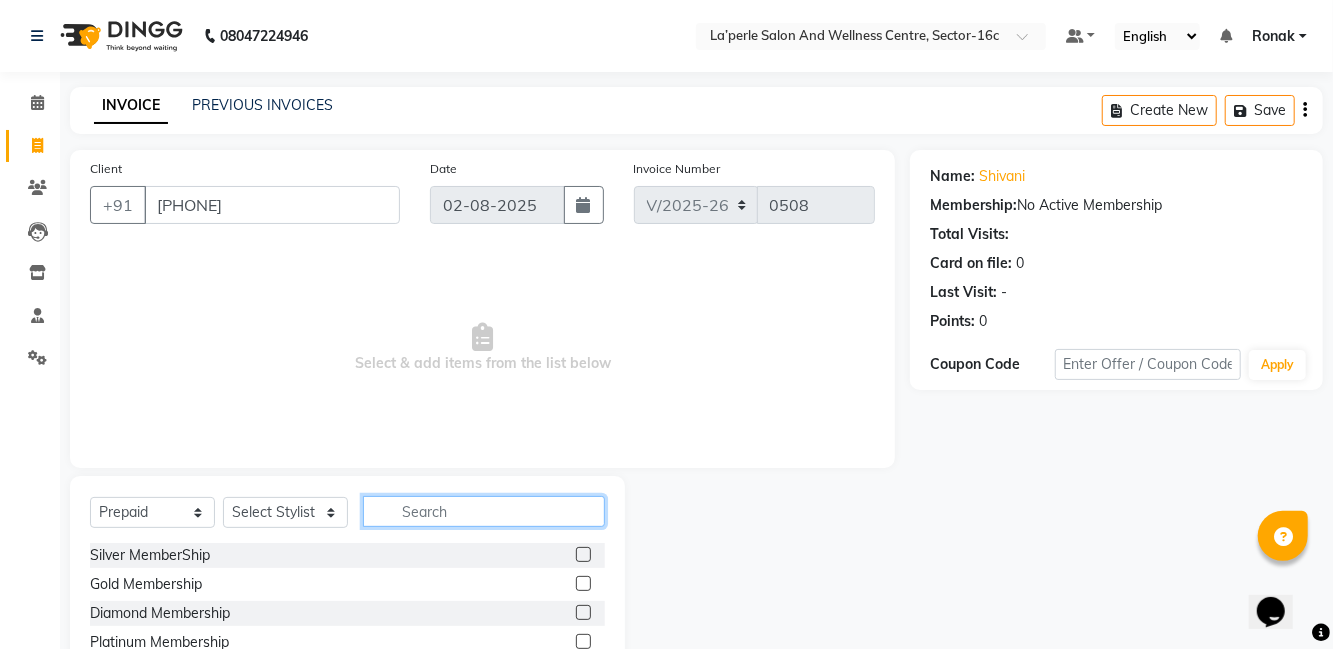 click 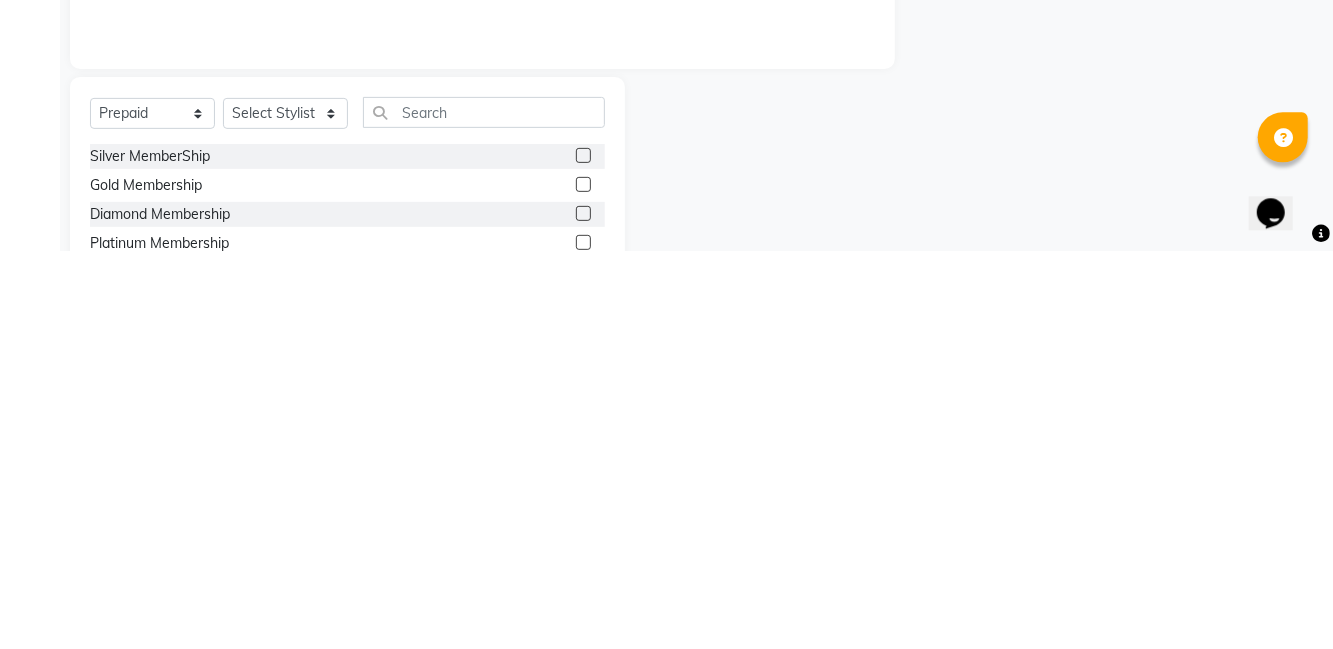 click 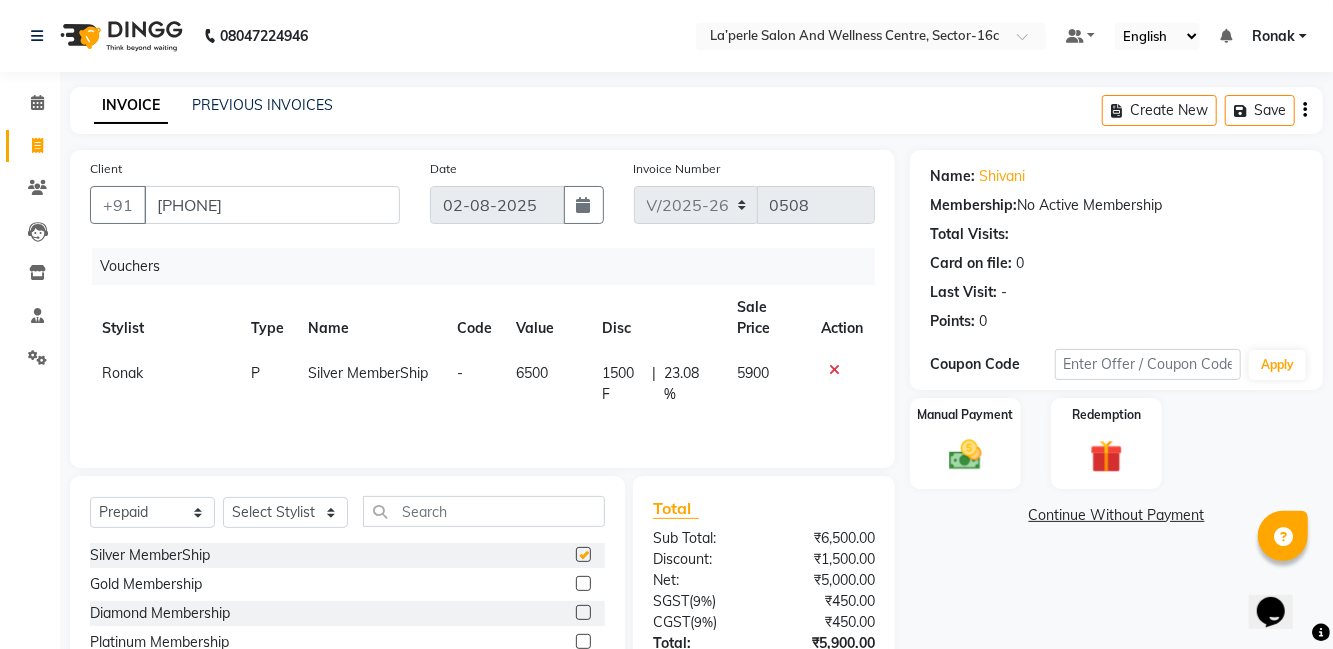 checkbox on "false" 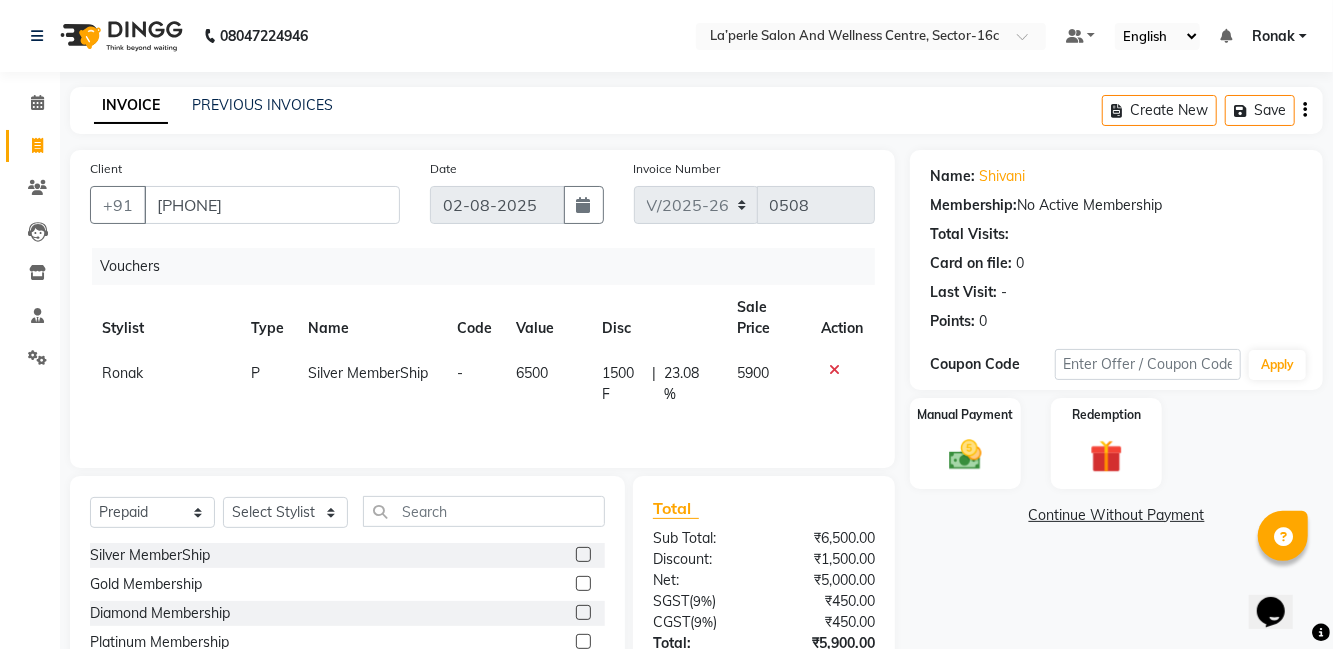 scroll, scrollTop: 32, scrollLeft: 0, axis: vertical 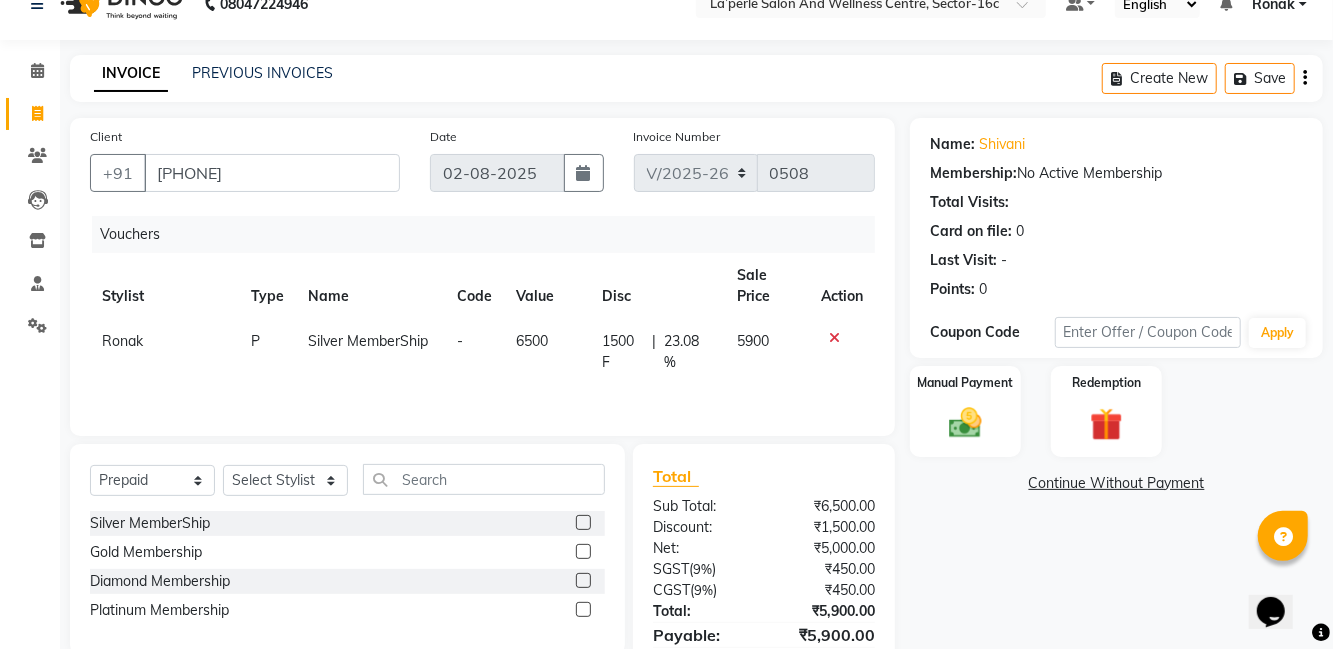 click 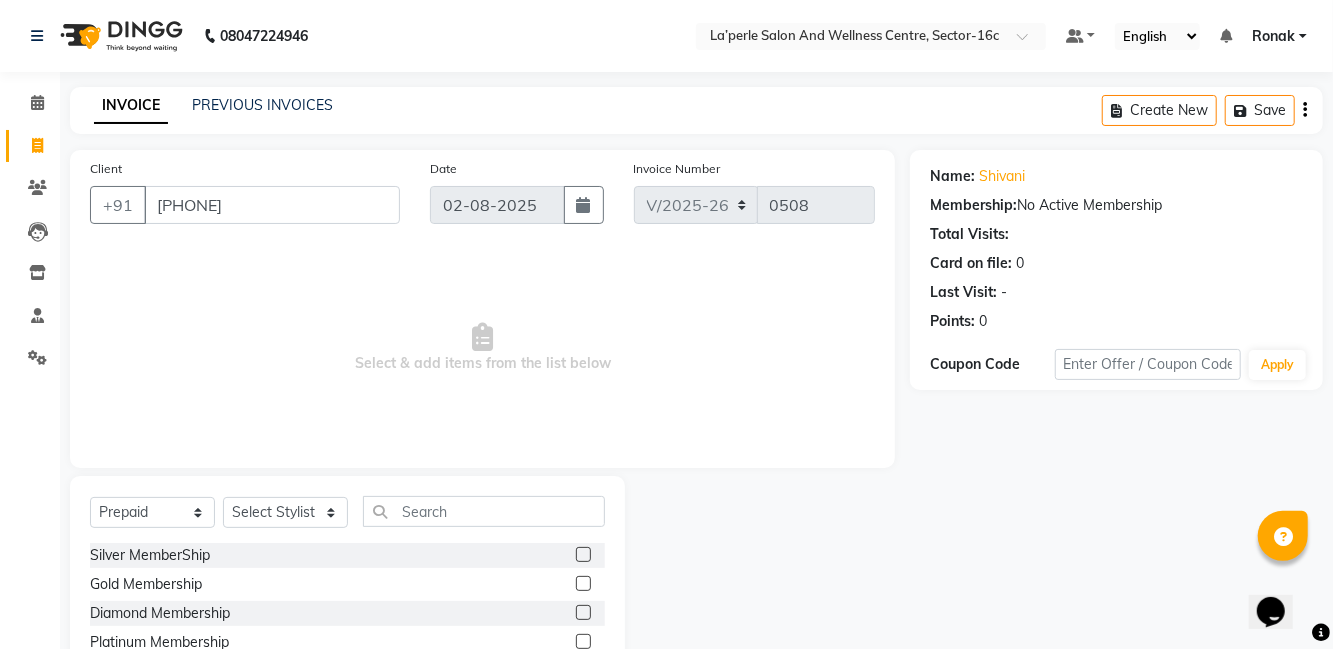 click 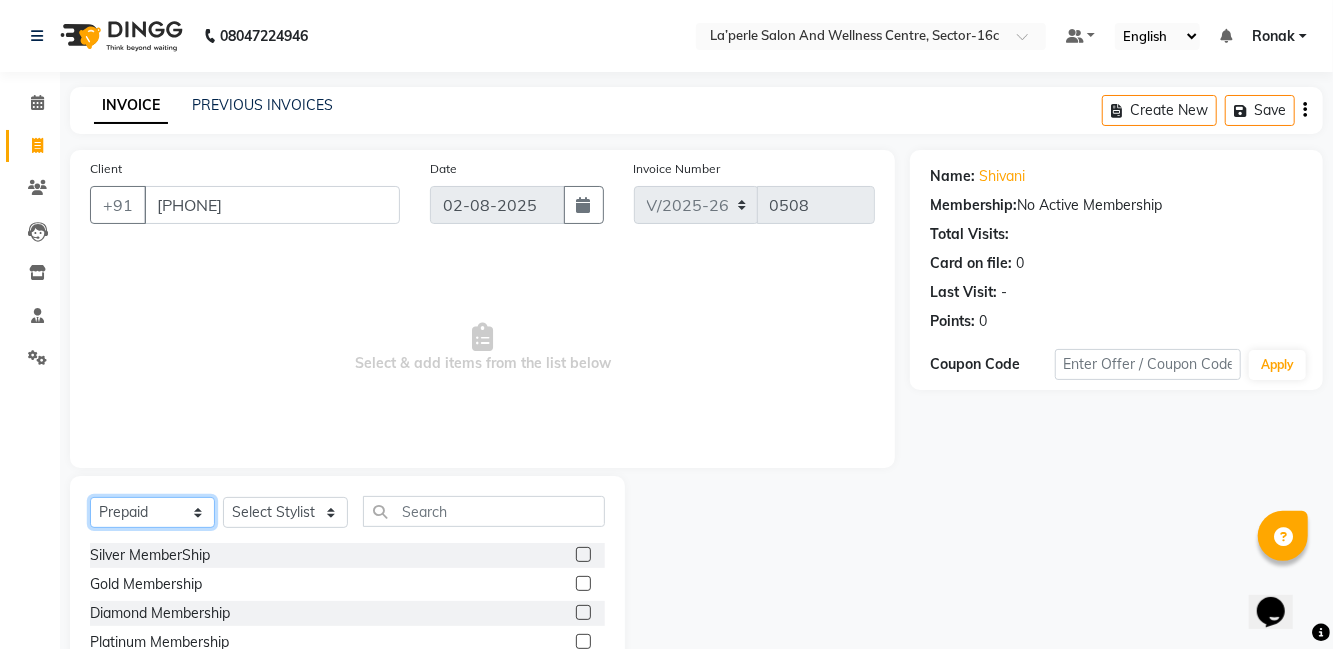 click on "Select  Service  Product  Membership  Package Voucher Prepaid Gift Card" 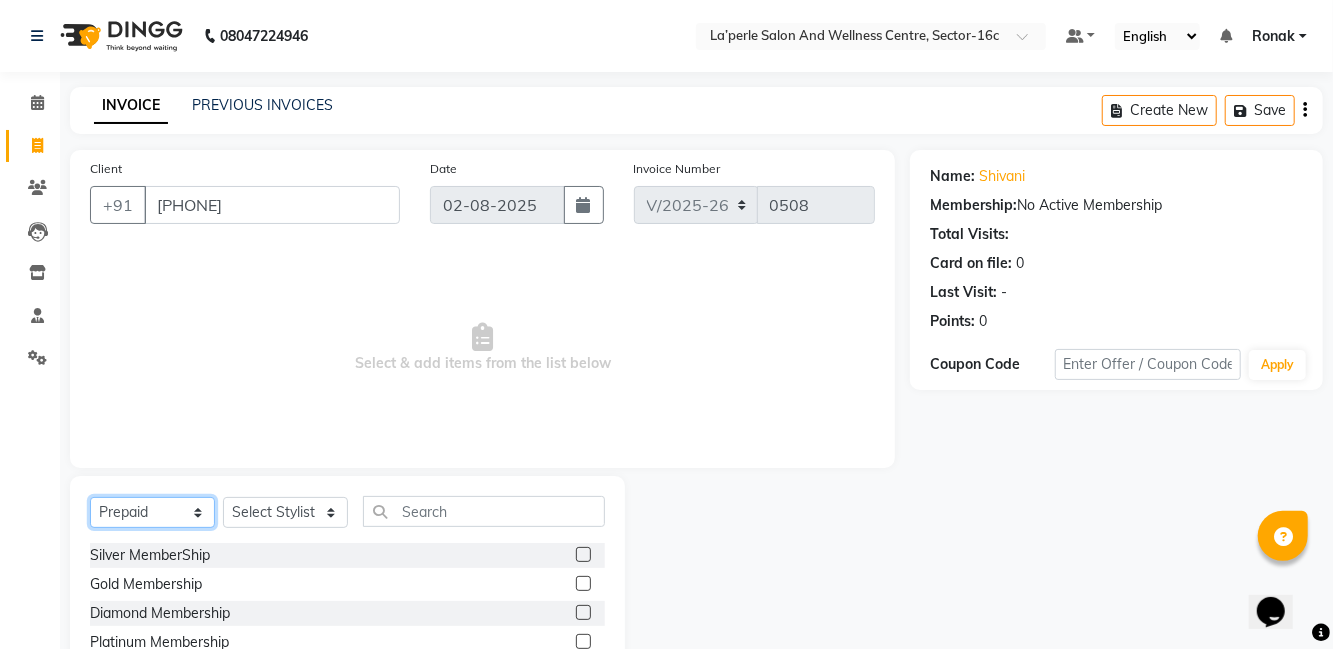 select on "service" 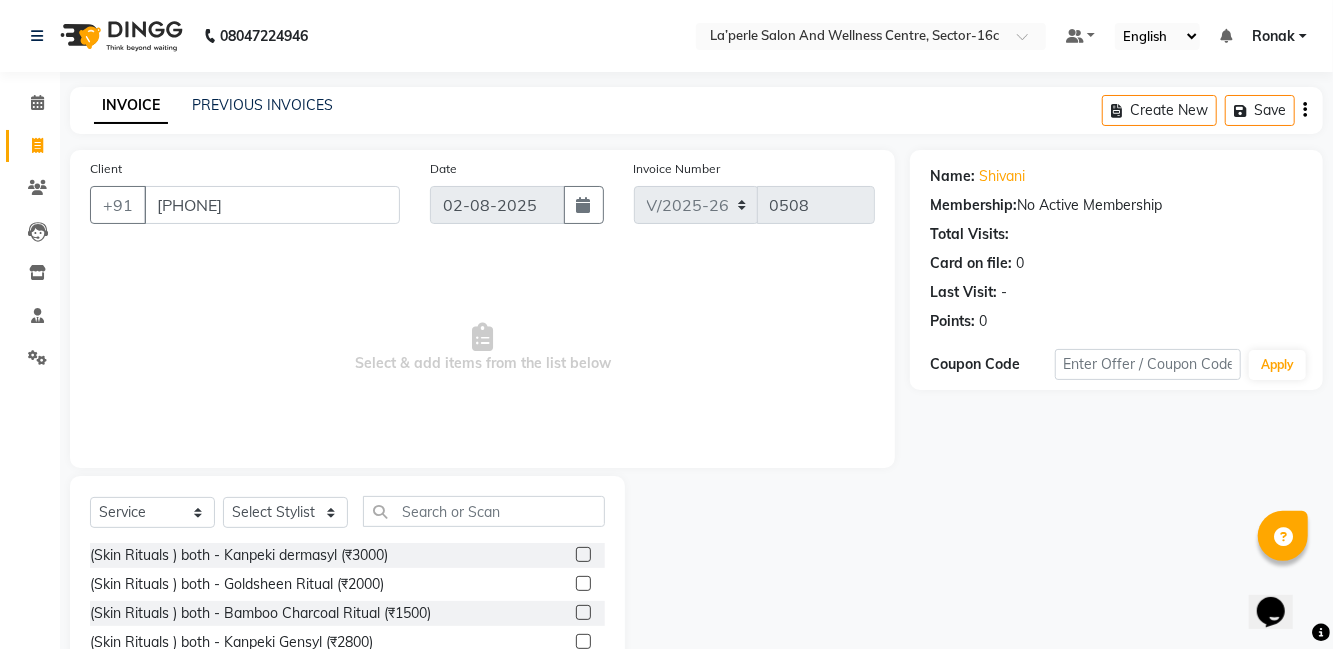 click on "(Skin Rituals ) both - Kanpeki dermasyl (₹3000)" 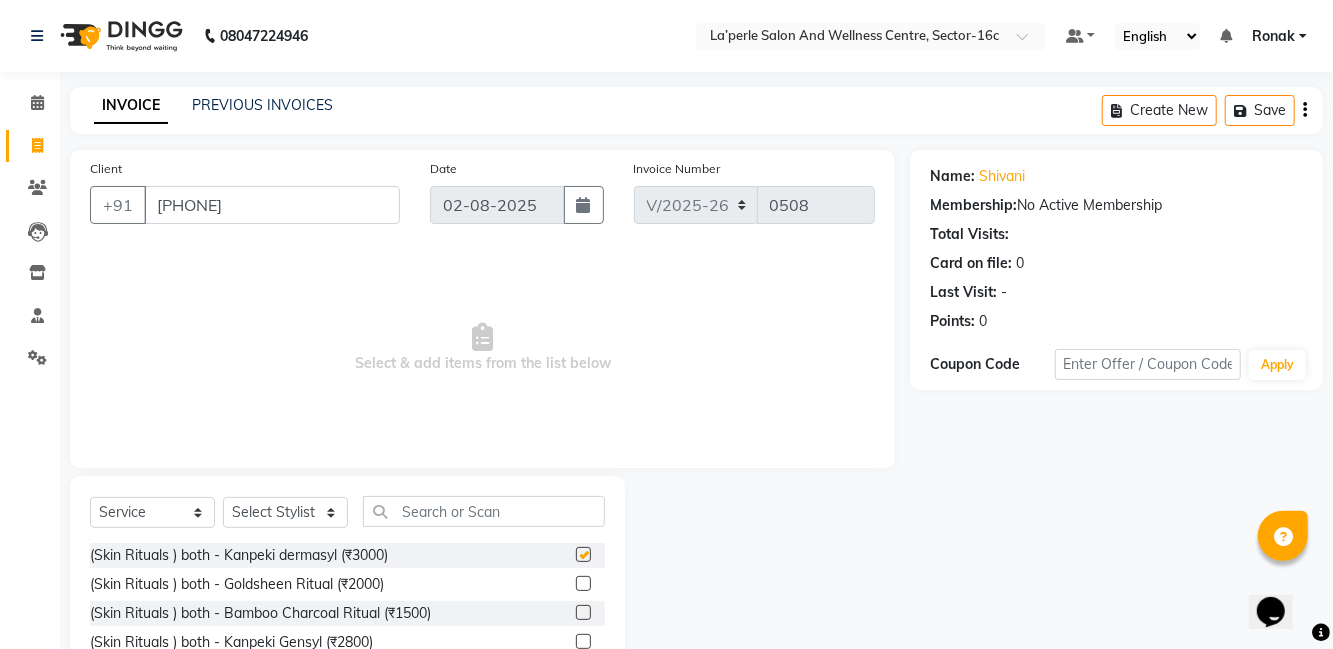 checkbox on "false" 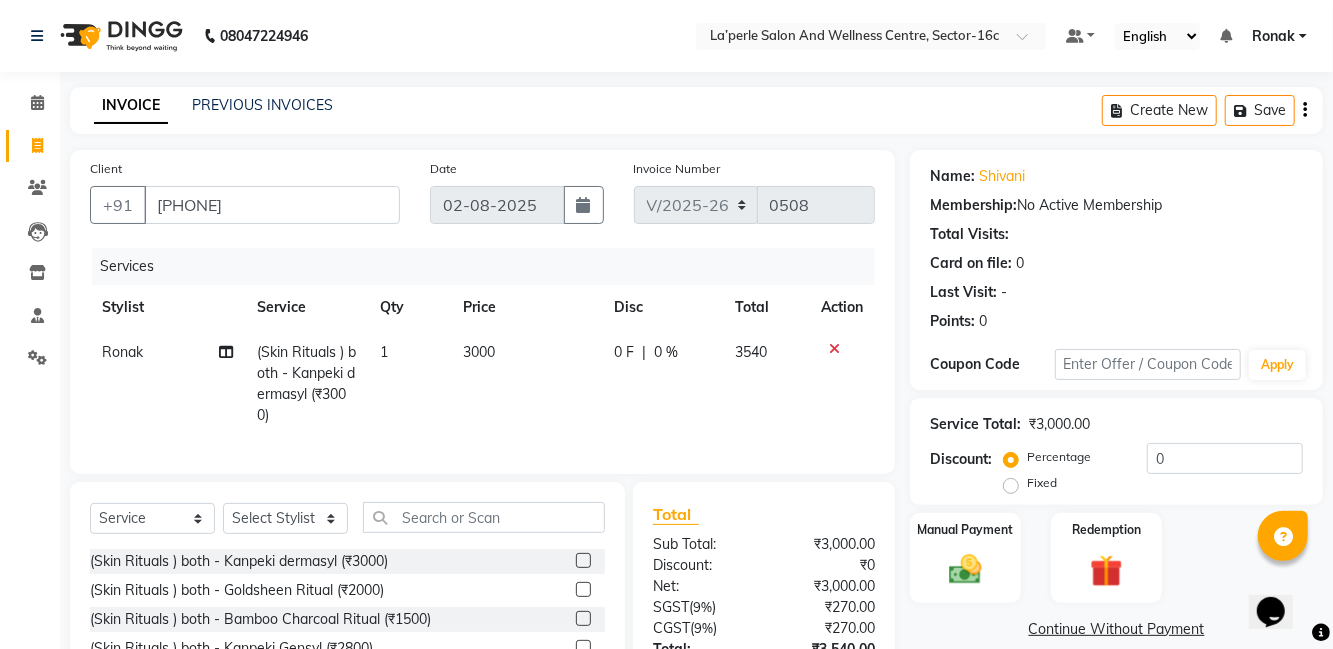 click on "Ronak" 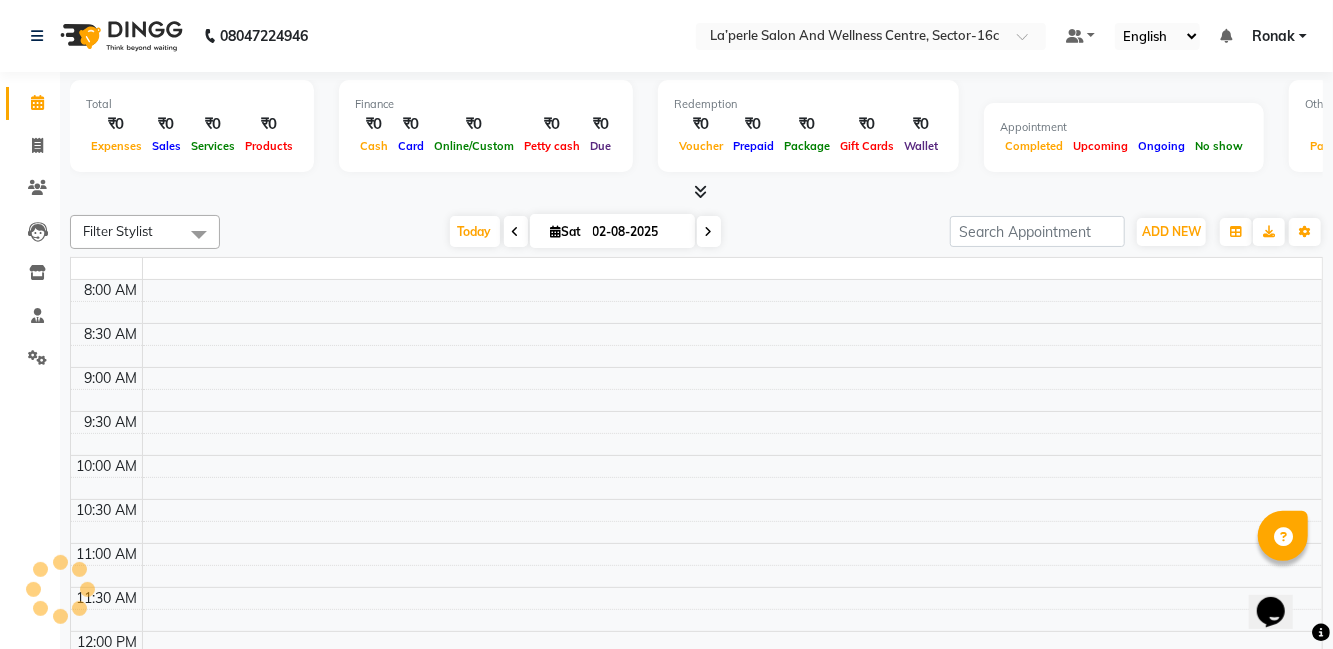scroll, scrollTop: 0, scrollLeft: 0, axis: both 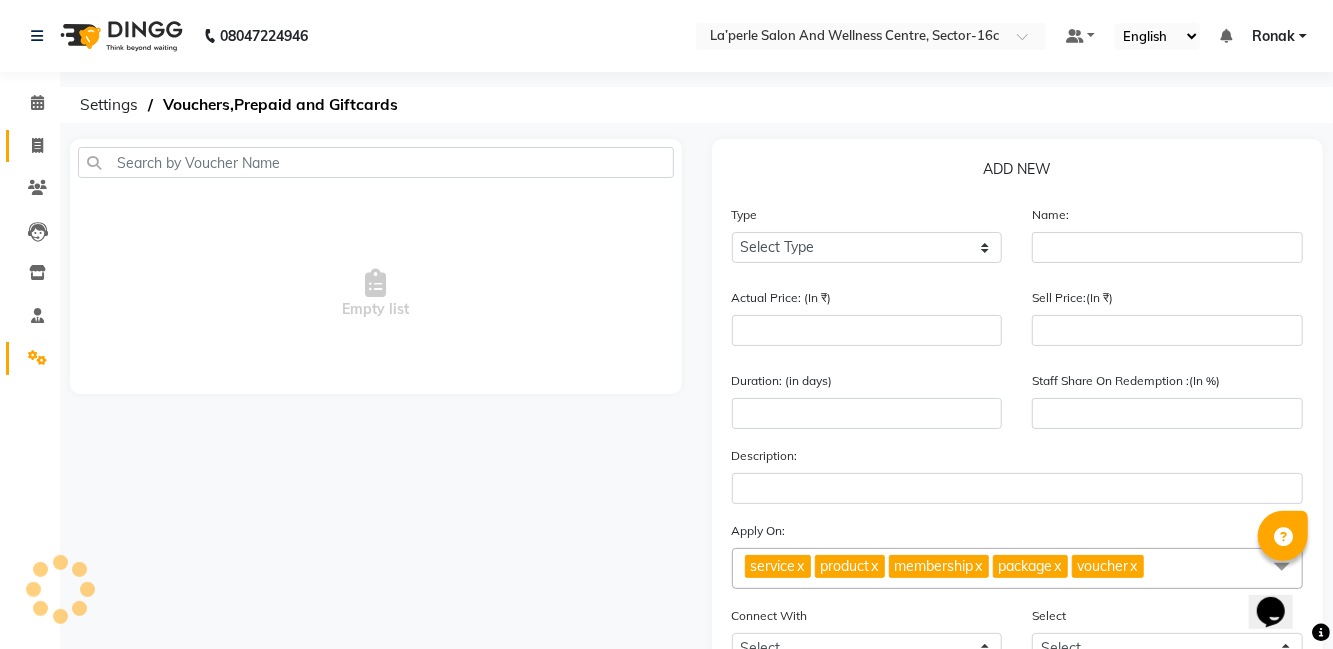 click 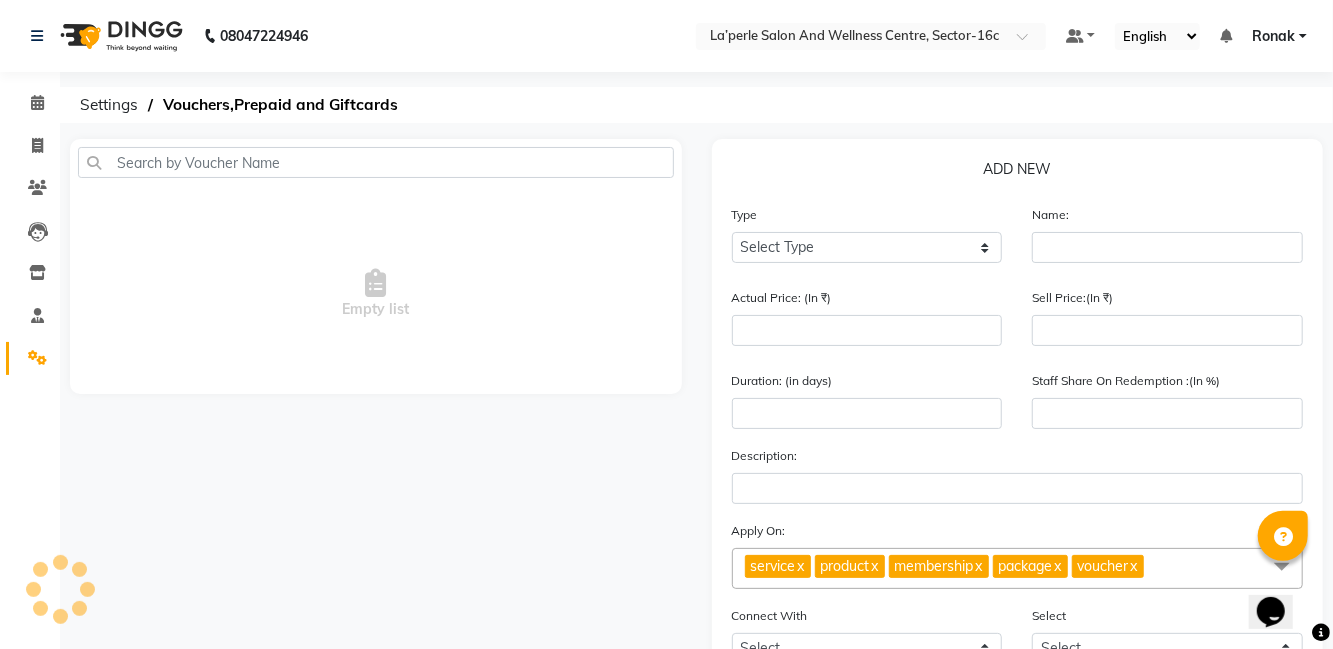 select on "service" 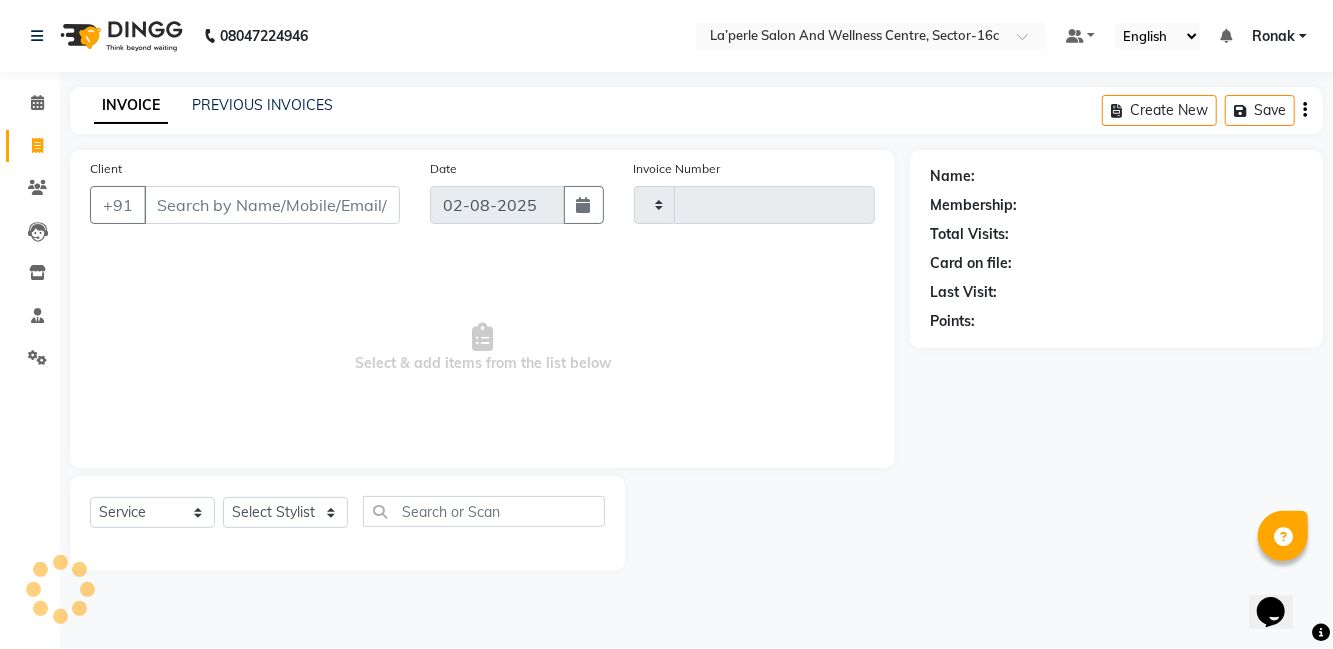 type on "0508" 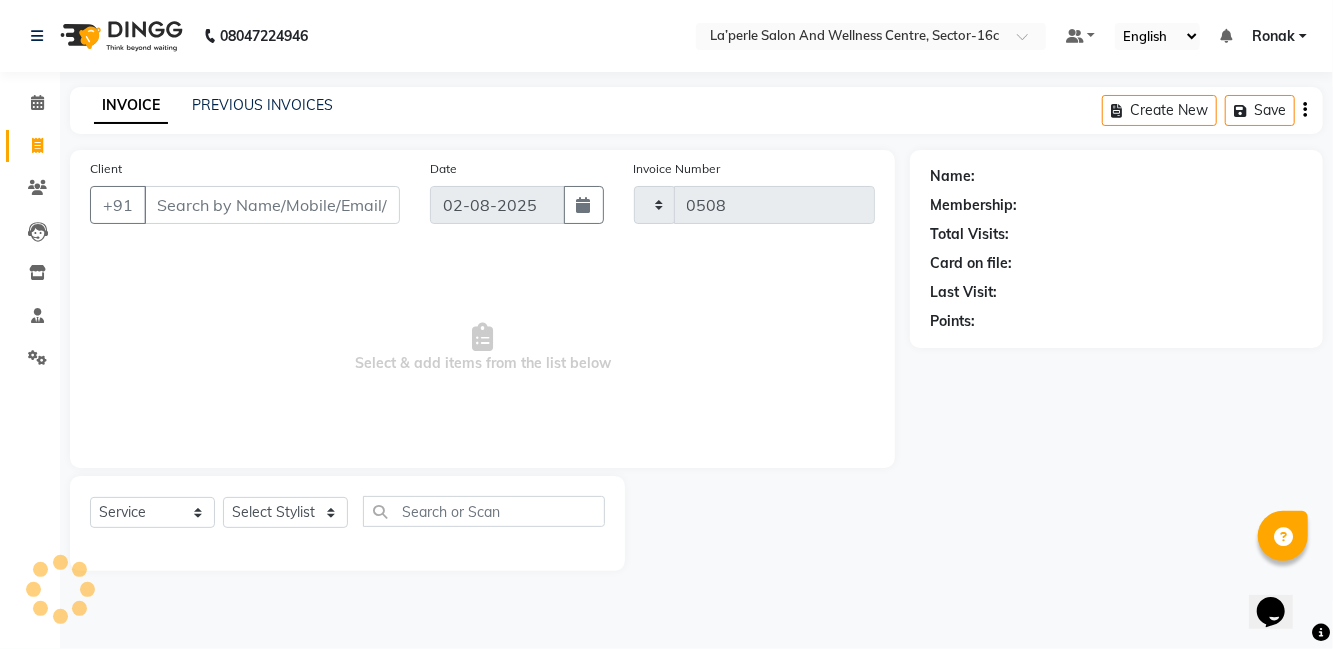 select on "8341" 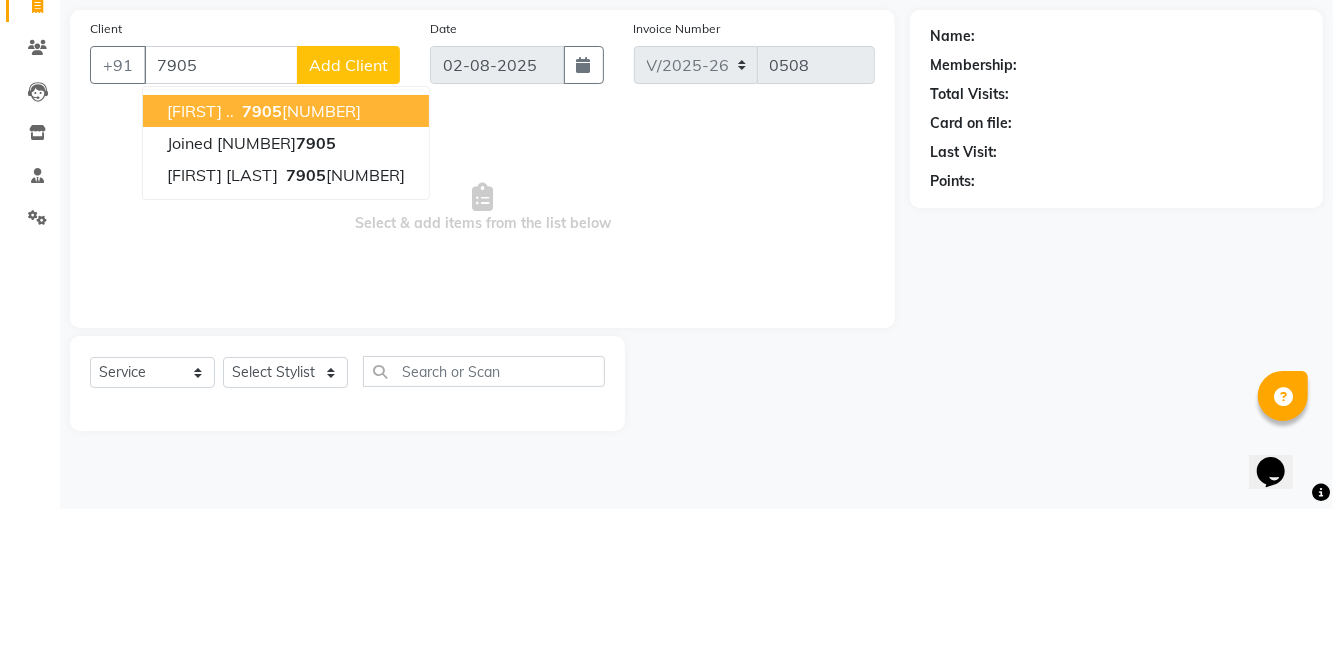 click on "[PHONE]" at bounding box center [343, 315] 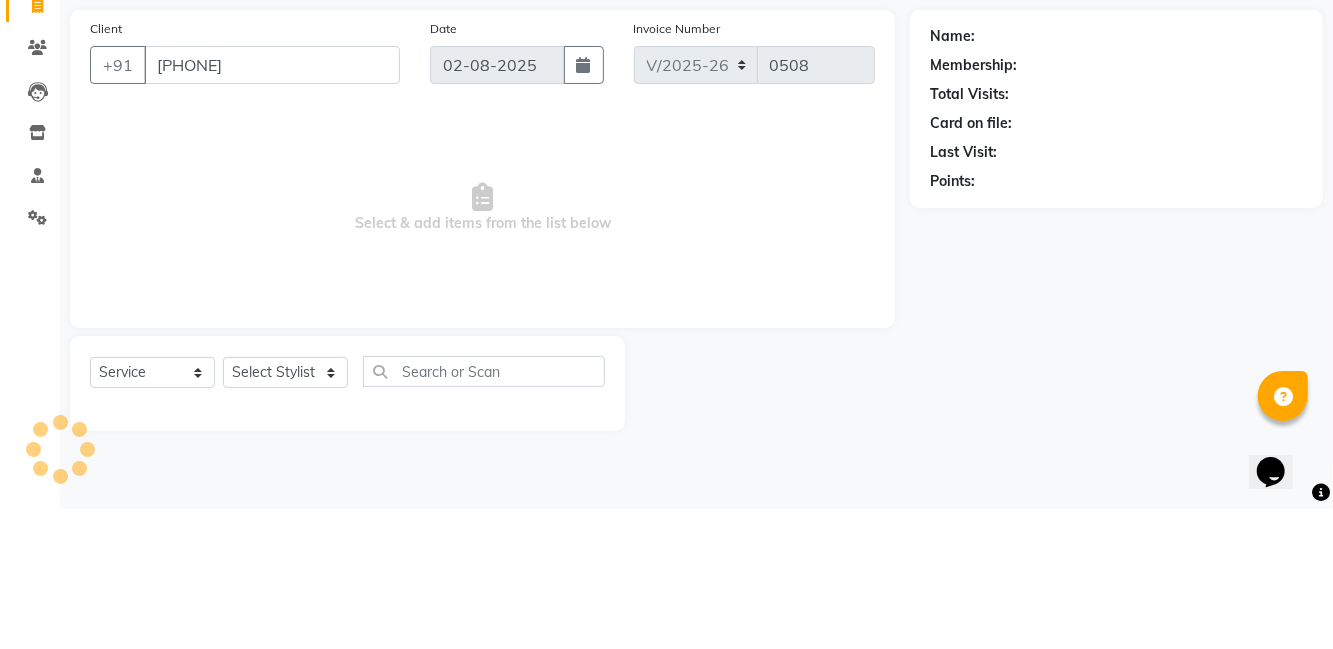 type on "[PHONE]" 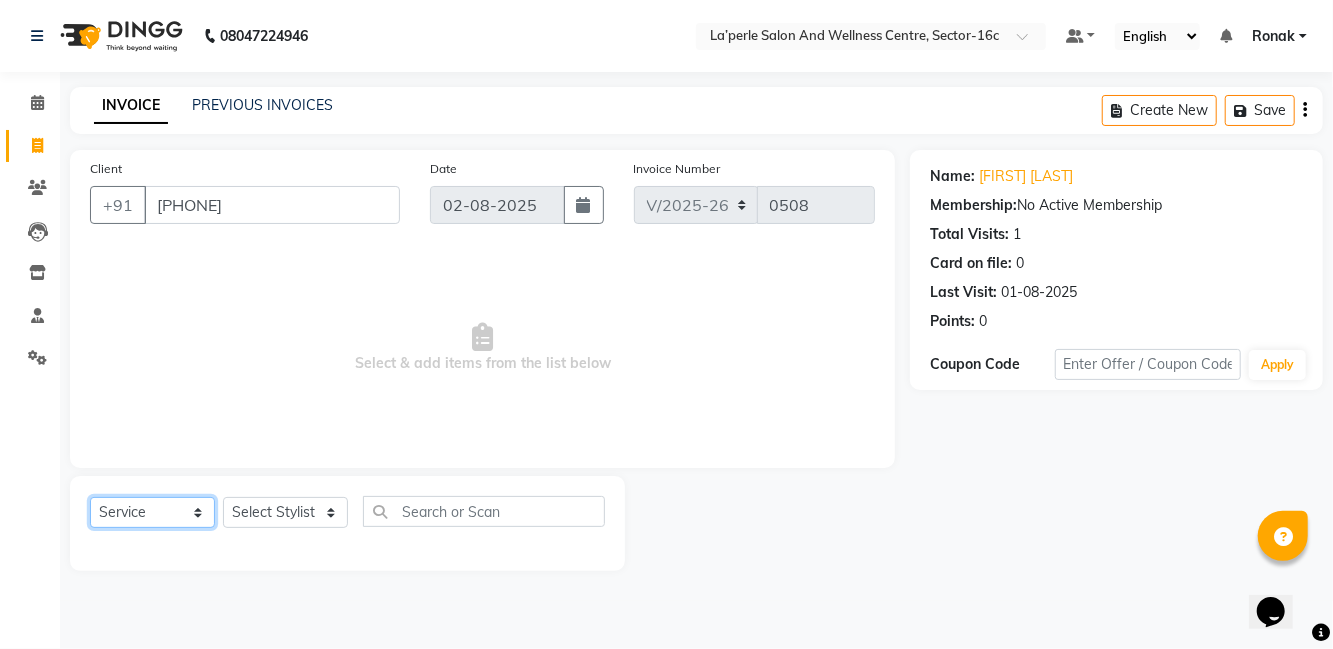click on "Select  Service  Product  Membership  Package Voucher Prepaid Gift Card" 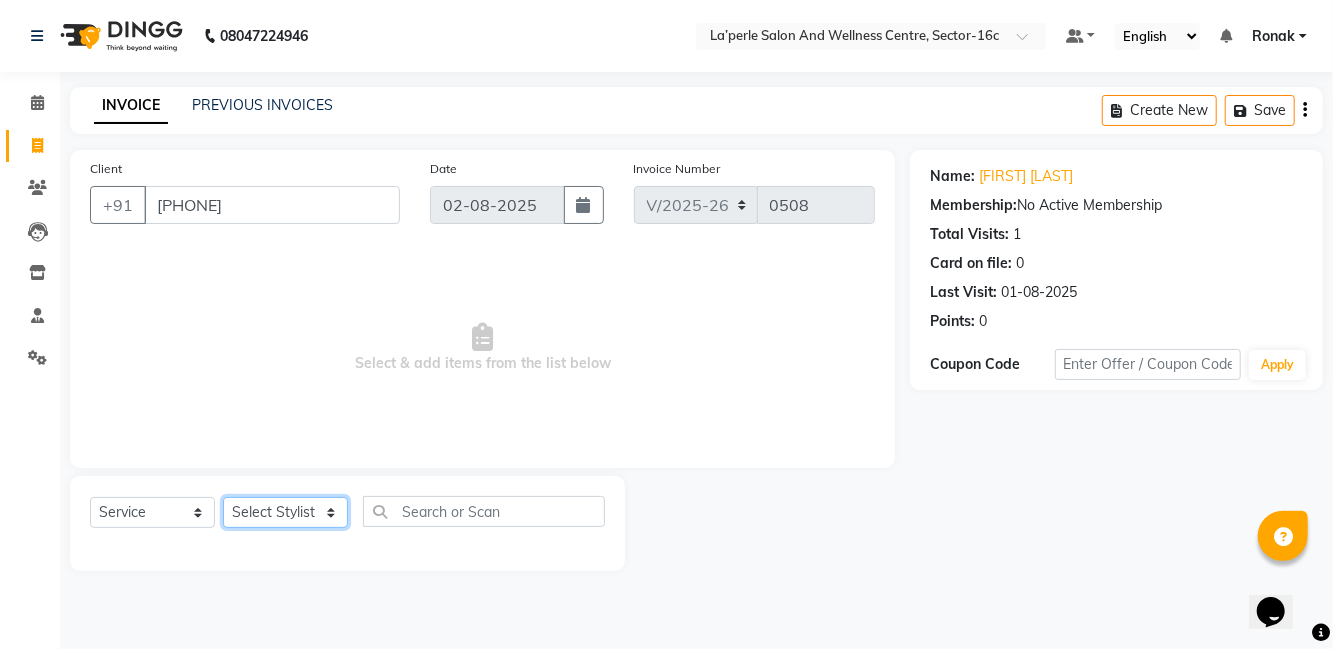 click on "Select Stylist [FIRST] [LAST] [FIRST] [LAST] [FIRST] [LAST] [FIRST] [LAST] [FIRST] [LAST] [FIRST] [LAST] [FIRST] [LAST] [FIRST] [LAST] [FIRST] [LAST] [FIRST] [LAST] [FIRST] [LAST] [FIRST] [LAST] [FIRST] [LAST]" 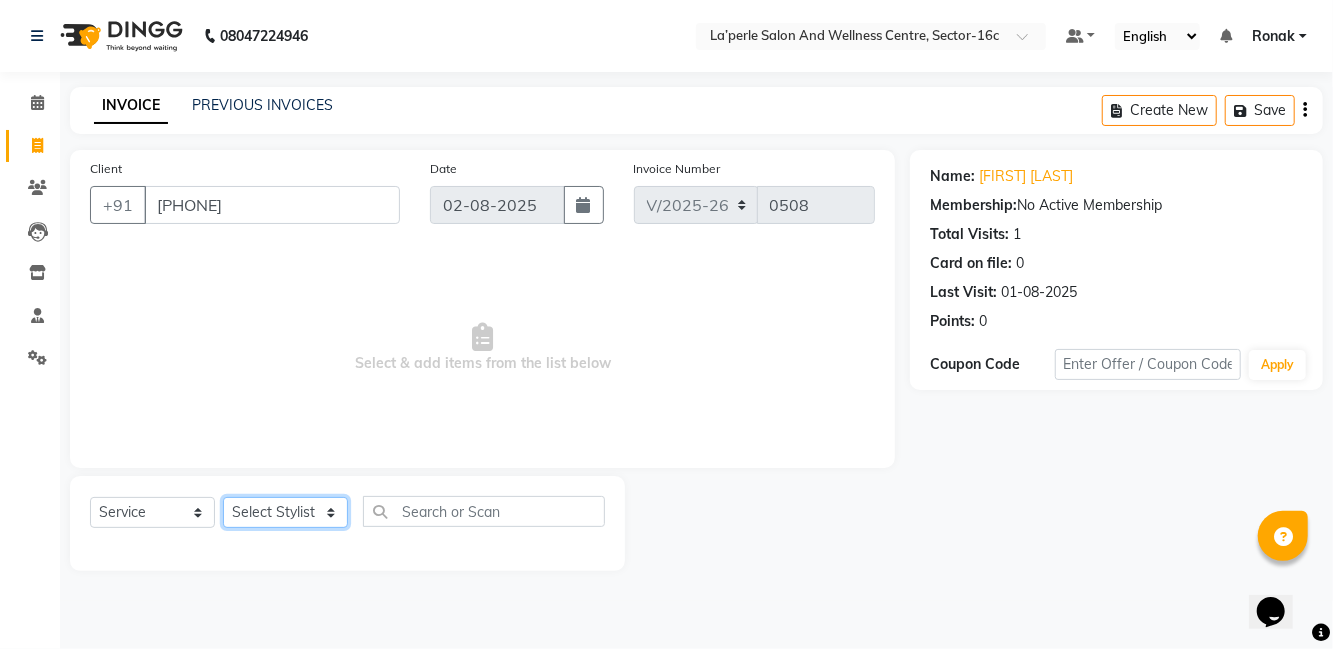 select on "[NUMBER]" 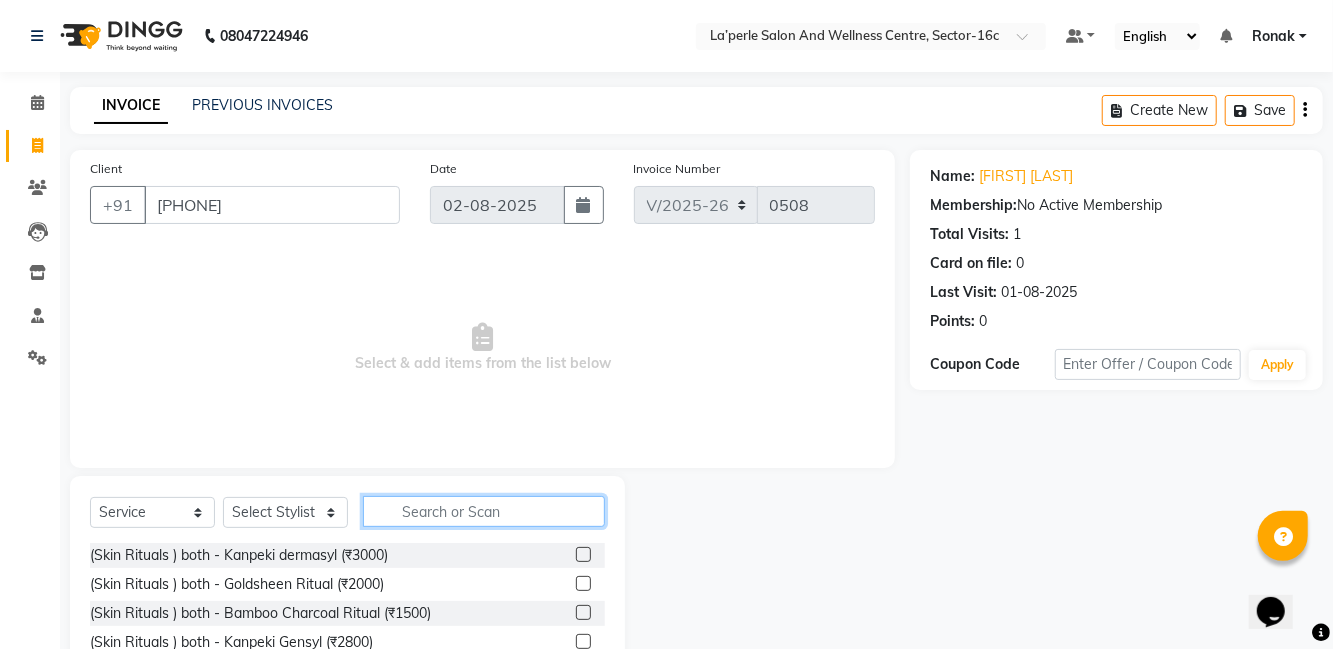 click 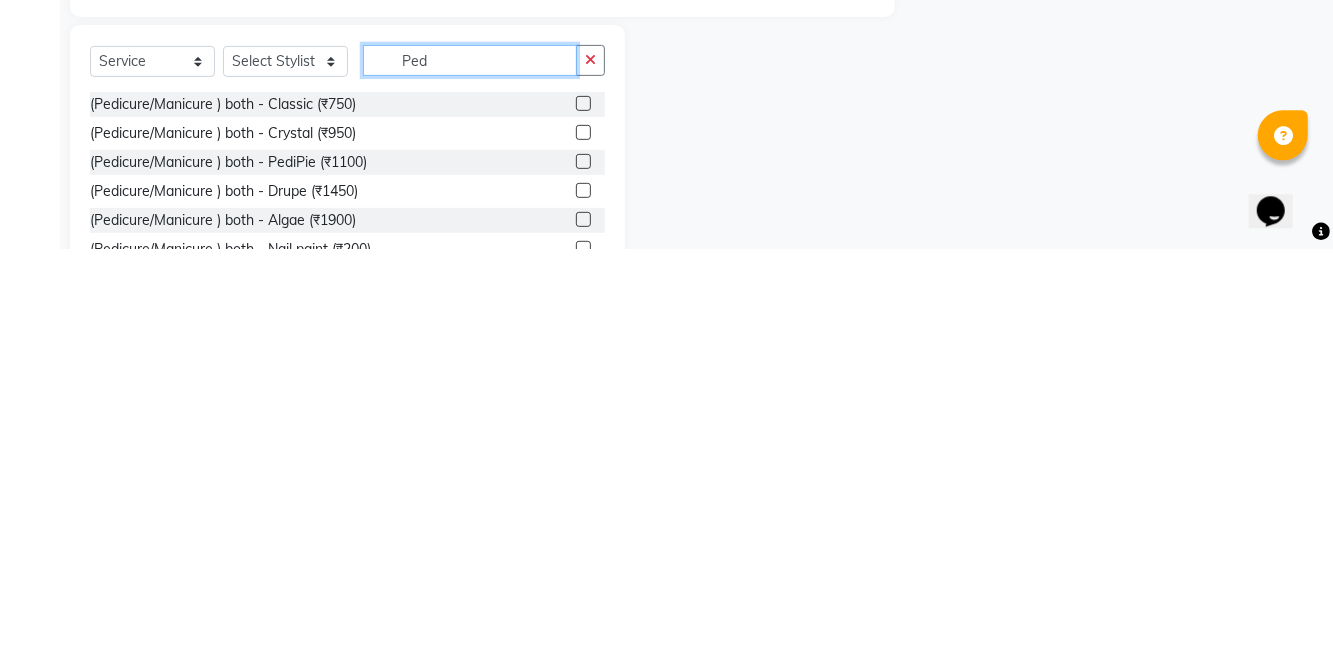 scroll, scrollTop: 52, scrollLeft: 0, axis: vertical 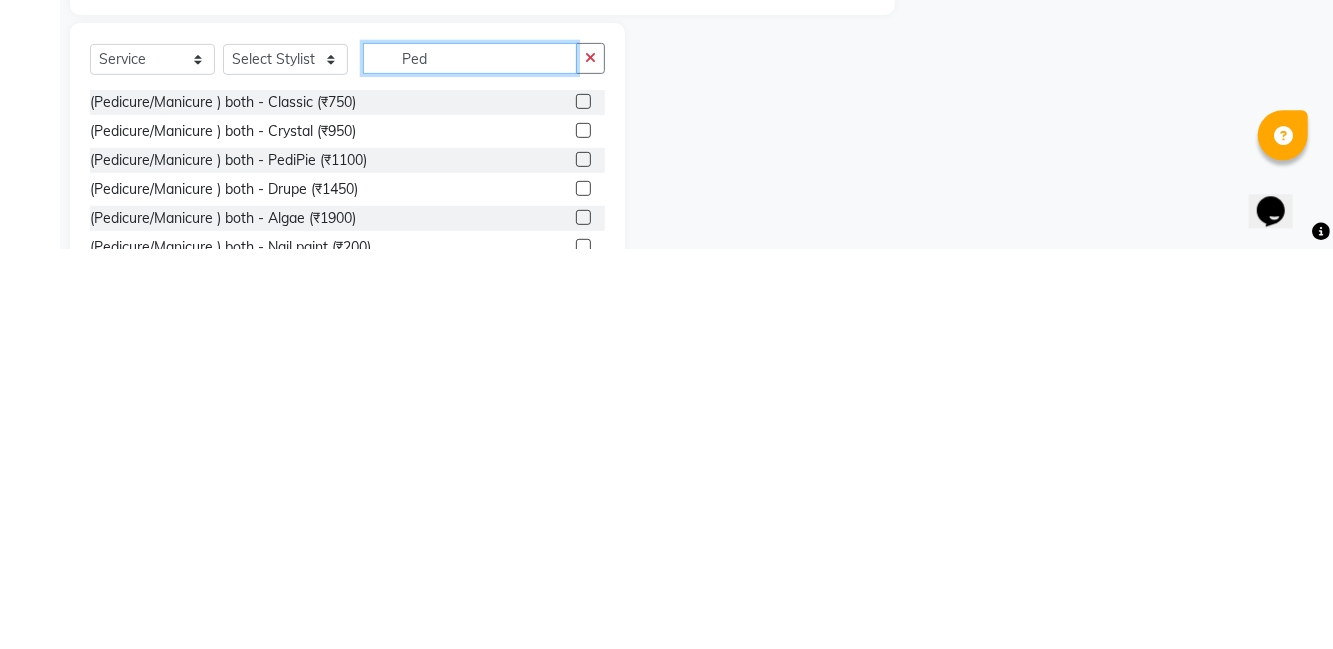 type on "Ped" 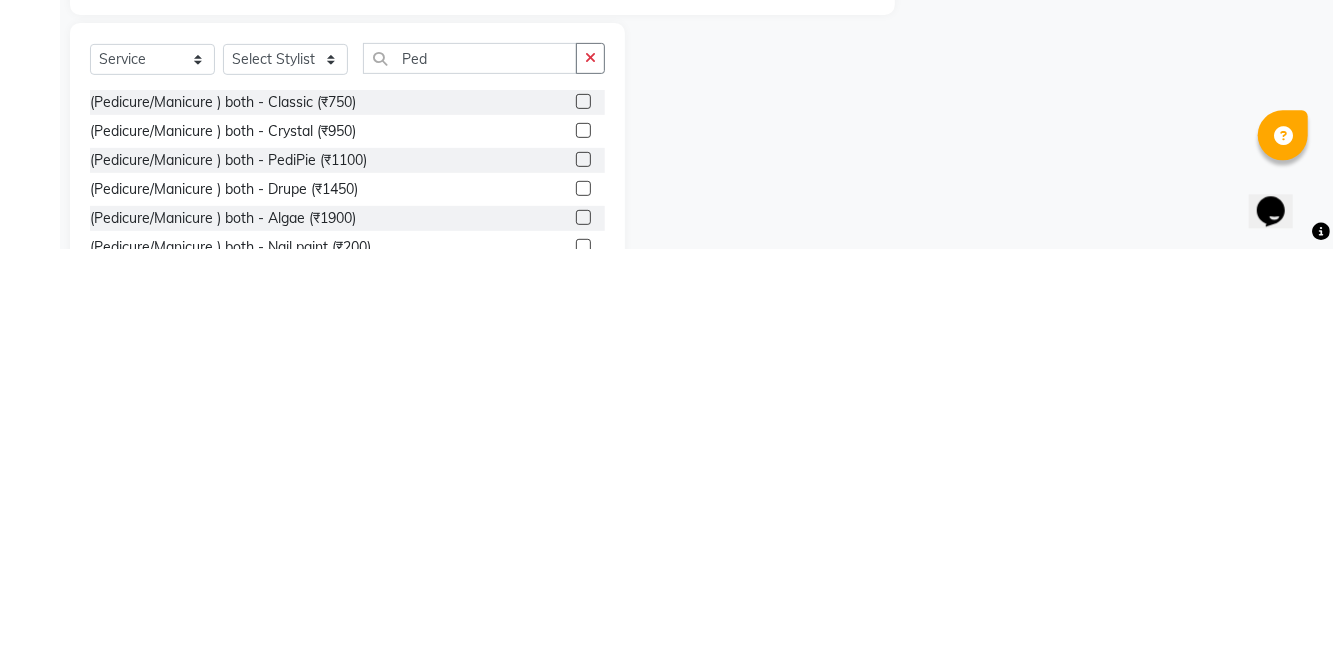 click 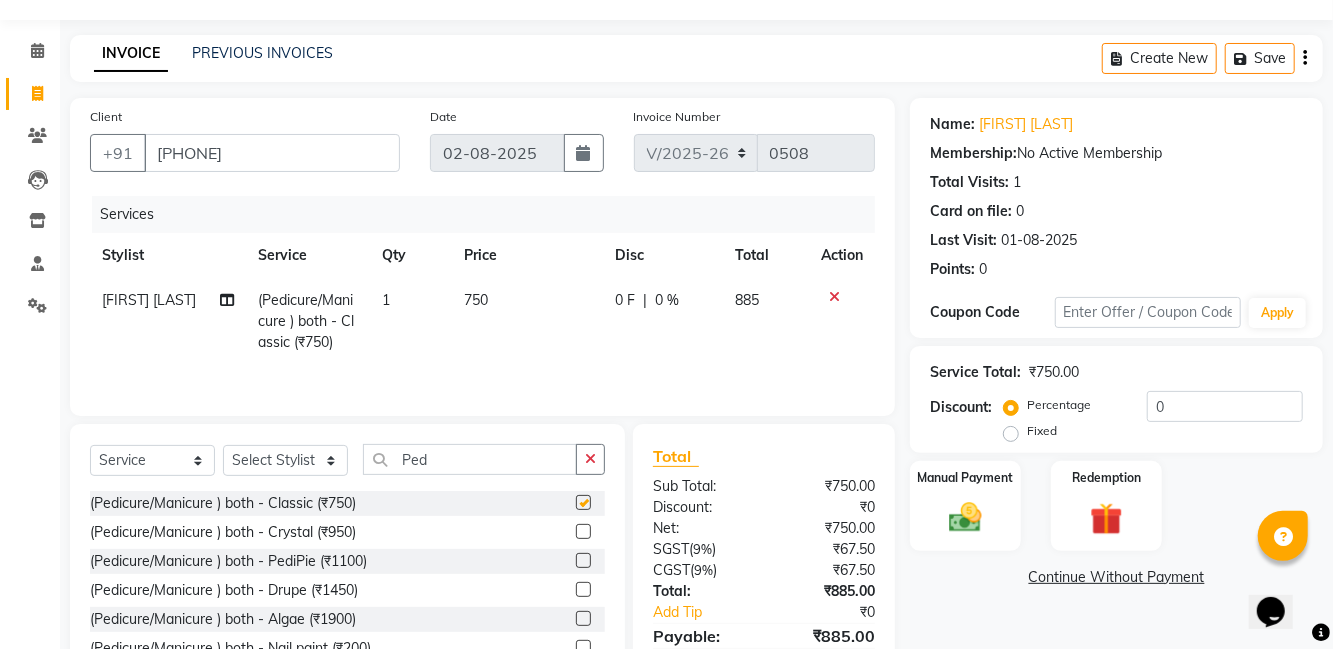 checkbox on "false" 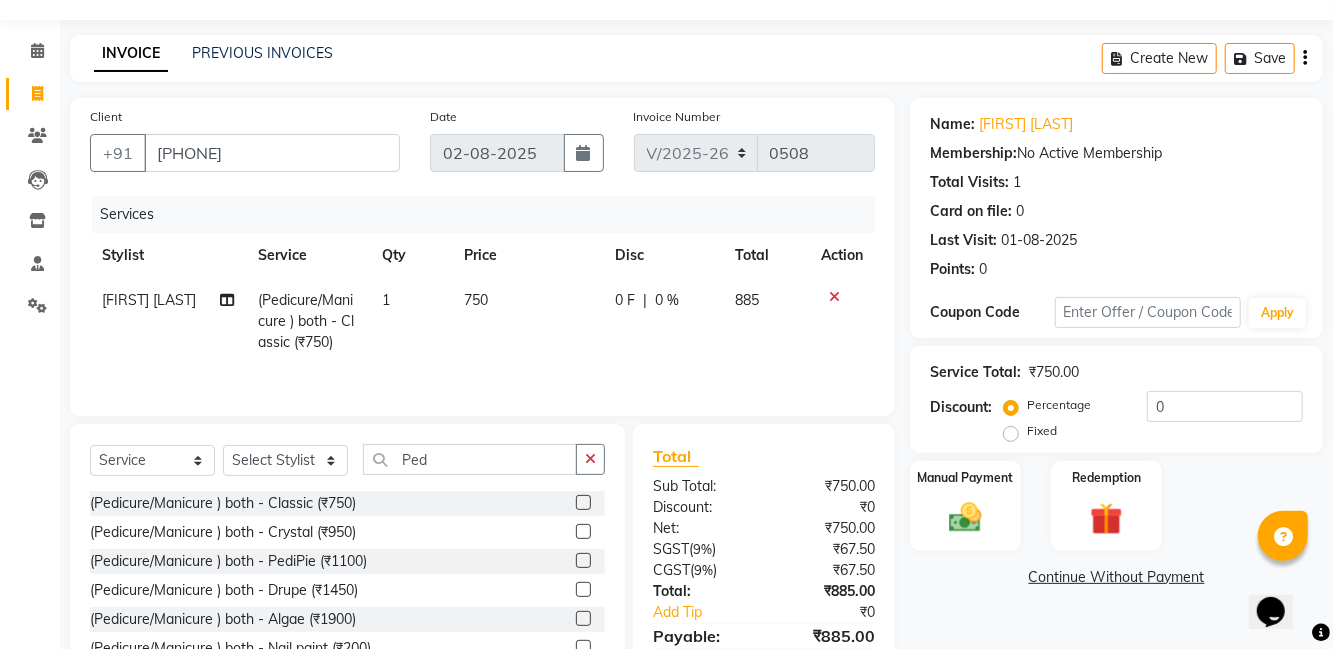 scroll, scrollTop: 54, scrollLeft: 0, axis: vertical 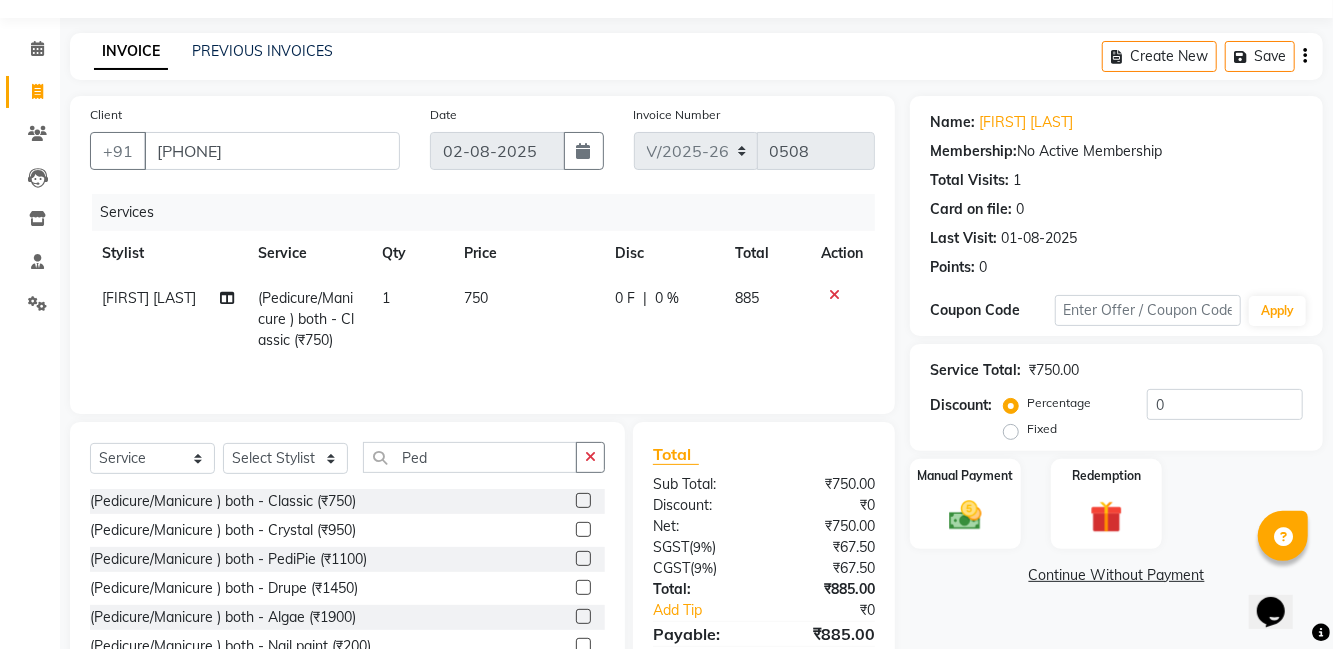click 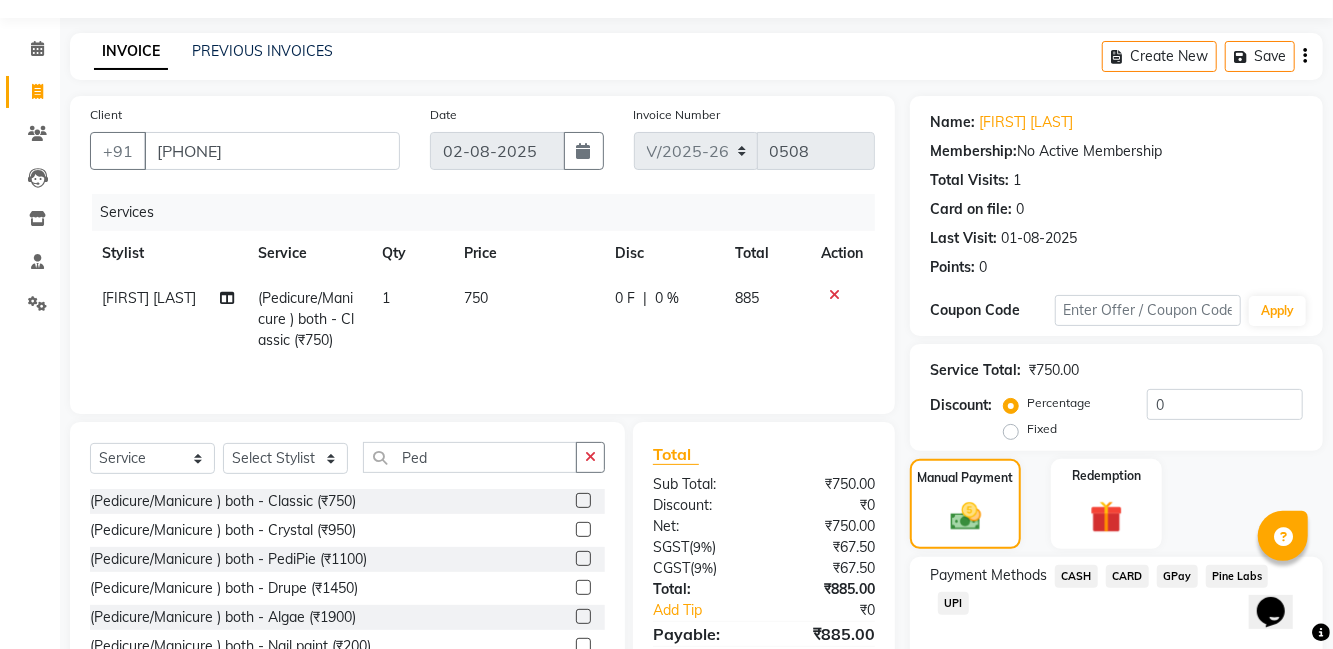 click on "UPI" 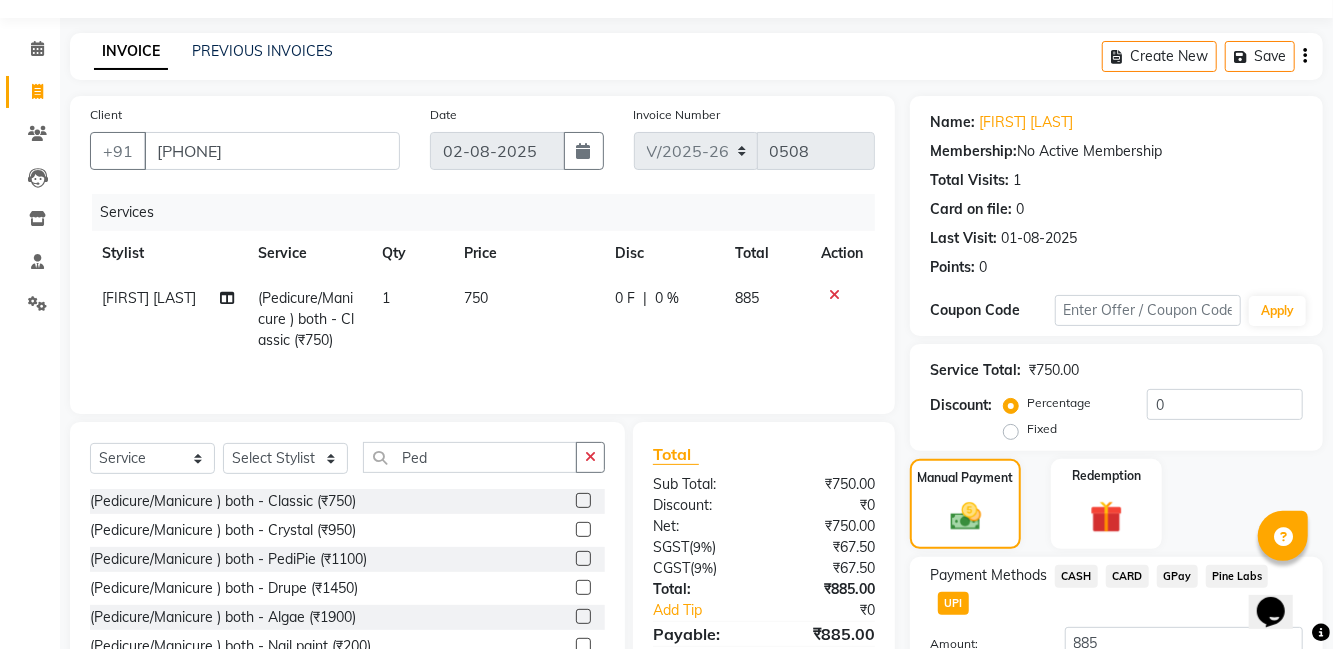 scroll, scrollTop: 110, scrollLeft: 0, axis: vertical 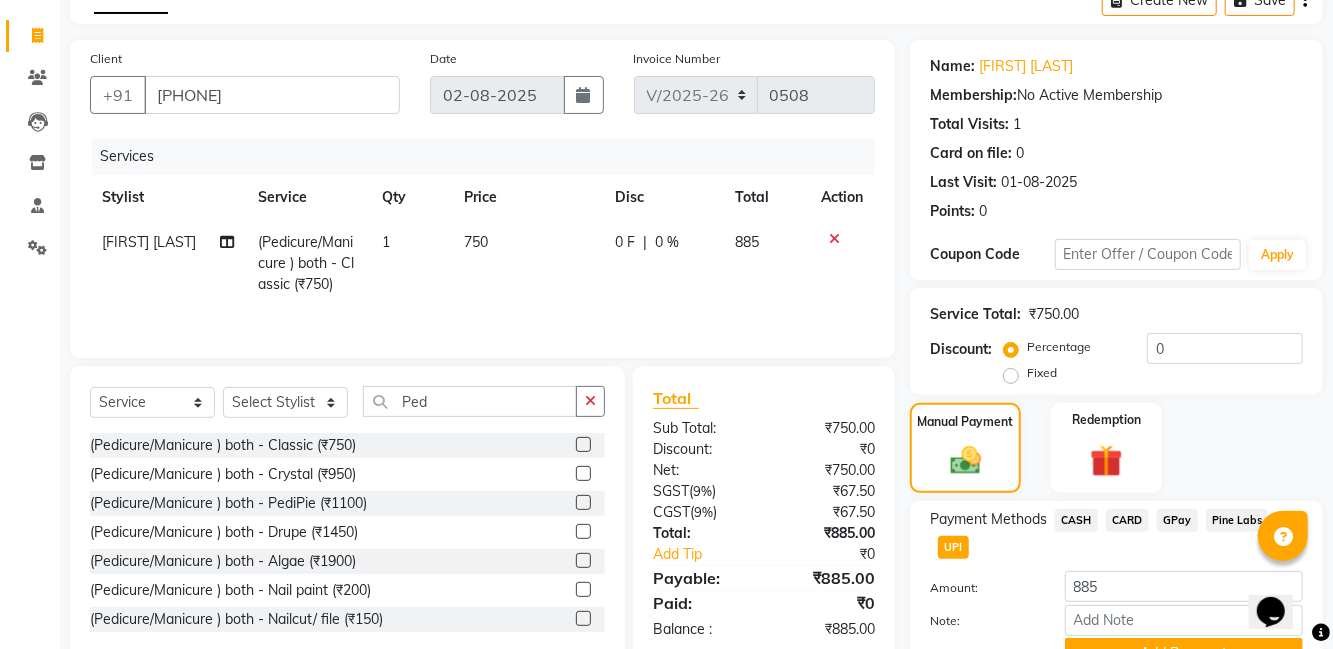 click on "Add Payment" 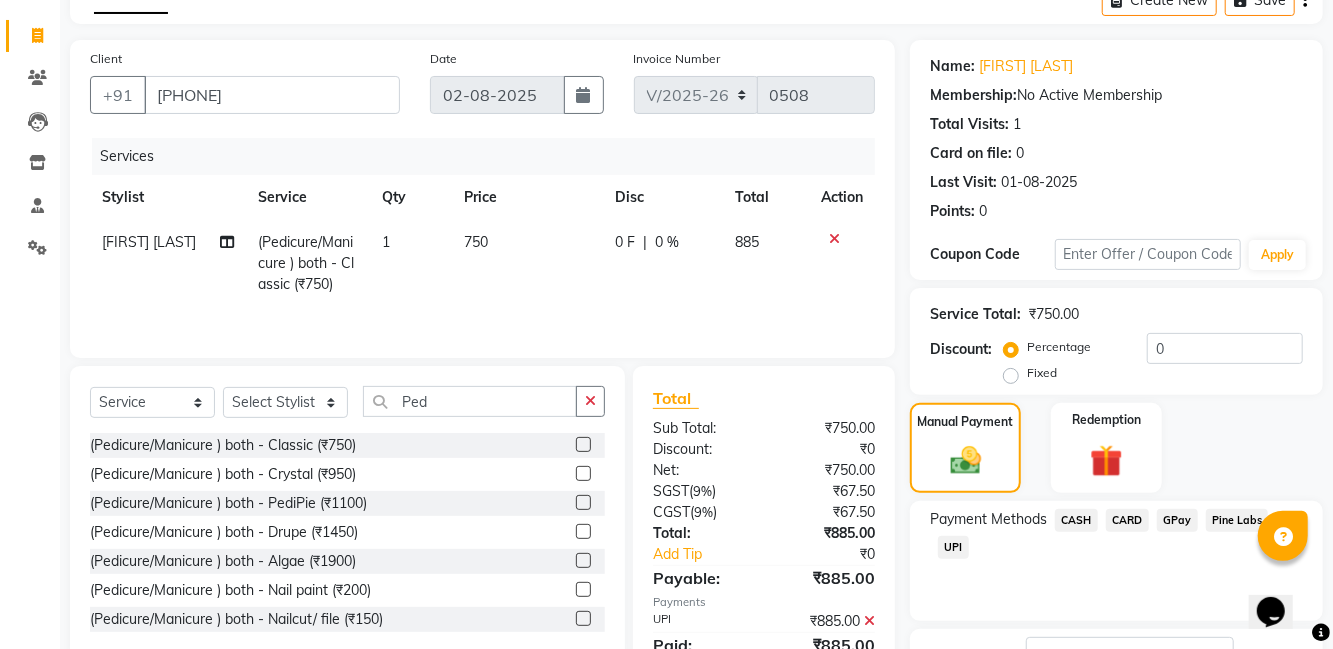 scroll, scrollTop: 168, scrollLeft: 0, axis: vertical 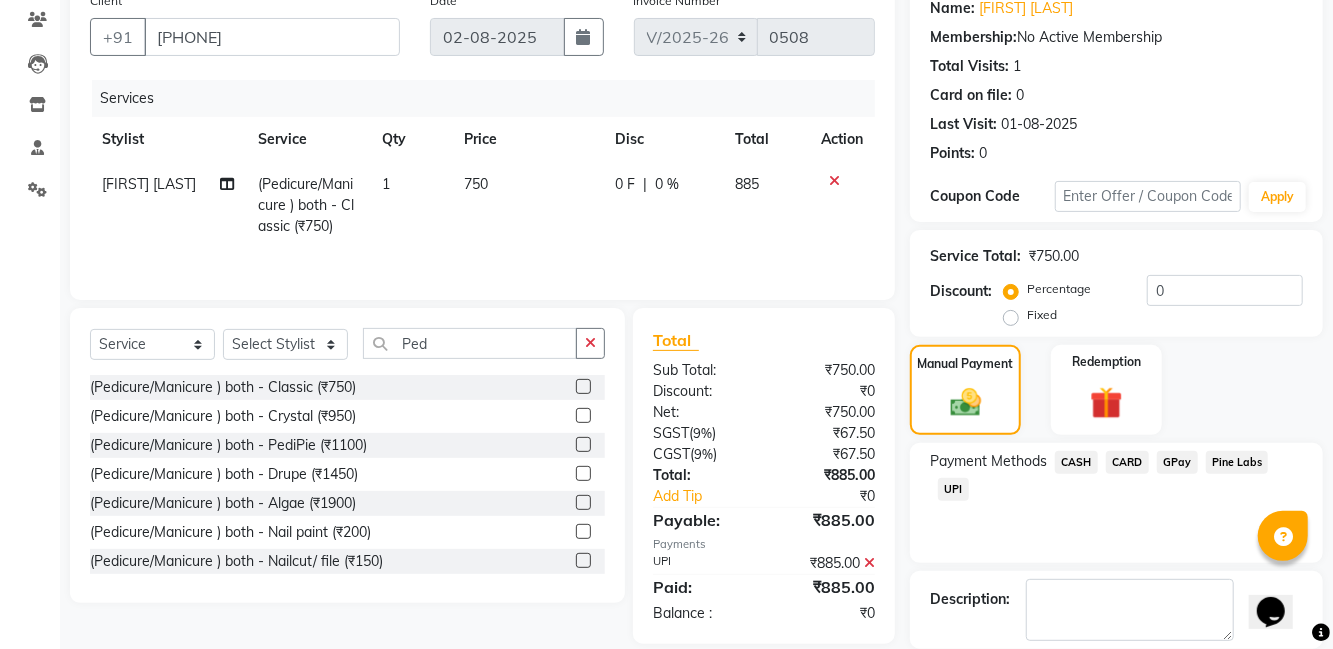 click on "Checkout" 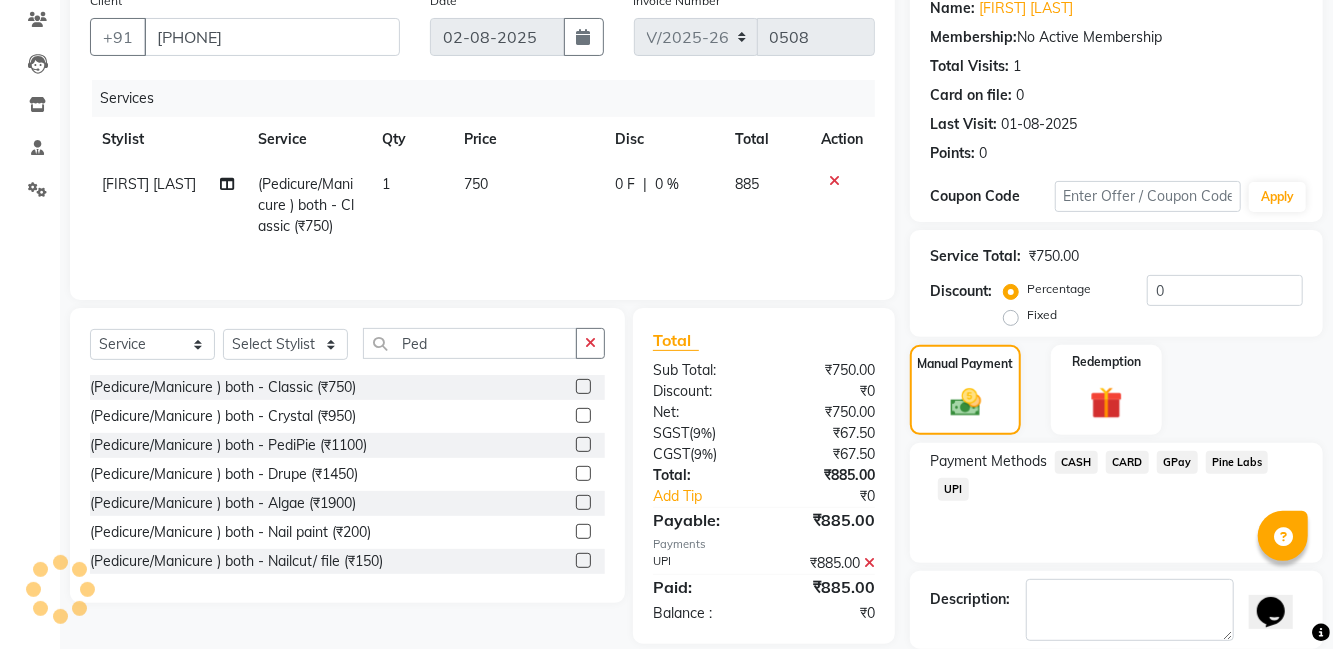 click on "[PHONE] Select Location × La’perle Salon And Wellness Centre, Sector-16c Default Panel My Panel English ENGLISH Español العربية मराठी हिंदी ગુજરાતી தமிழ் 中文 Notifications nothing to show [FIRST] [LAST] Manage Profile Change Password Sign out  Version:3.15.11  ☀ LA’PERLE Salon and Wellness Centre, Sector-16C  Calendar  Invoice  Clients  Leads   Inventory  Staff  Settings Completed InProgress Upcoming Dropped Tentative Check-In Confirm Bookings Segments Page Builder INVOICE PREVIOUS INVOICES Create New   Save  Client +91 [PHONE] Date 02-08-2025 Invoice Number V/2025 V/2025-26 0508 Services Stylist Service Qty Price Disc Total Action [FIRST] [LAST] (Pedicure/Manicure ) both - Classic (₹750) 1 750 0 F | 0 % 885 Select  Service  Product  Membership  Package Voucher Prepaid Gift Card  Select Stylist Anjali Arti kumari Asha Kumari Ashish Kumar Krish Kumar La perle Mohd Naushad Ronak Sagar Paswan Sapna  Shahdaab Shiv Kumar Sonu Kumar Stuti Vaish" at bounding box center [666, 156] 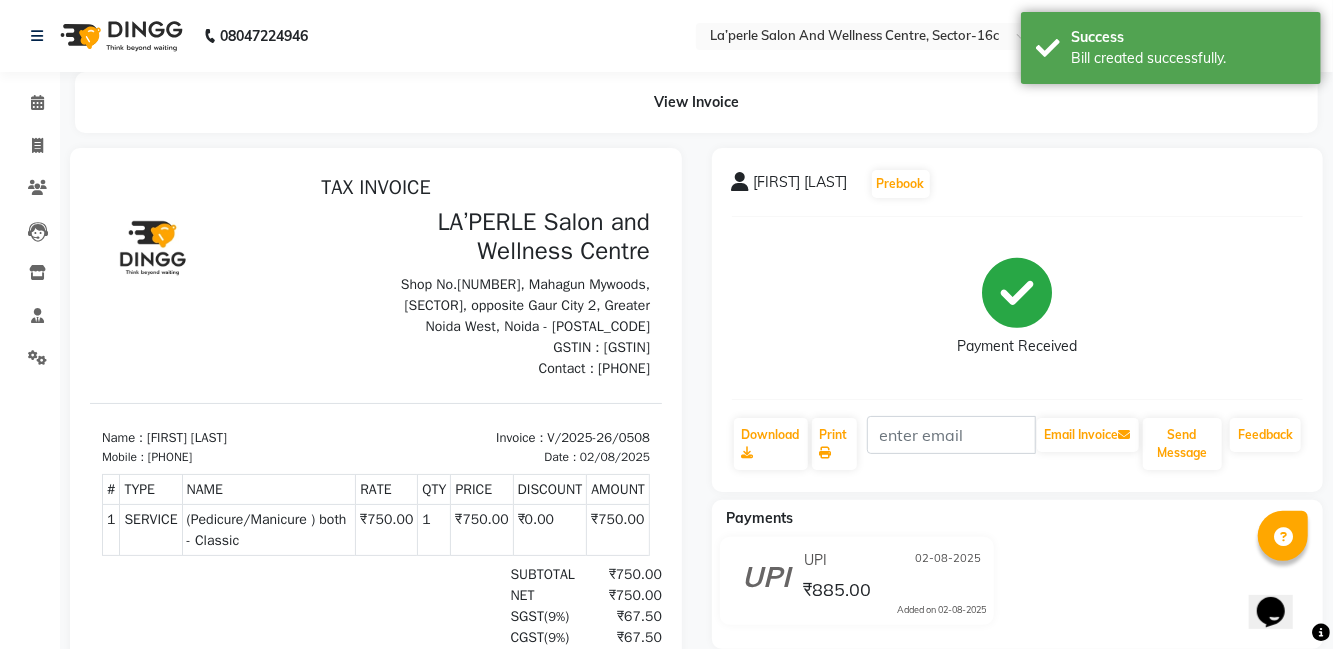 scroll, scrollTop: 0, scrollLeft: 0, axis: both 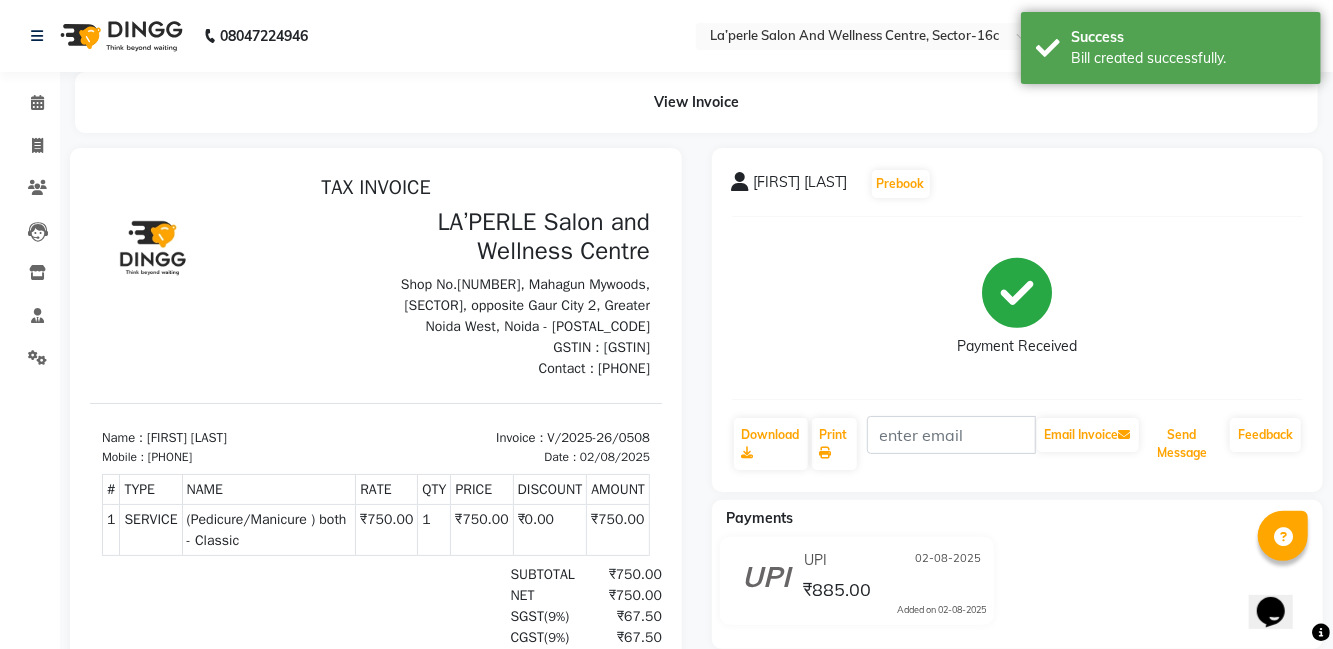 click on "Send Message" 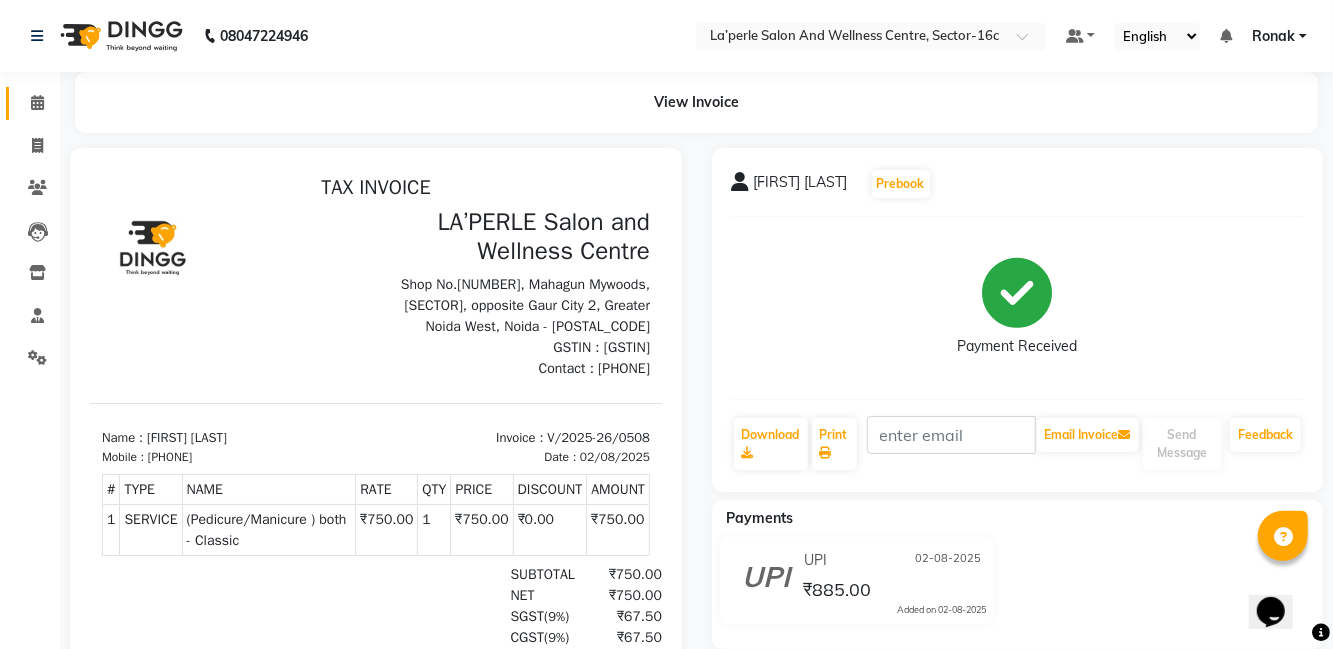 click 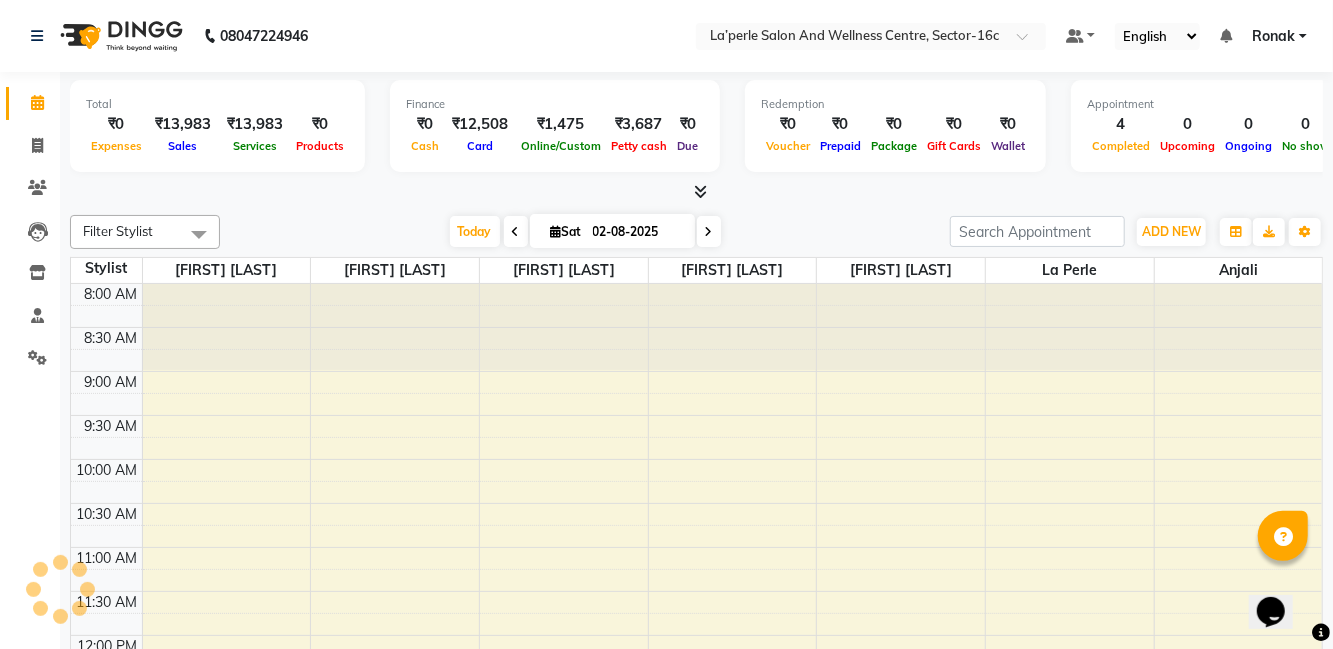 scroll, scrollTop: 0, scrollLeft: 0, axis: both 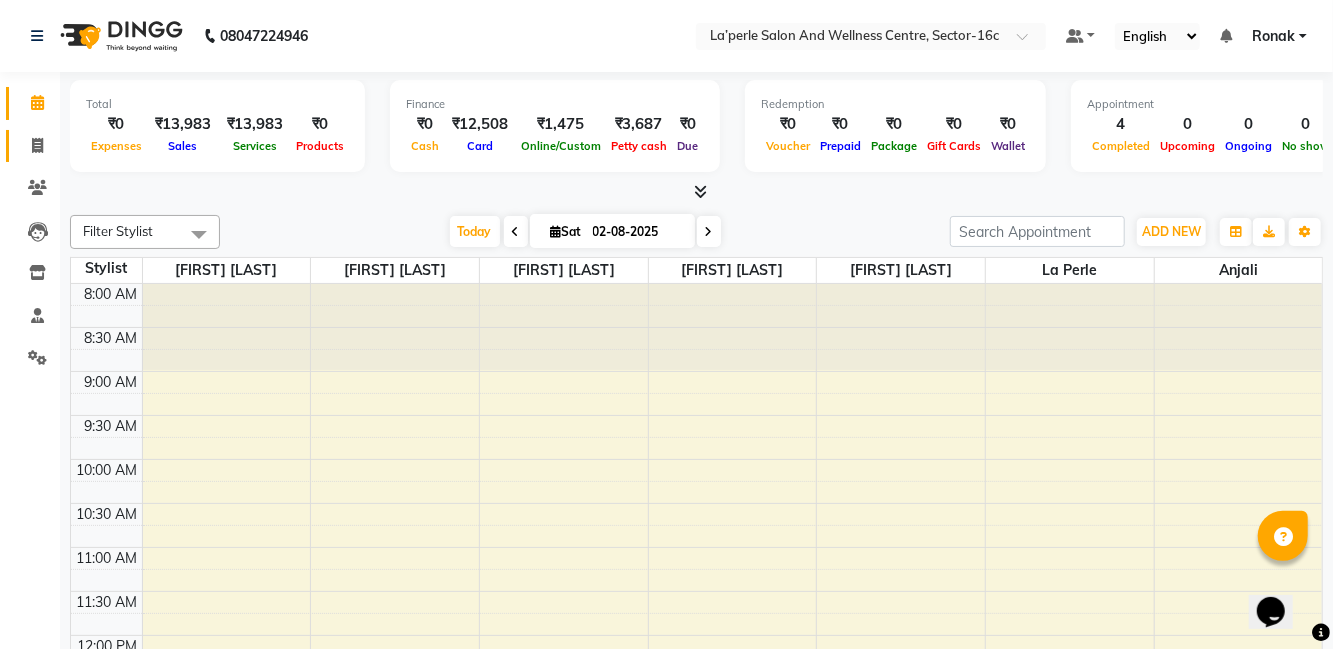 click 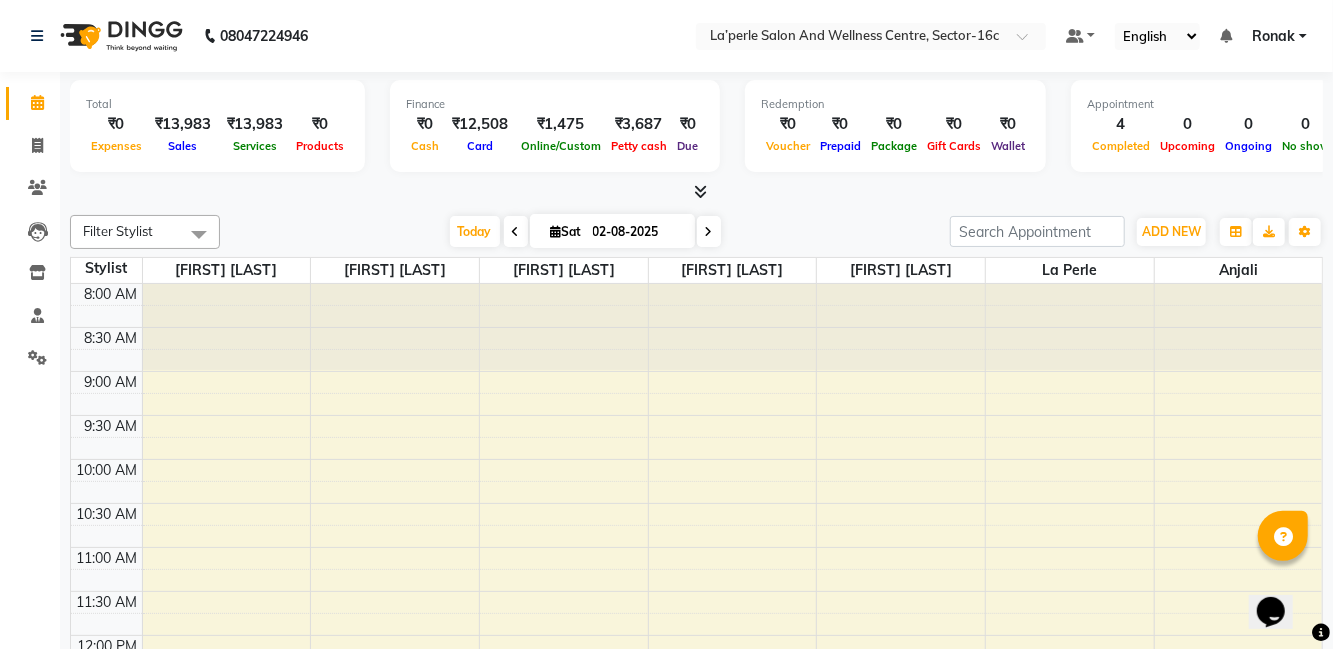 select on "service" 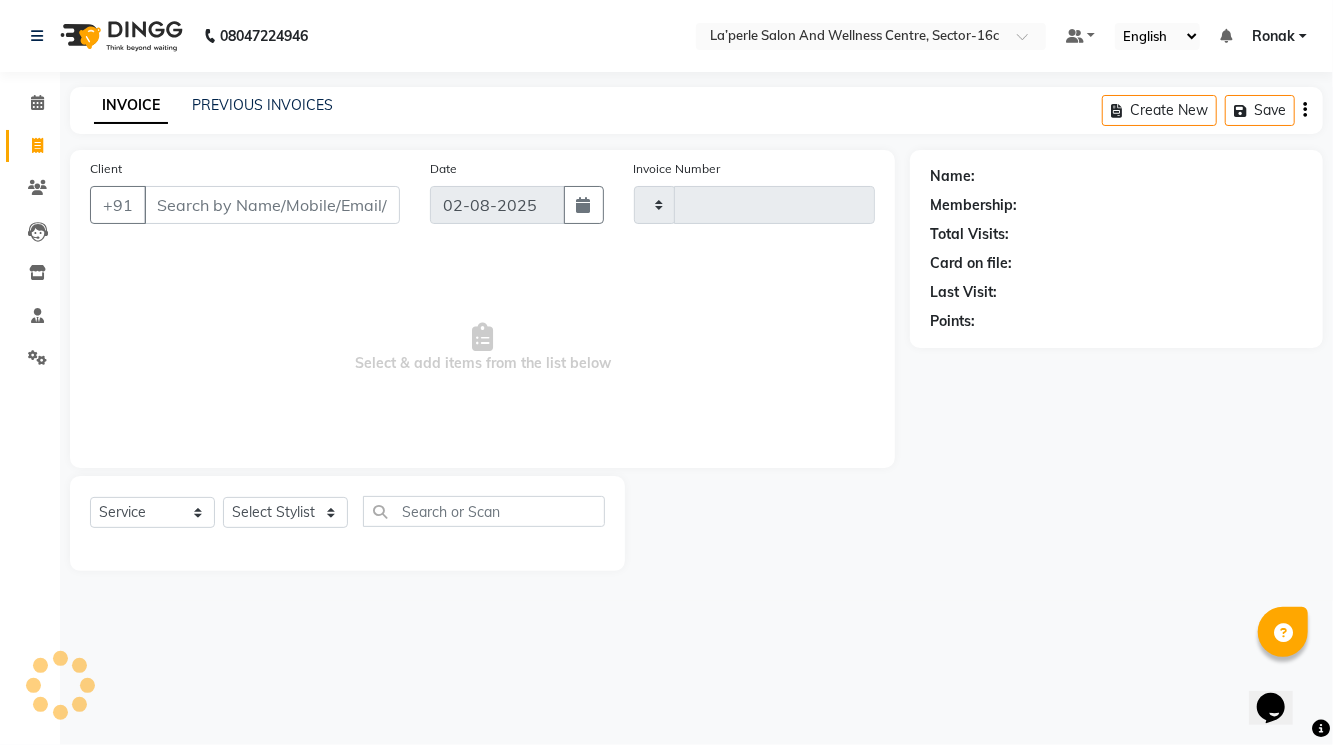 type on "0509" 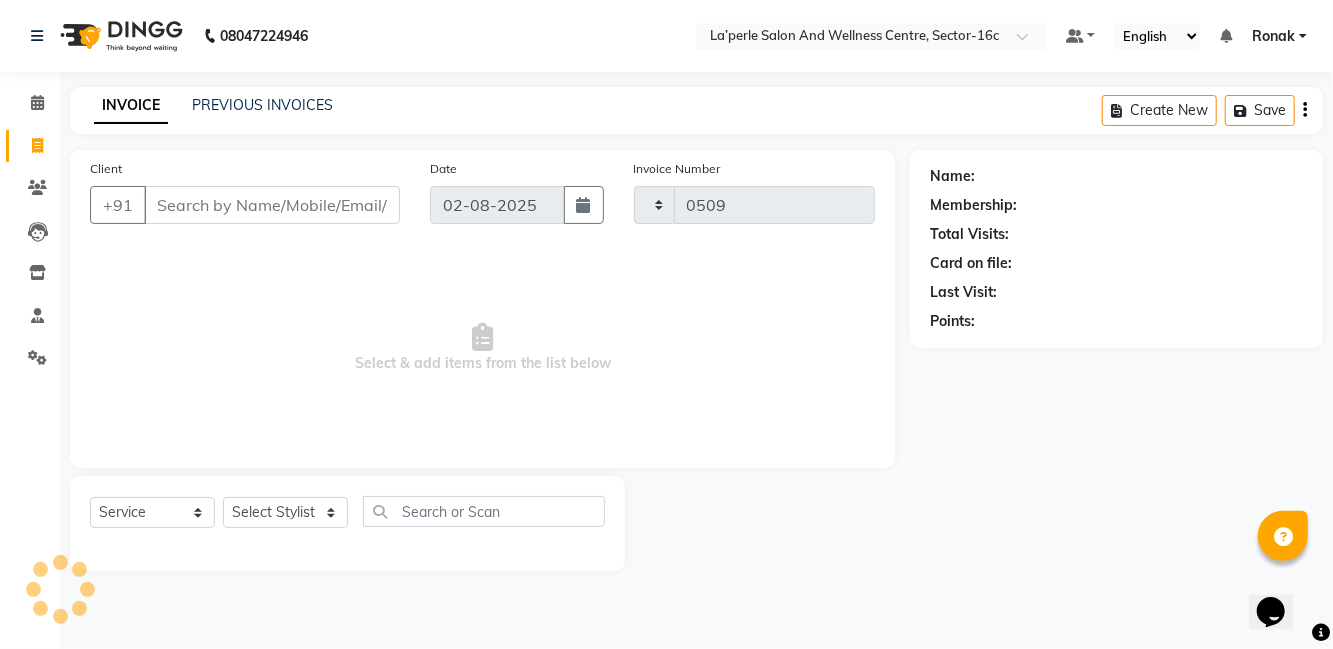 select on "8341" 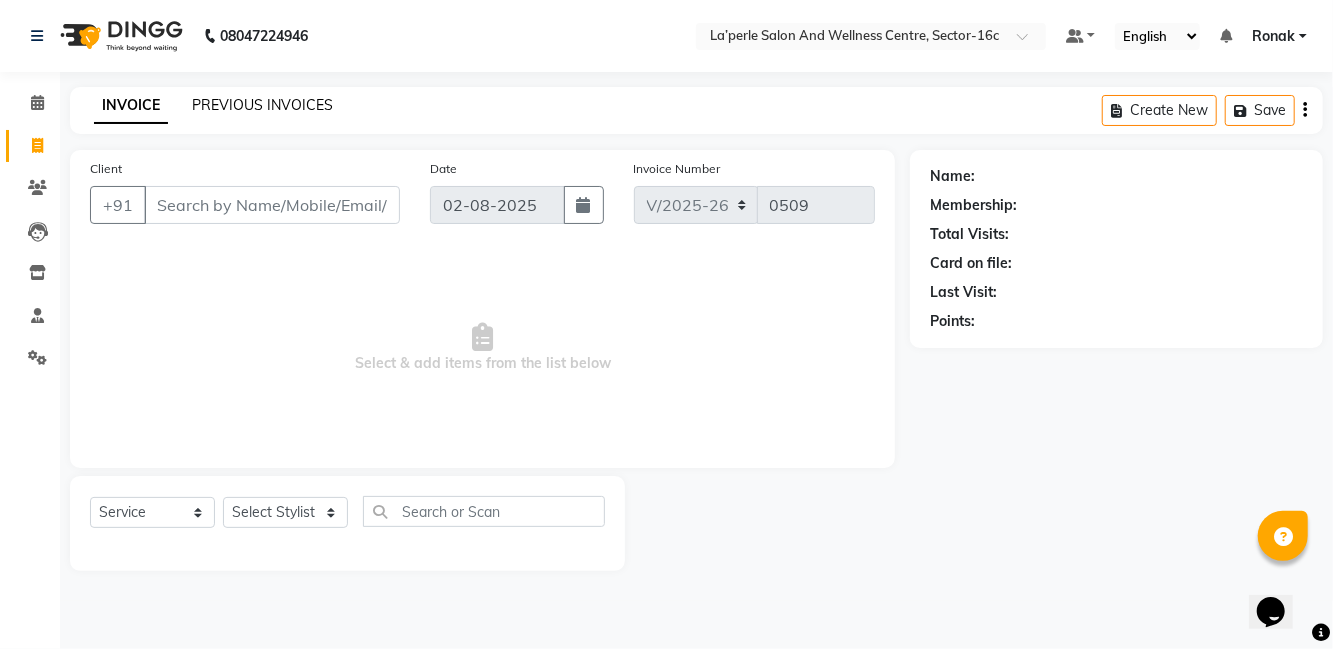 click on "PREVIOUS INVOICES" 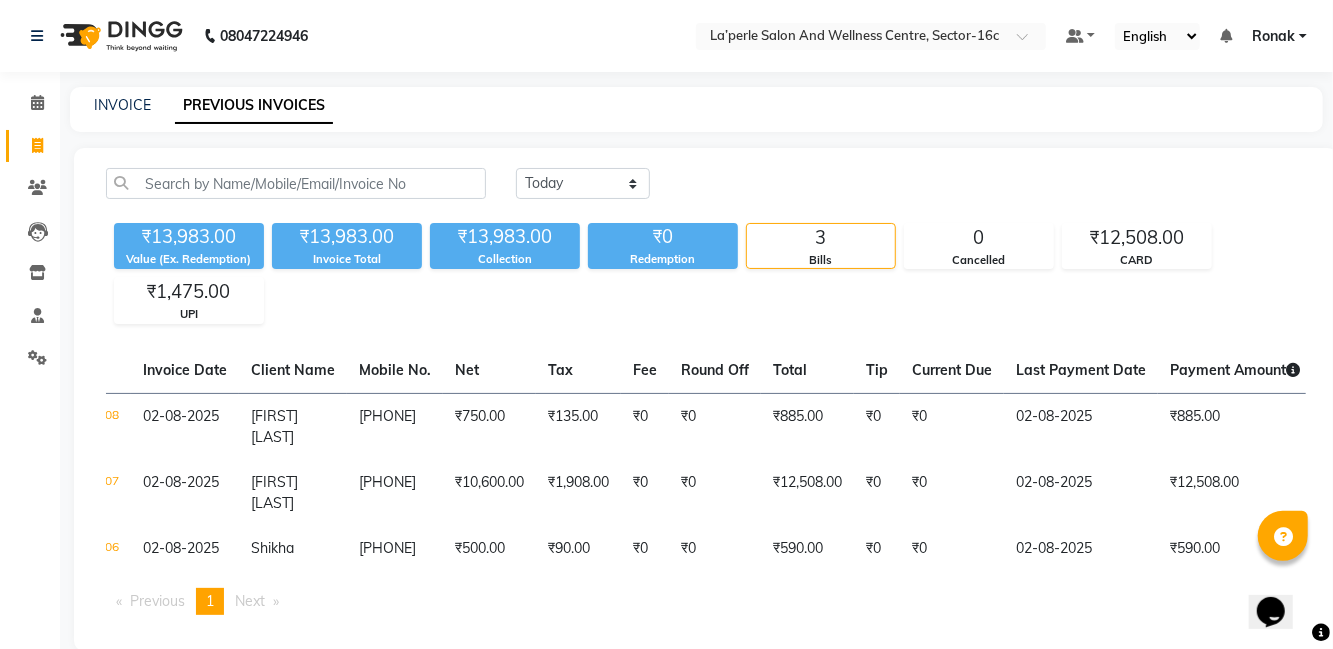 scroll, scrollTop: 0, scrollLeft: 0, axis: both 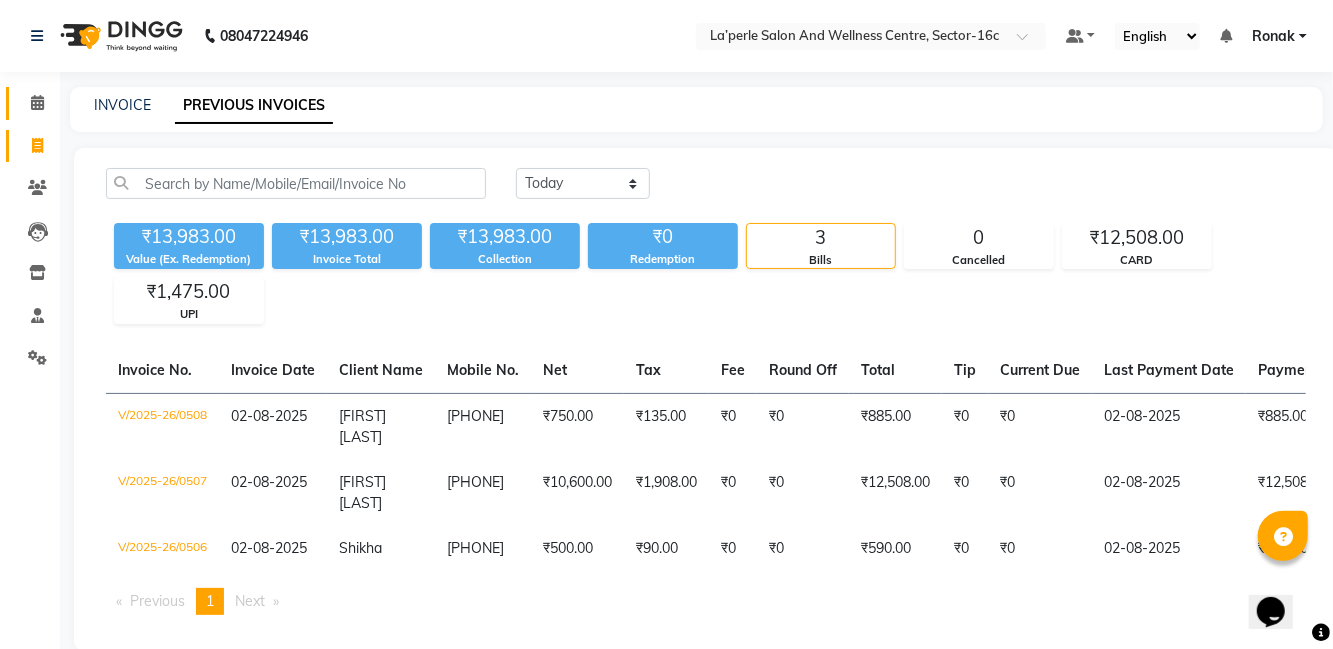 click 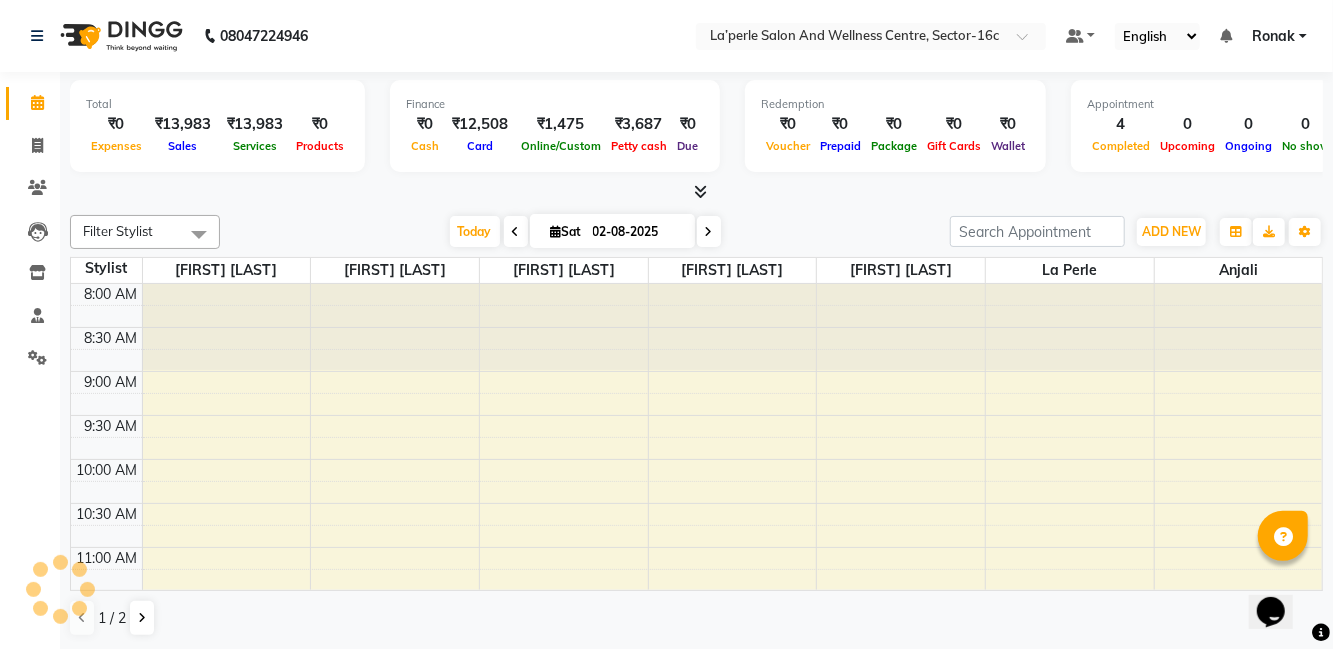 scroll, scrollTop: 0, scrollLeft: 0, axis: both 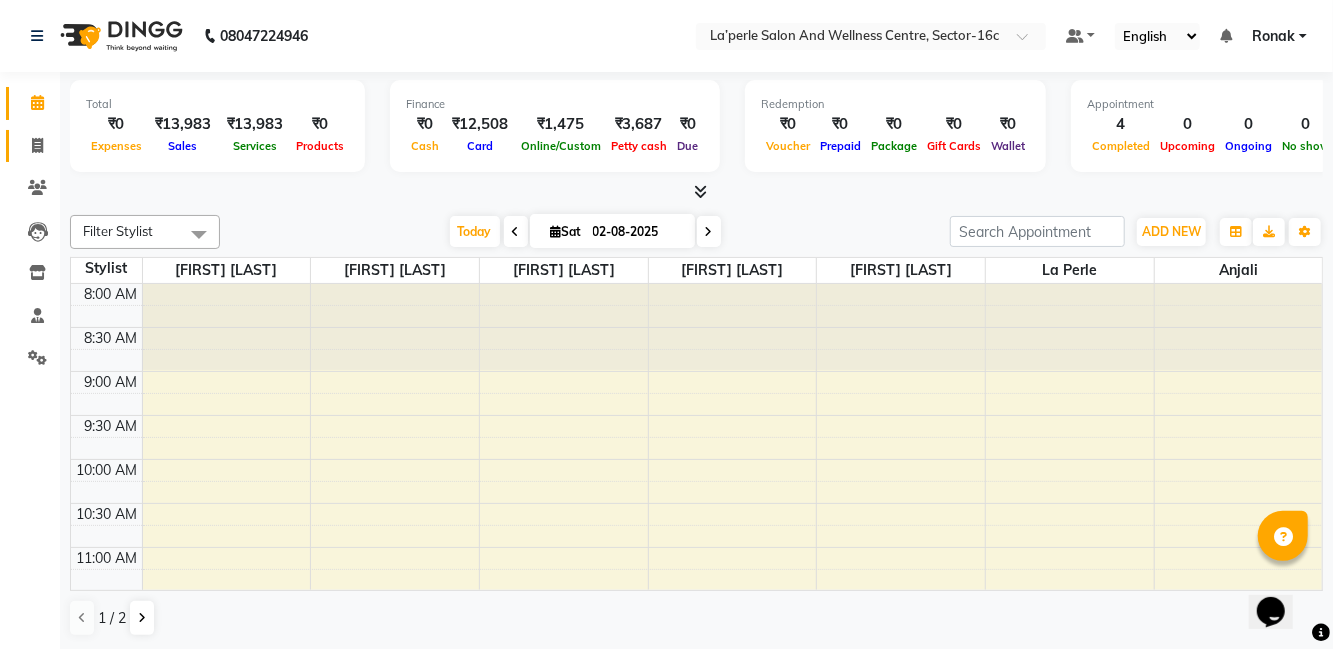 click 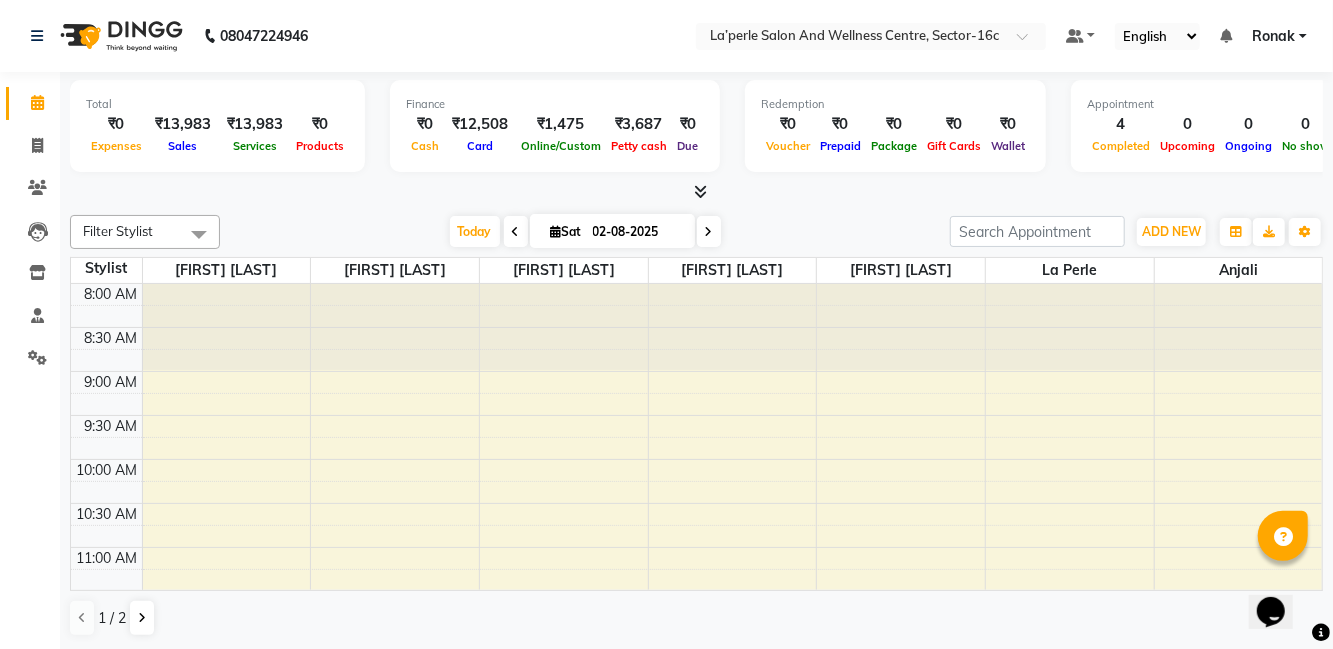 select on "8341" 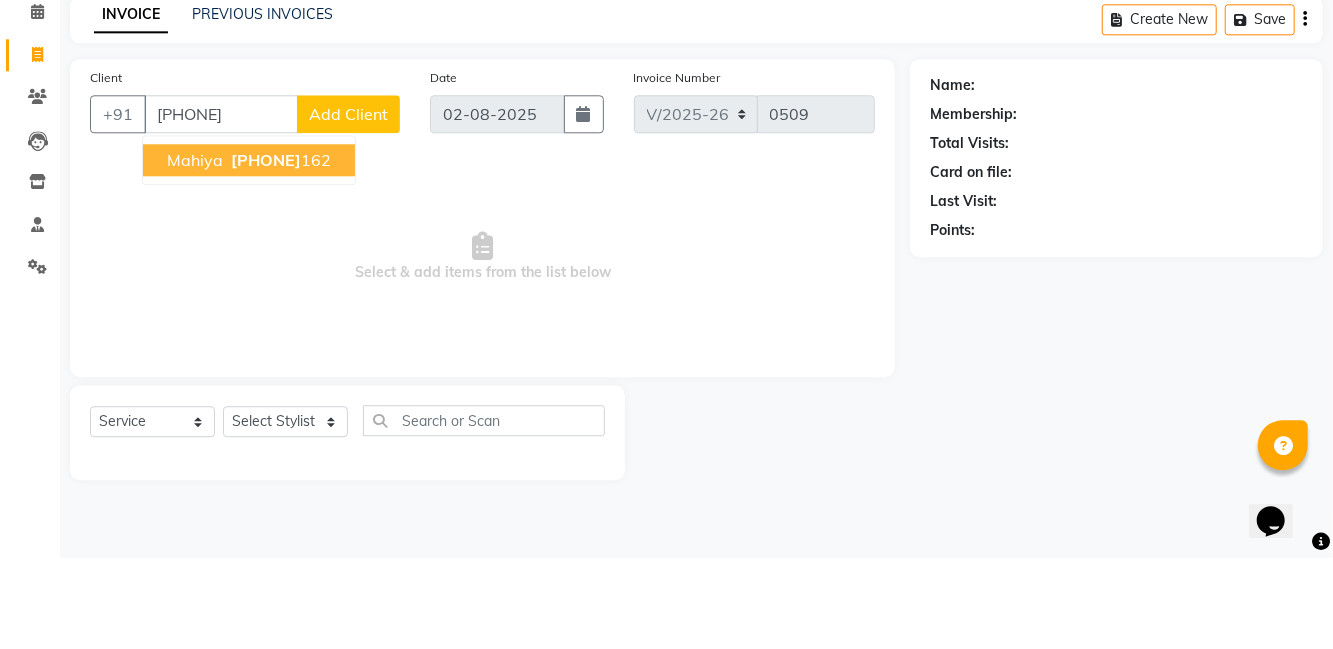click on "[PHONE]" at bounding box center [279, 251] 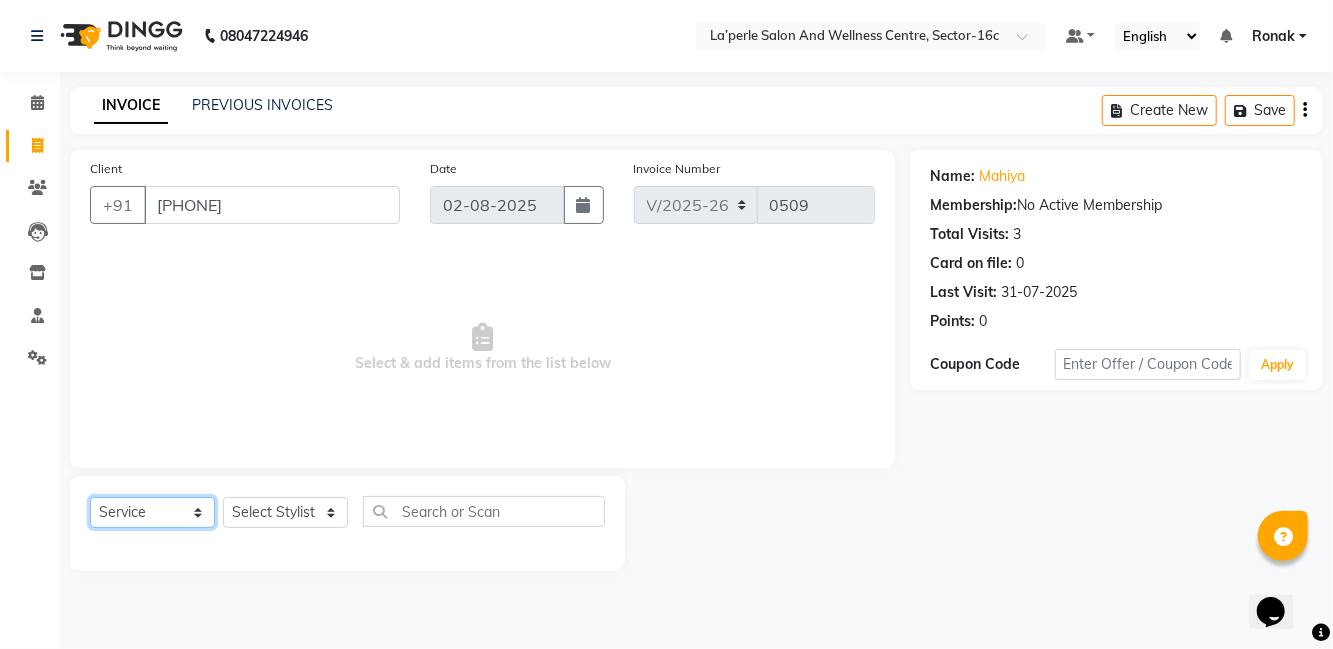 click on "Select  Service  Product  Membership  Package Voucher Prepaid Gift Card" 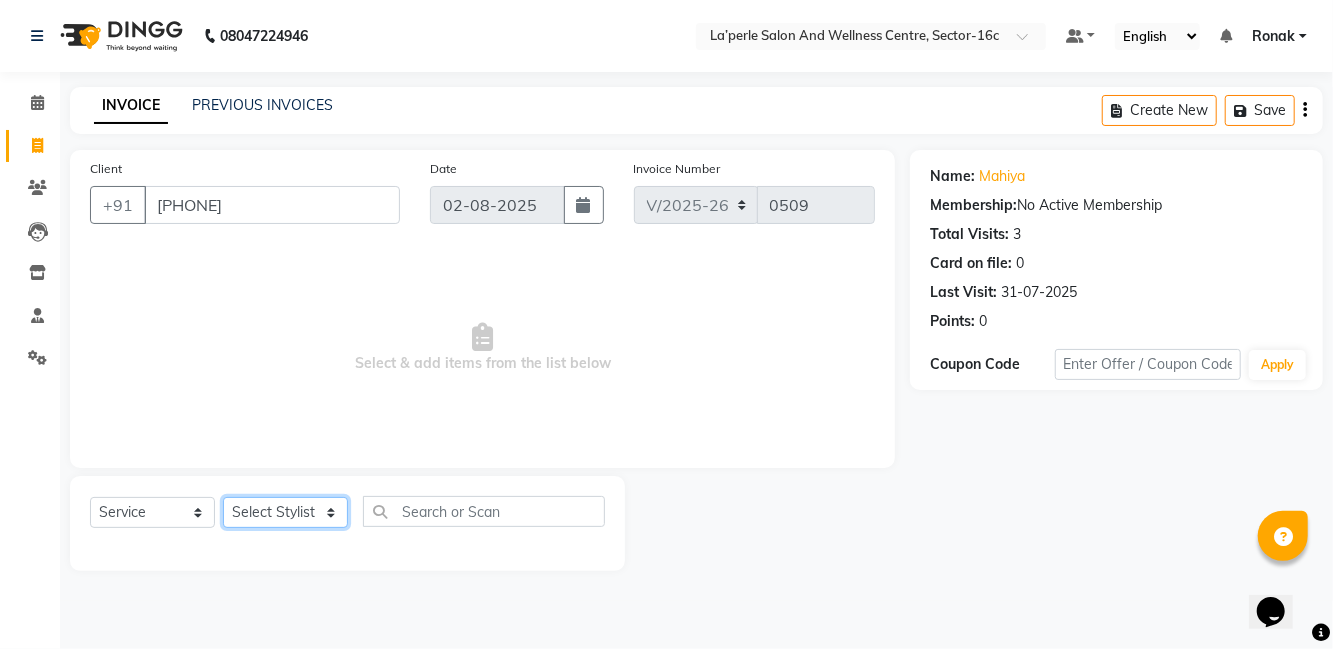 click on "Select Stylist [FIRST] [LAST] [FIRST] [LAST] [FIRST] [LAST] [FIRST] [LAST] [FIRST] [LAST] [FIRST] [LAST] [FIRST] [LAST] [FIRST] [LAST] [FIRST] [LAST] [FIRST] [LAST] [FIRST] [LAST] [FIRST] [LAST] [FIRST] [LAST]" 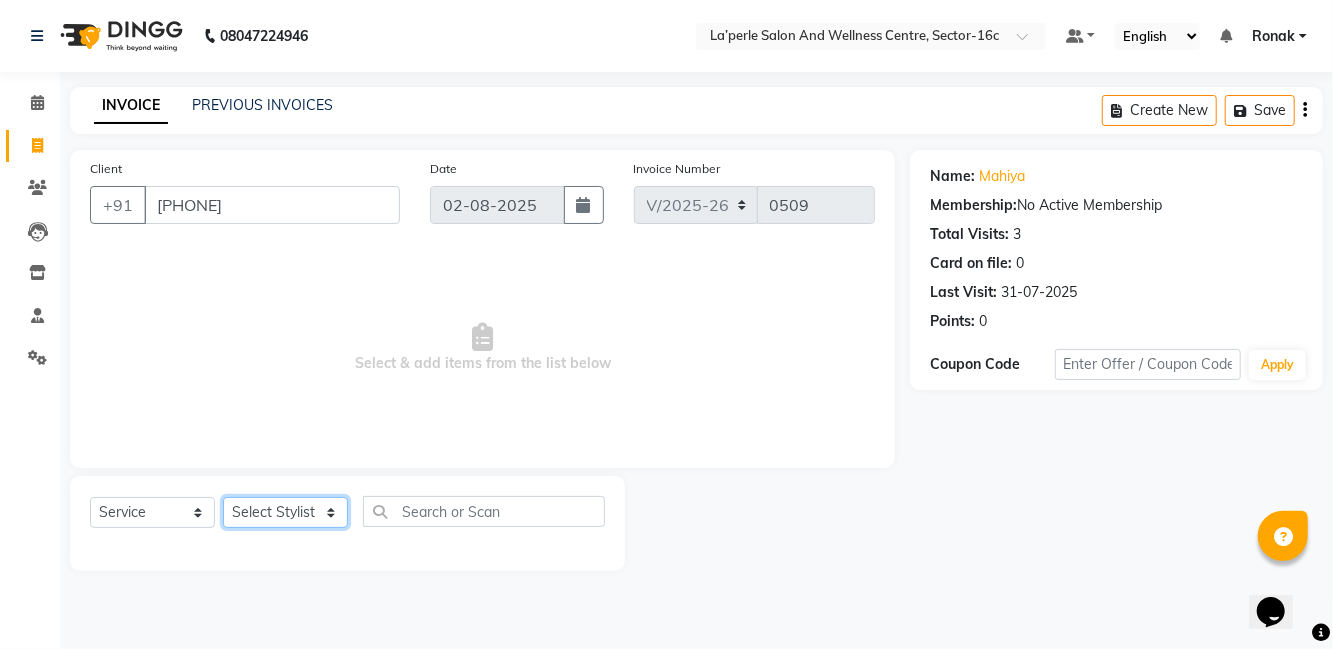 select on "81950" 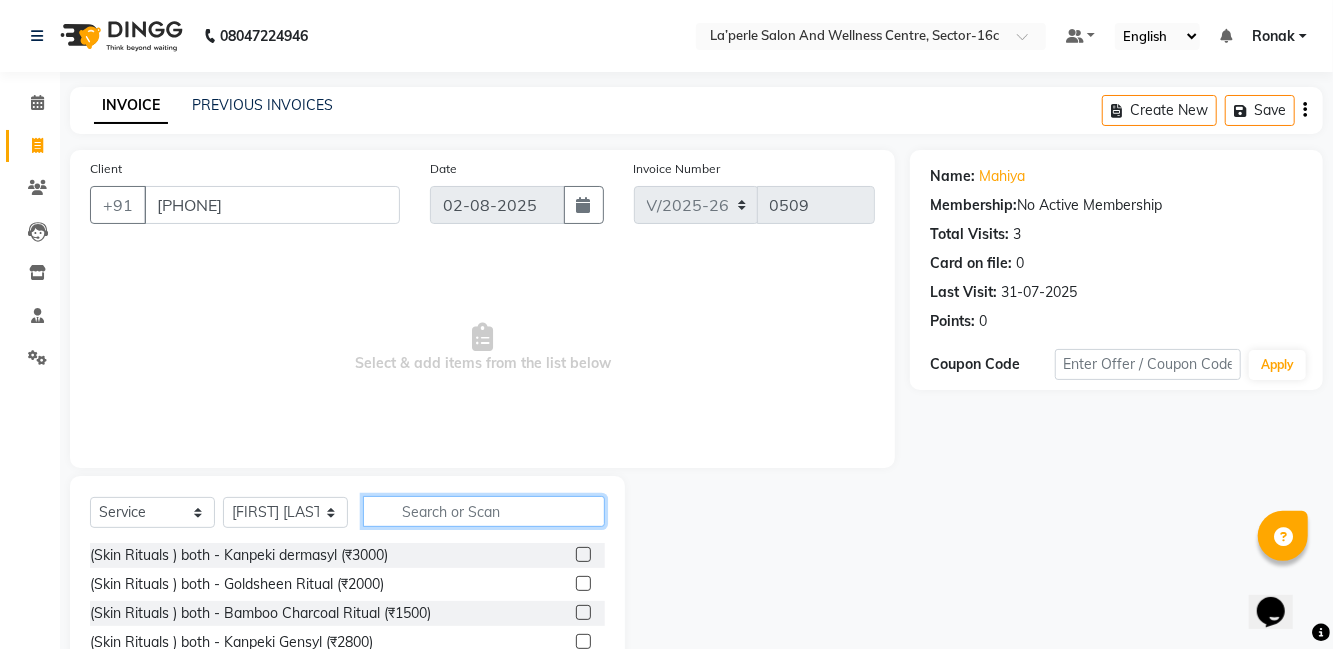click 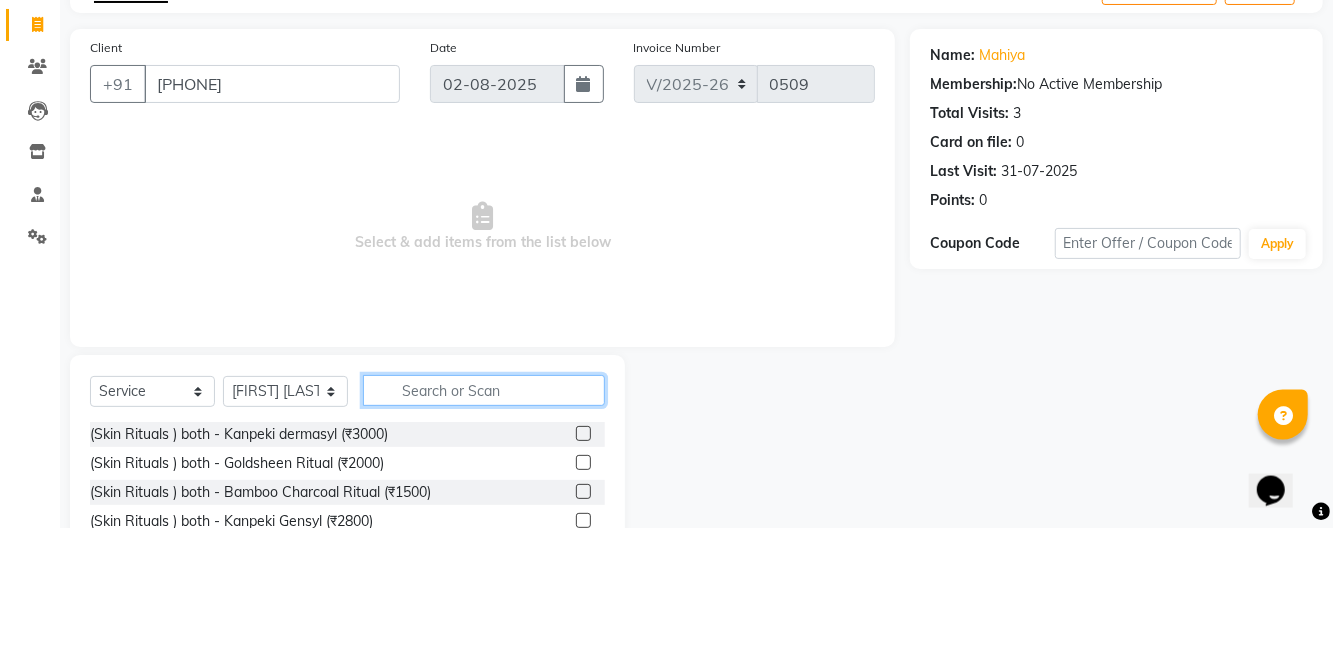 scroll, scrollTop: 9, scrollLeft: 0, axis: vertical 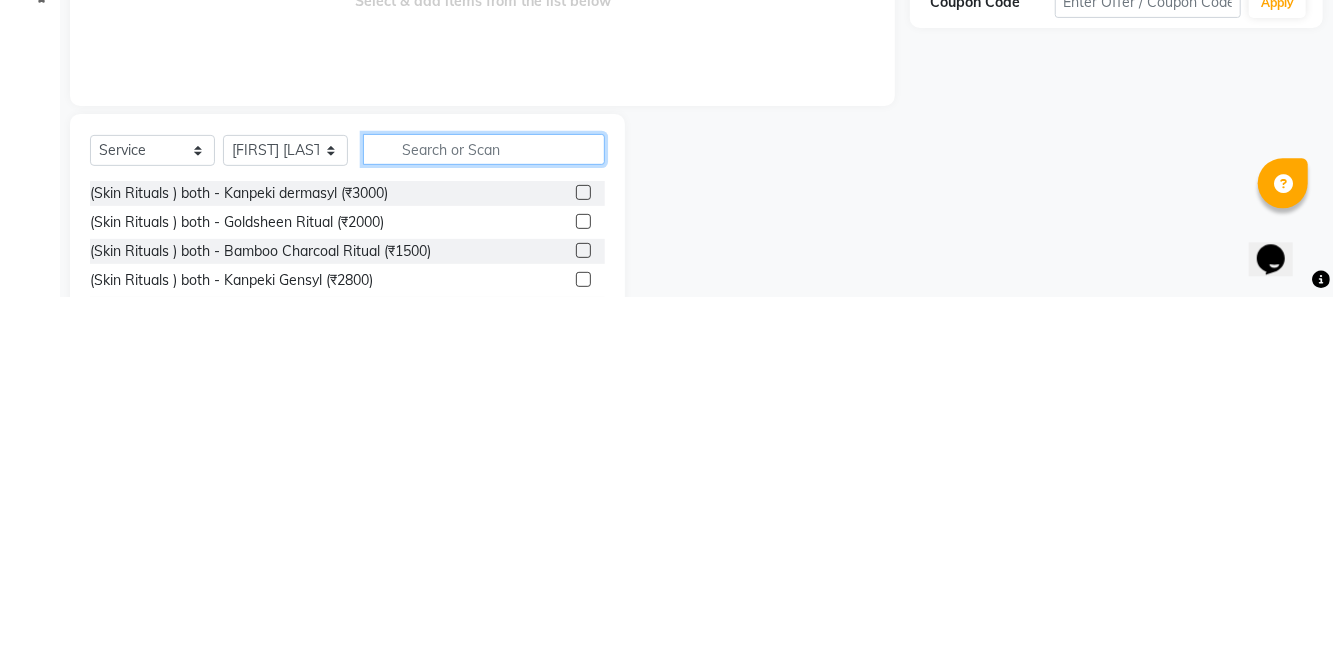 type on "O" 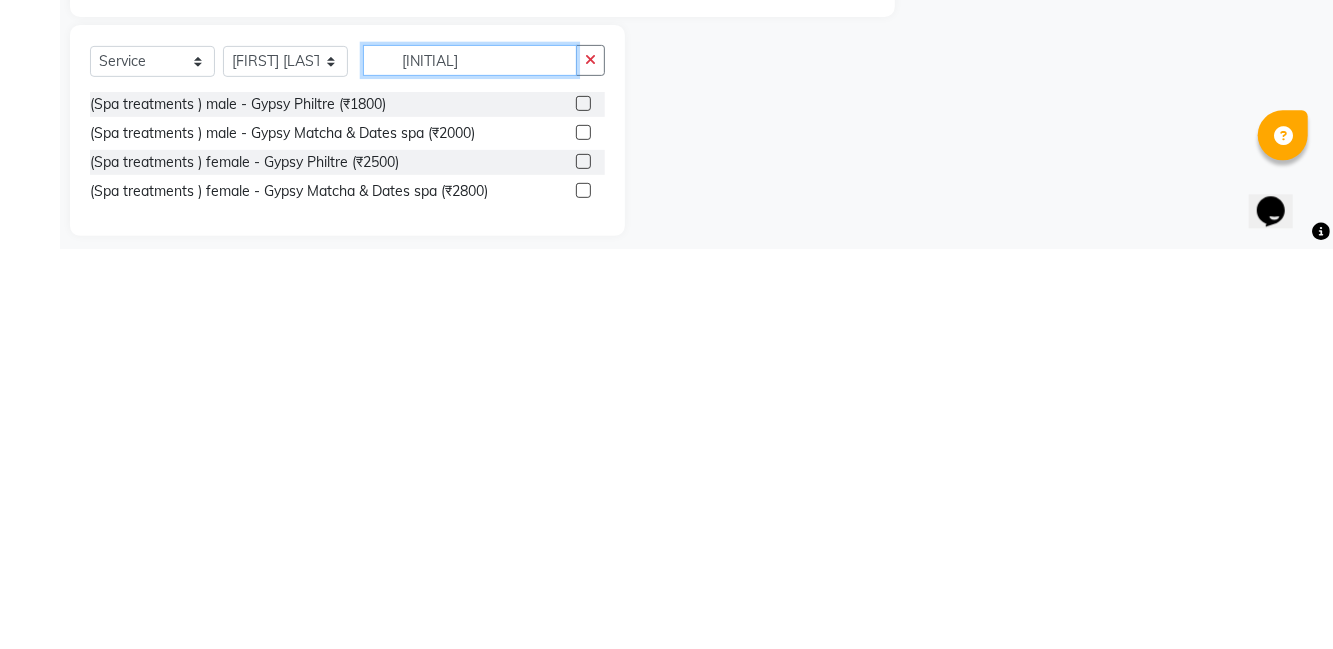 scroll, scrollTop: 52, scrollLeft: 0, axis: vertical 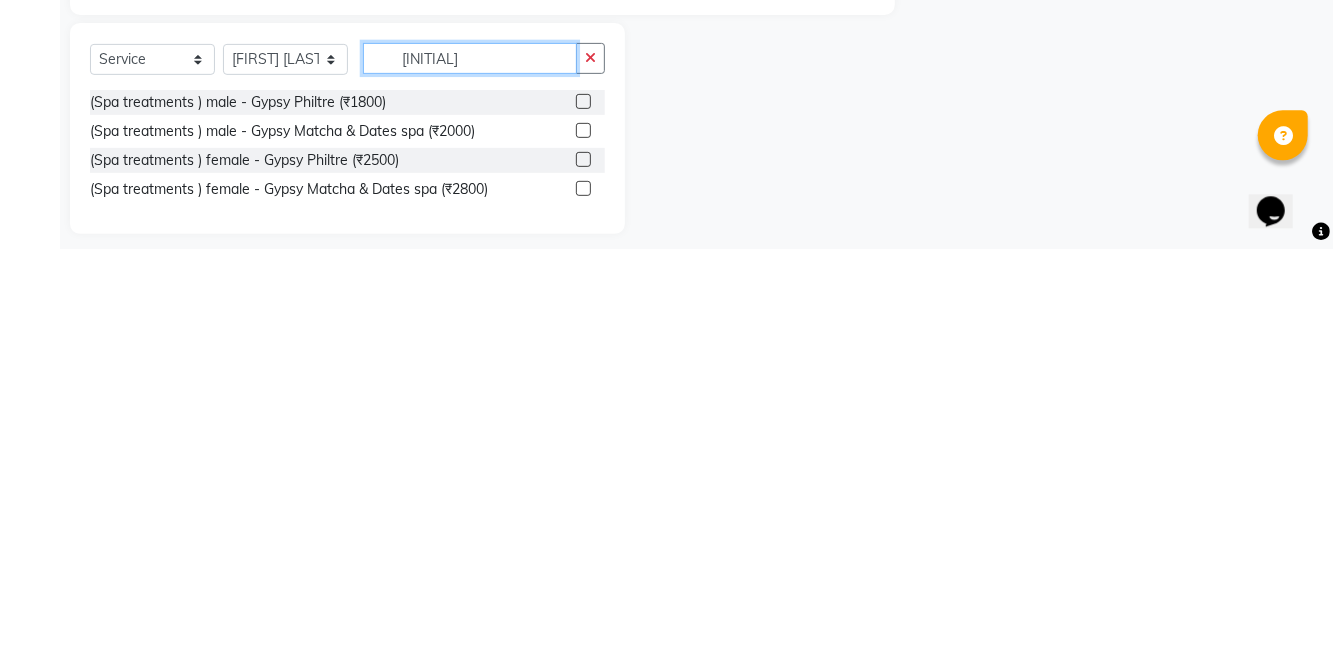 type on "[INITIAL]" 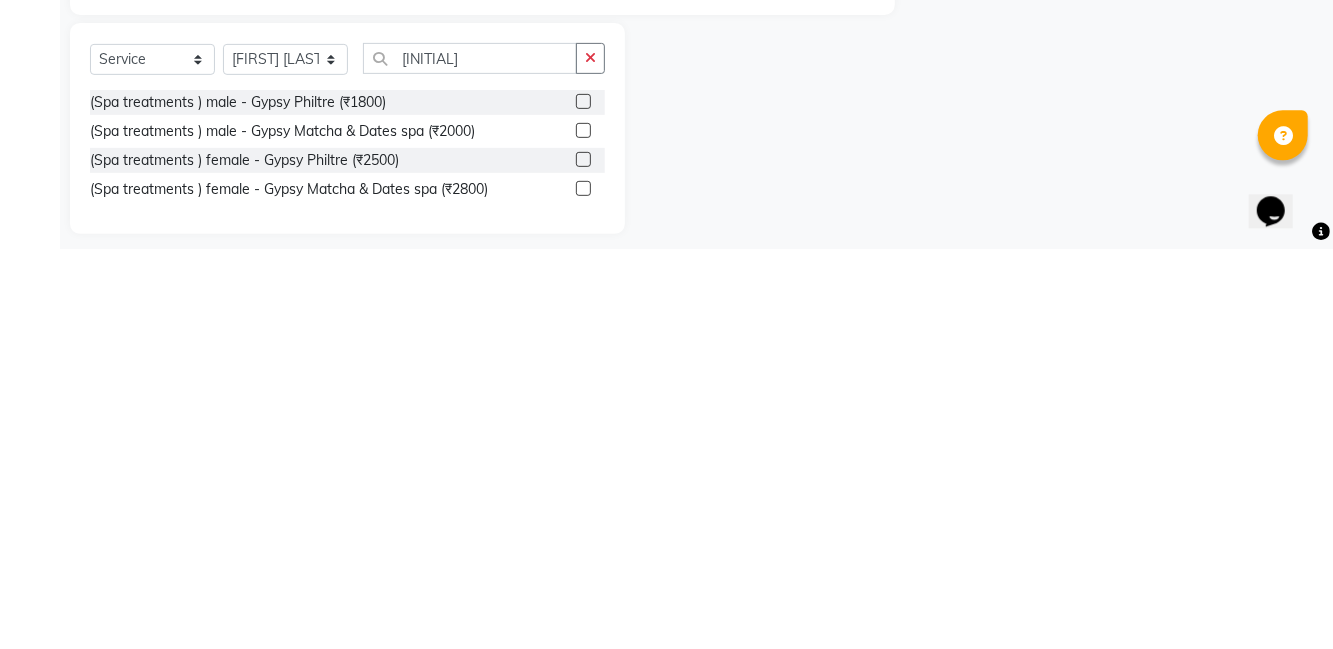 click 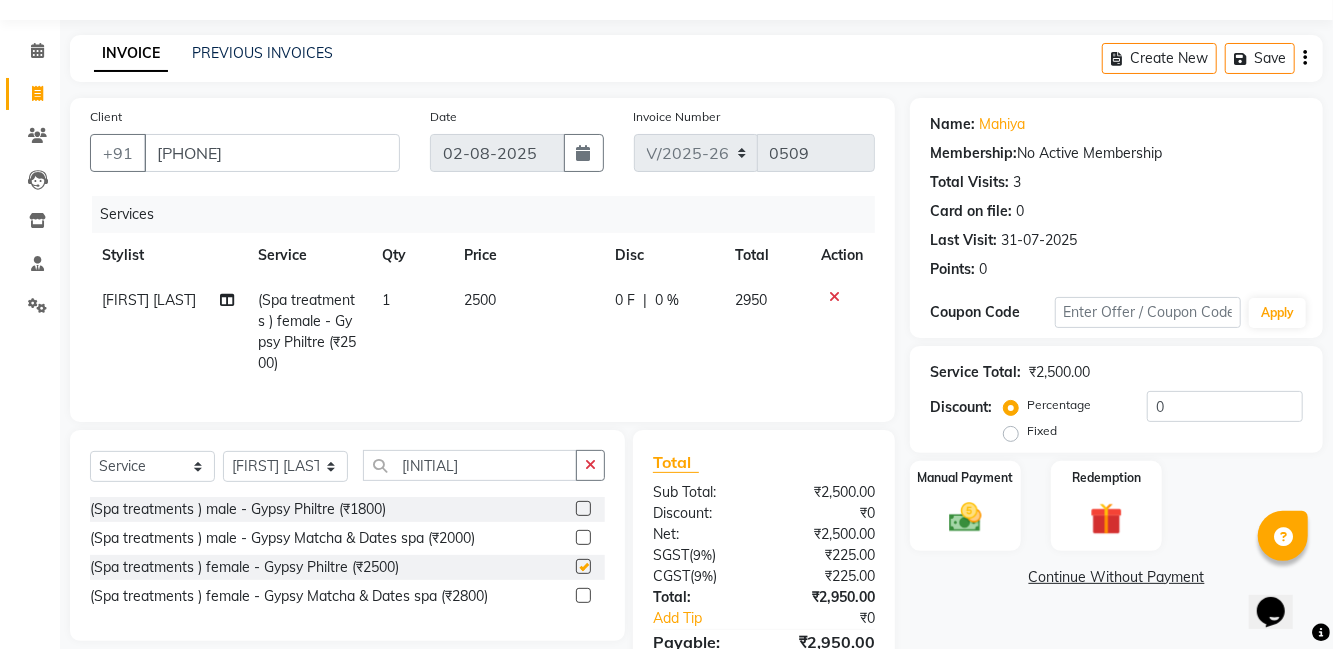 checkbox on "false" 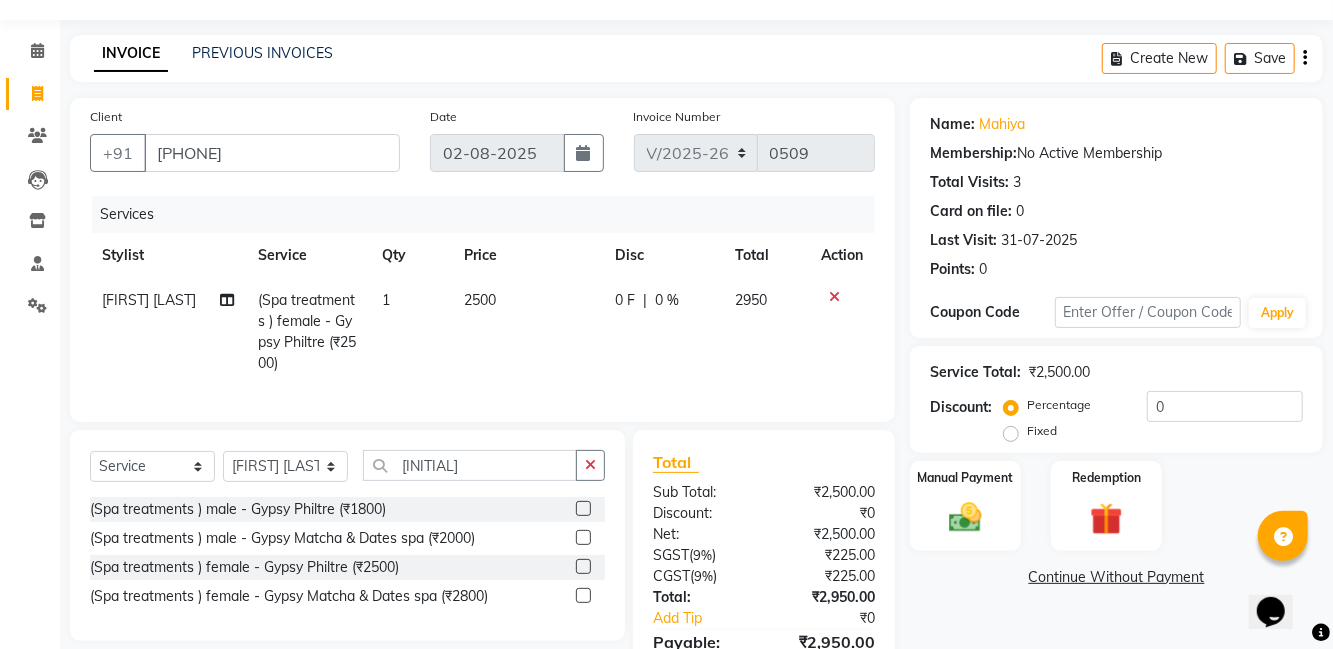 scroll, scrollTop: 59, scrollLeft: 0, axis: vertical 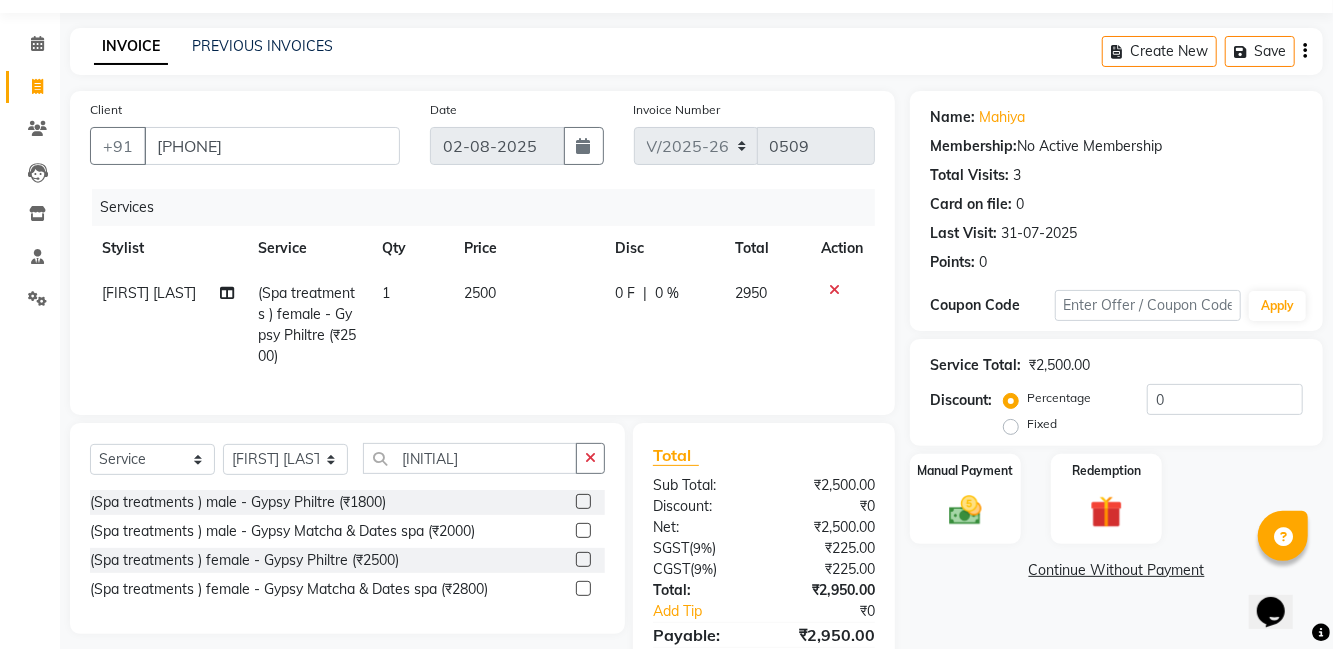 click 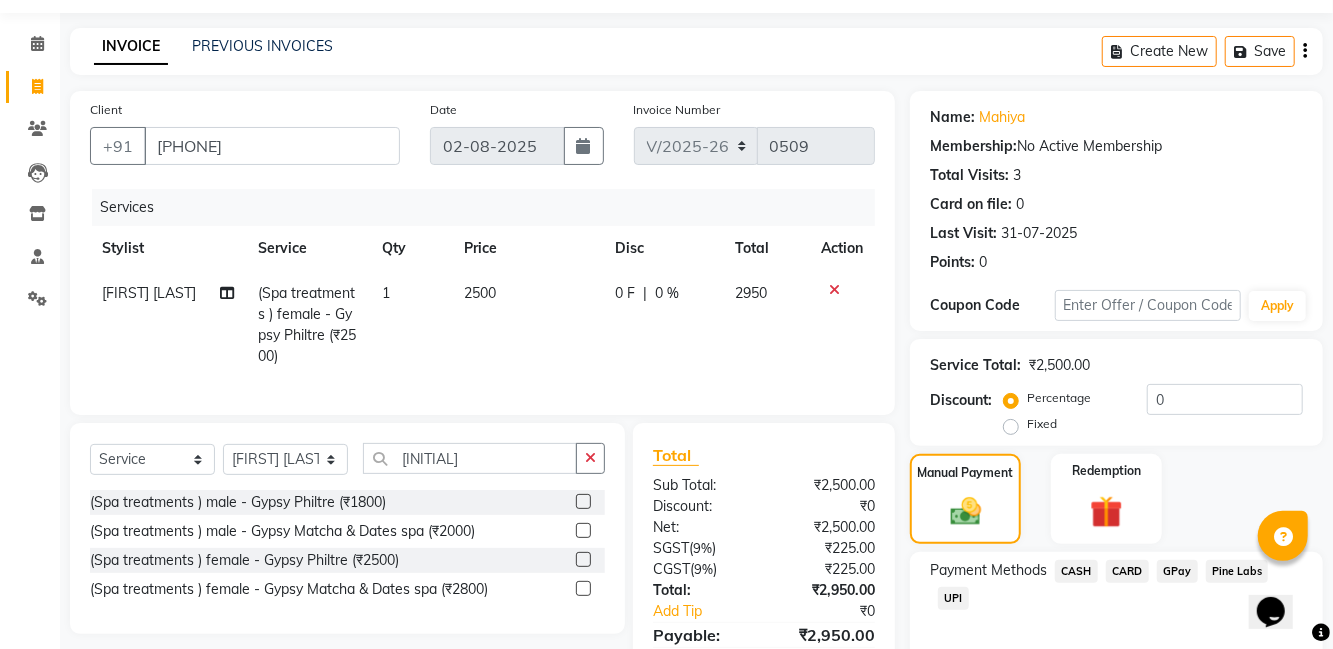 click on "UPI" 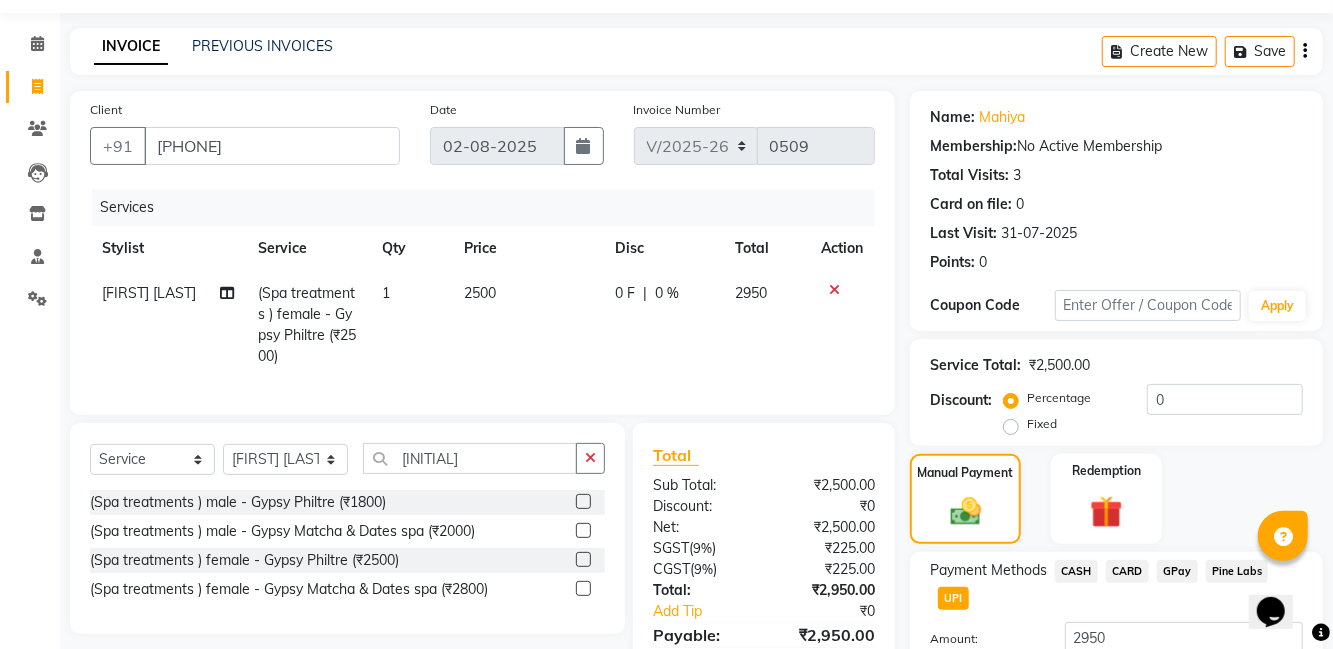 scroll, scrollTop: 110, scrollLeft: 0, axis: vertical 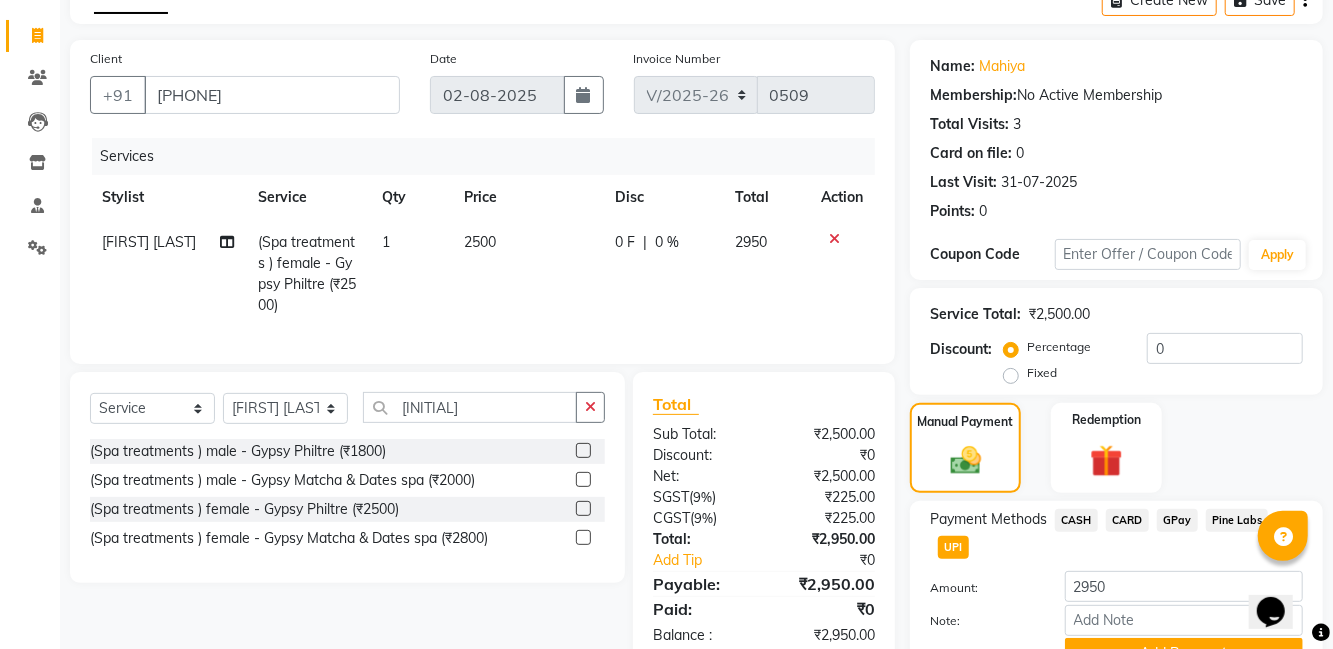 click on "Add Payment" 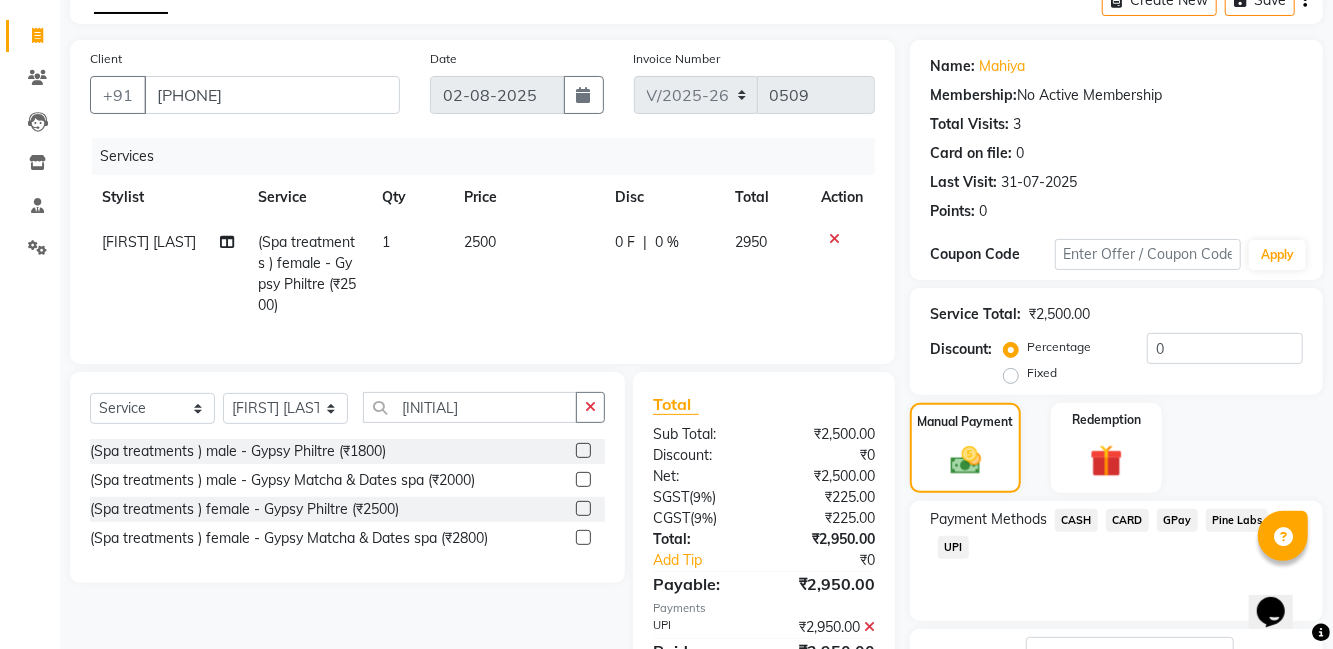 scroll, scrollTop: 168, scrollLeft: 0, axis: vertical 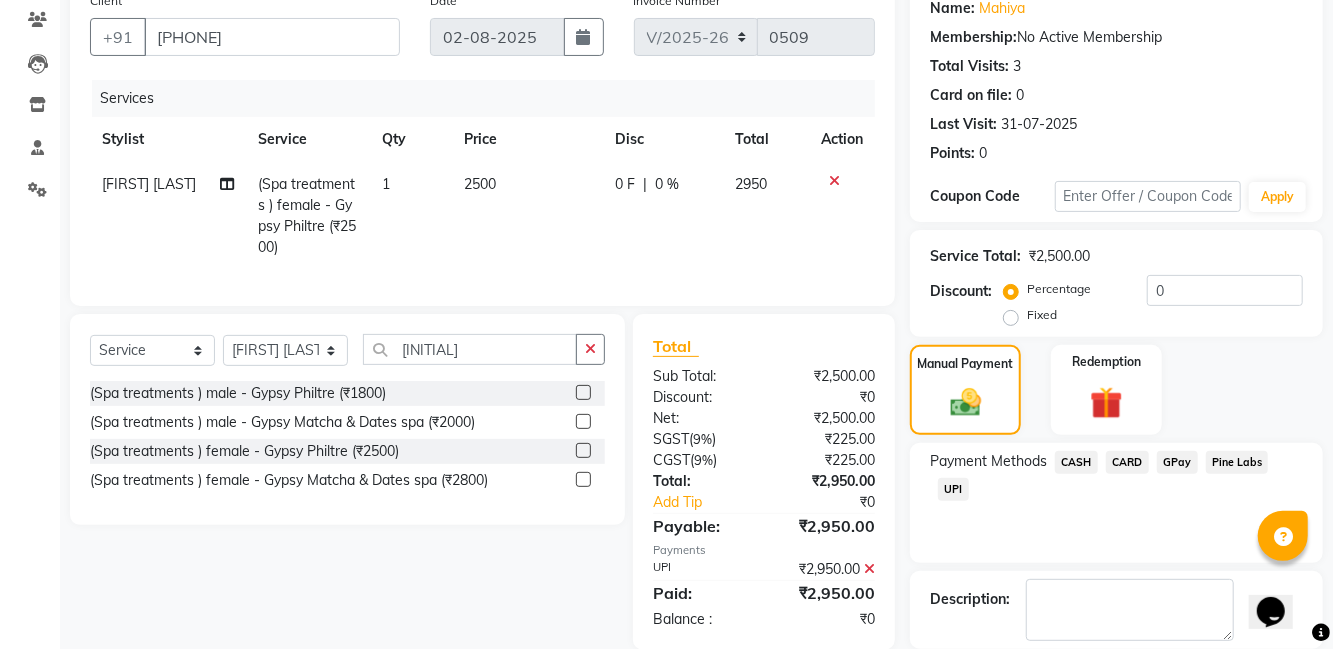 click on "Checkout" 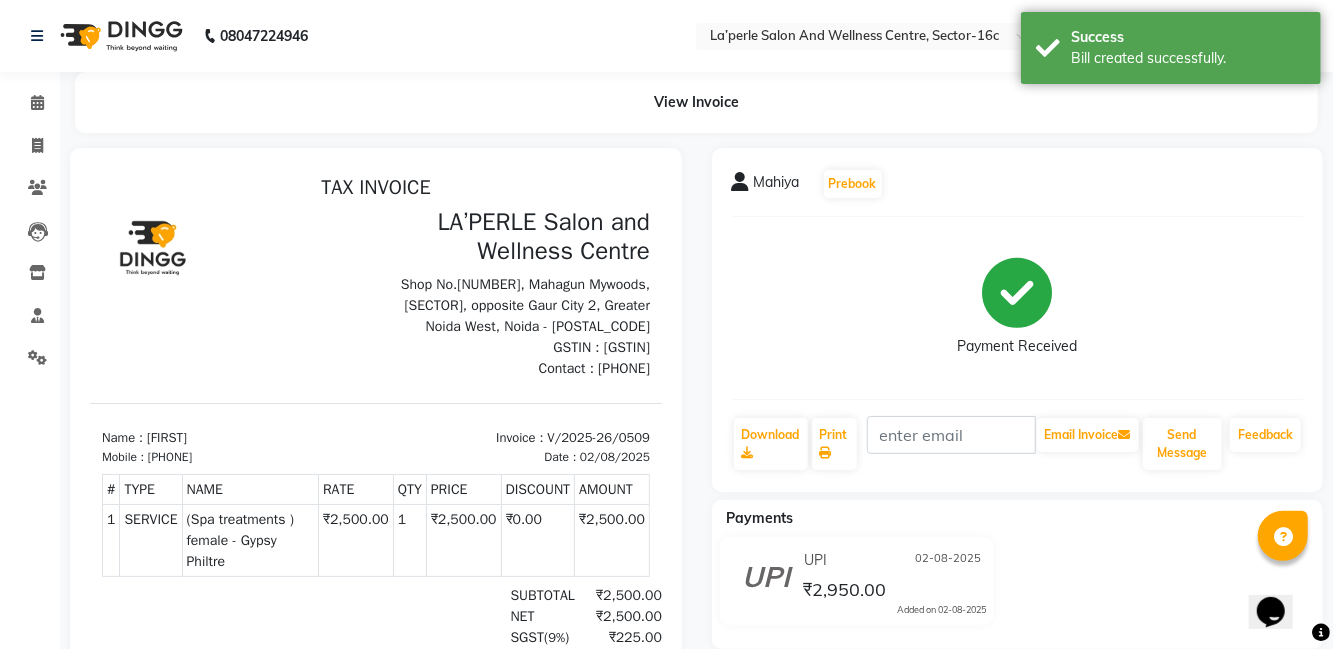 scroll, scrollTop: 0, scrollLeft: 0, axis: both 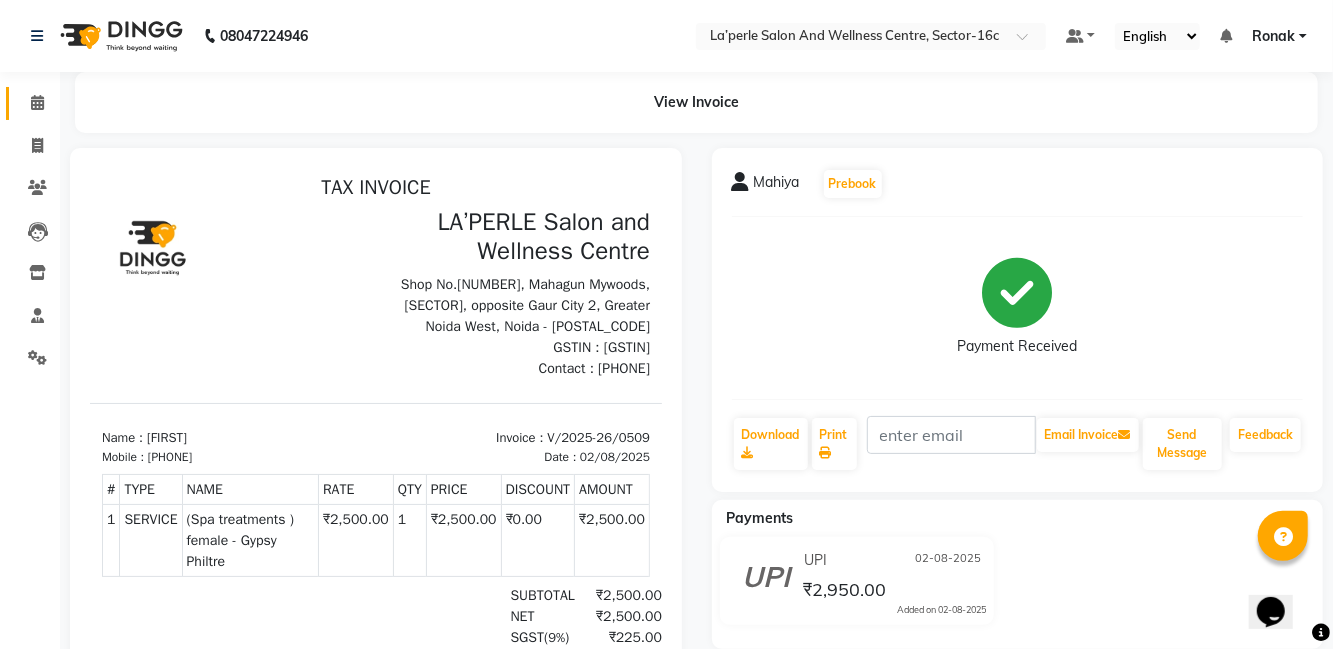 click on "Calendar" 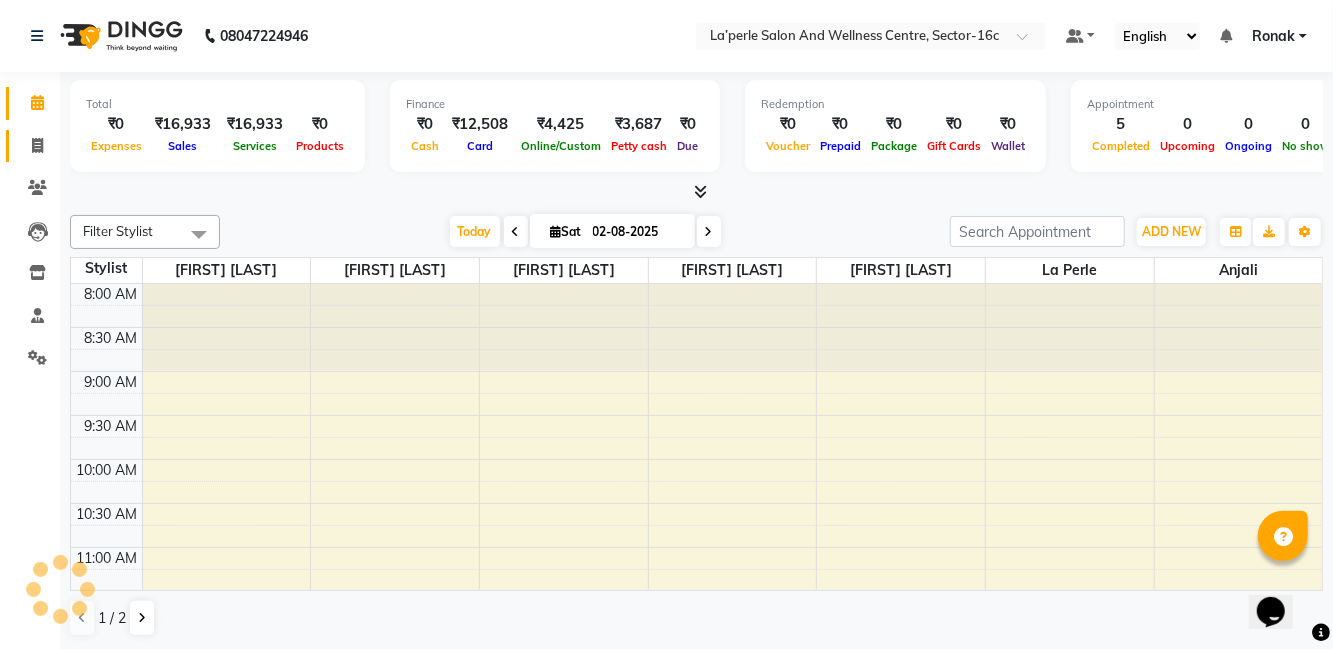 click 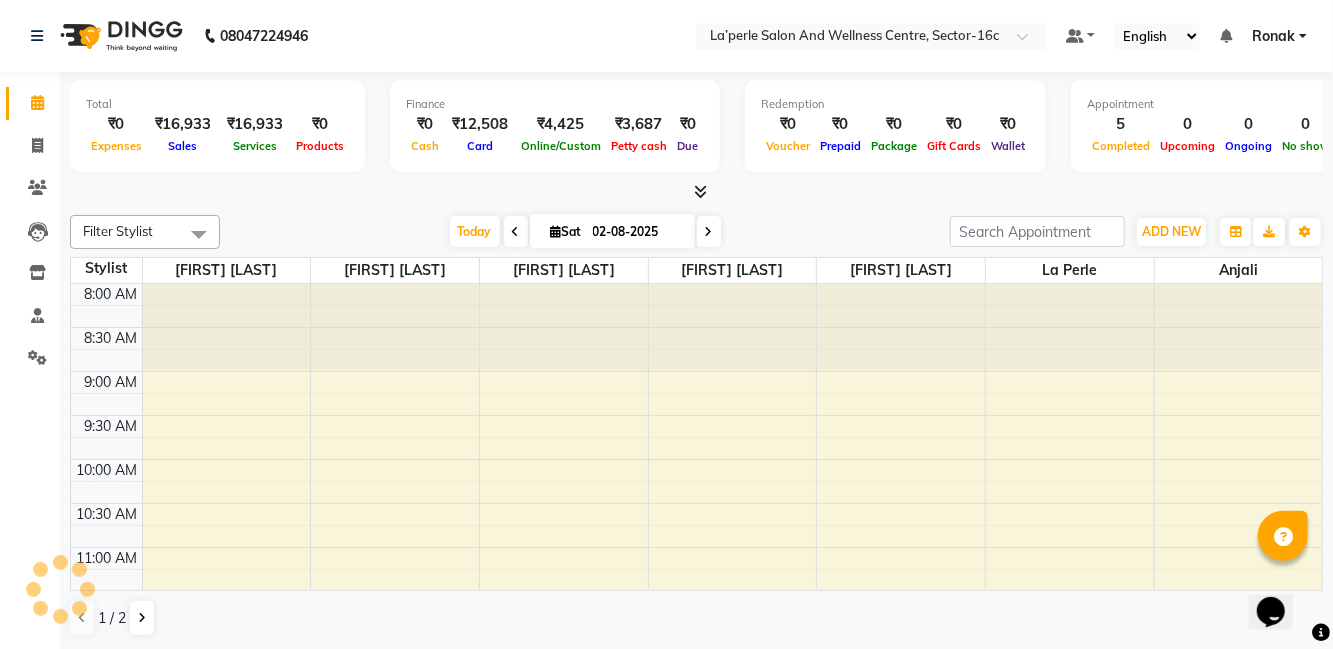 select on "8341" 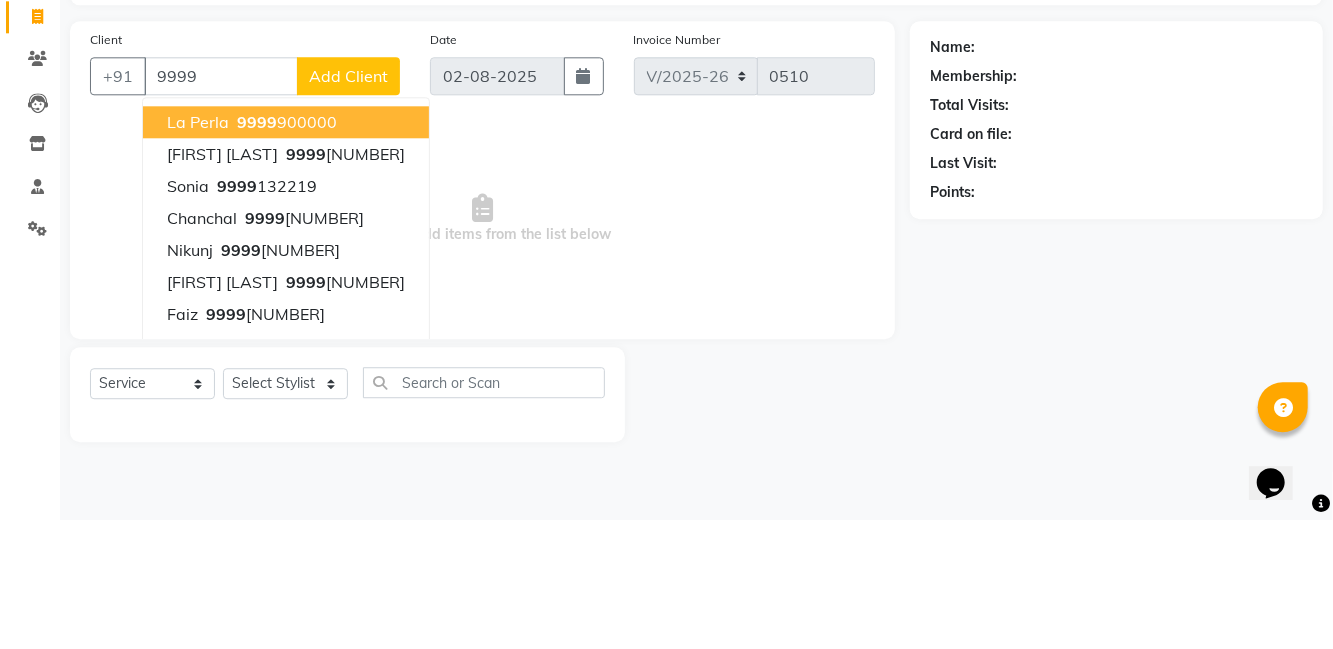 click on "[FIRST] [LAST]   [PHONE]" at bounding box center [286, 251] 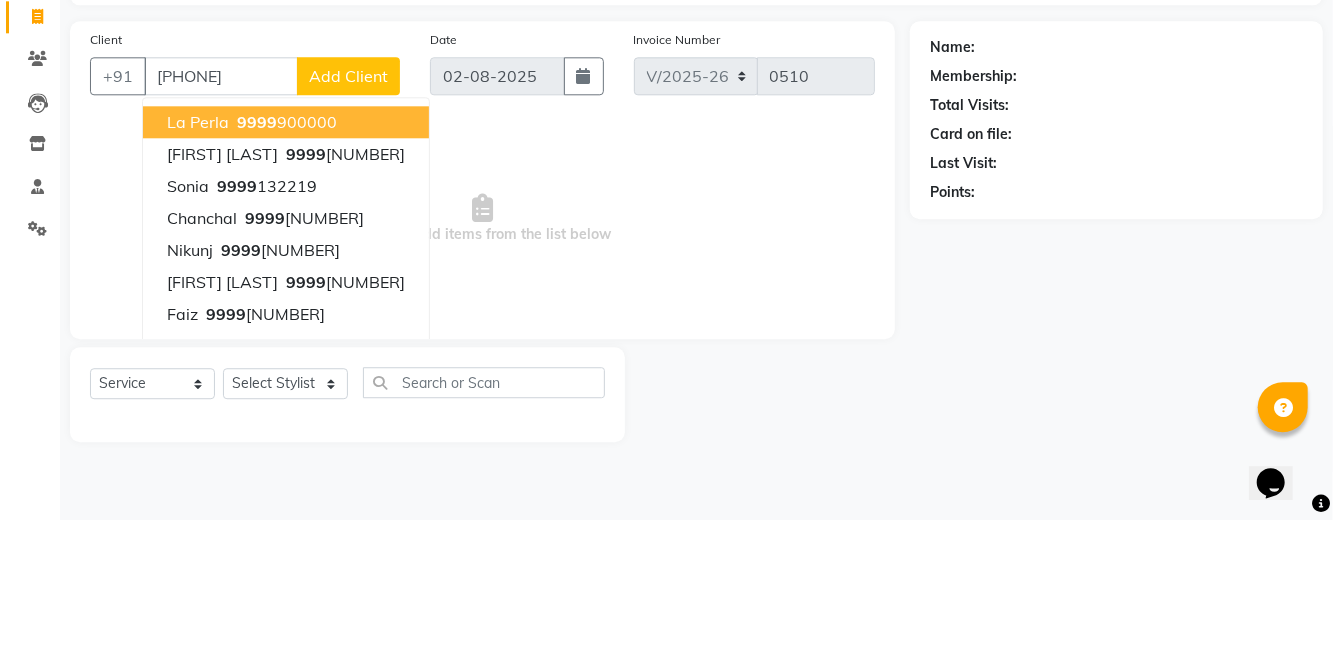 type on "[PHONE]" 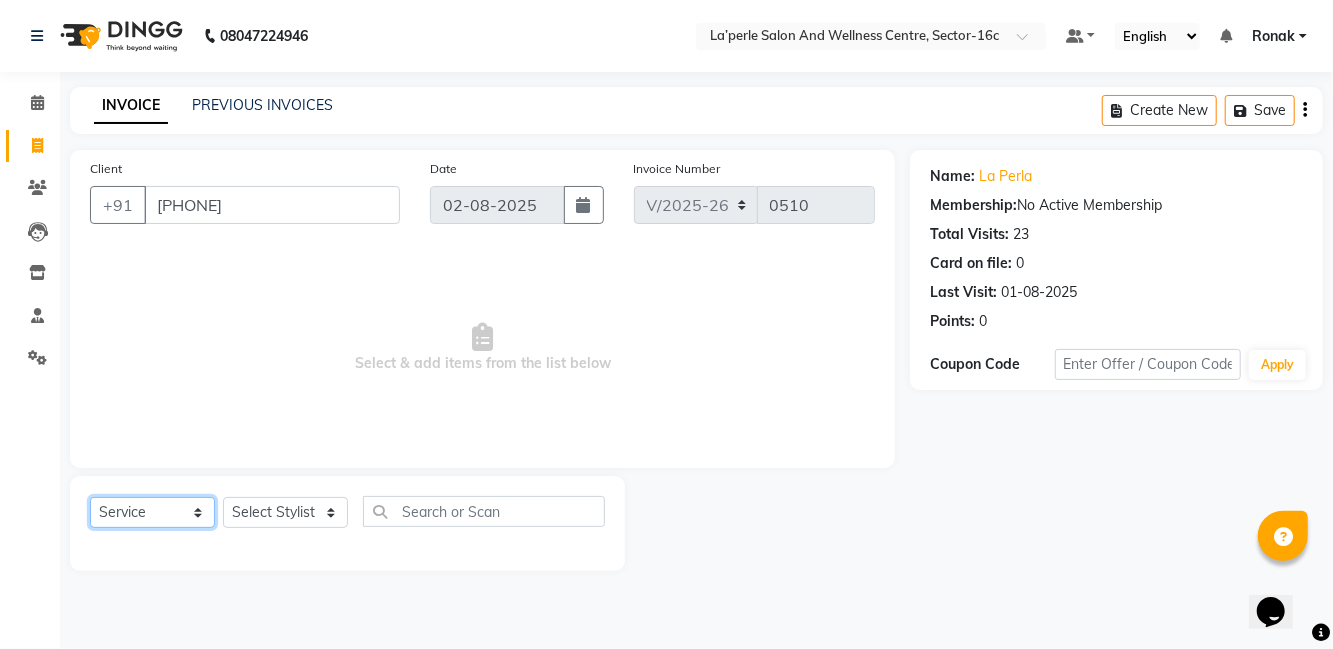 click on "Select  Service  Product  Membership  Package Voucher Prepaid Gift Card" 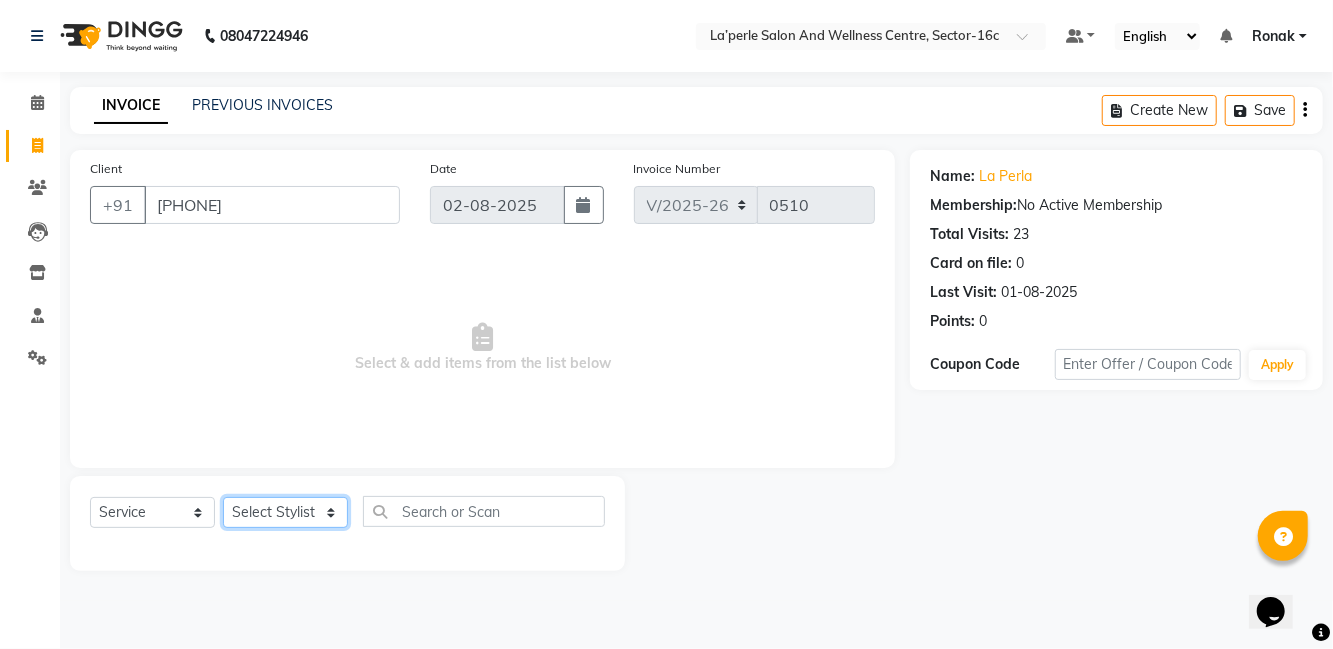 click on "Select Stylist [FIRST] [LAST] [FIRST] [LAST] [FIRST] [LAST] [FIRST] [LAST] [FIRST] [LAST] [FIRST] [LAST] [FIRST] [LAST] [FIRST] [LAST] [FIRST] [LAST] [FIRST] [LAST] [FIRST] [LAST] [FIRST] [LAST] [FIRST] [LAST]" 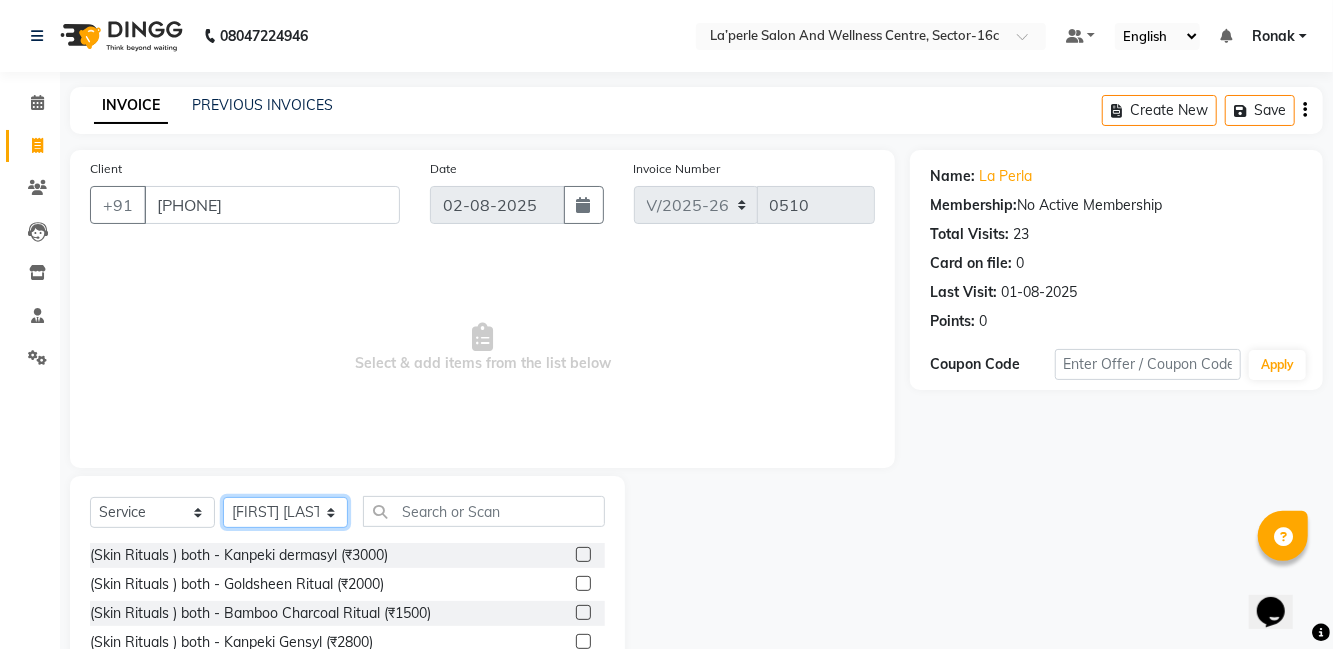 click on "Select Stylist [FIRST] [LAST] [FIRST] [LAST] [FIRST] [LAST] [FIRST] [LAST] [FIRST] [LAST] [FIRST] [LAST] [FIRST] [LAST] [FIRST] [LAST] [FIRST] [LAST] [FIRST] [LAST] [FIRST] [LAST] [FIRST] [LAST] [FIRST] [LAST]" 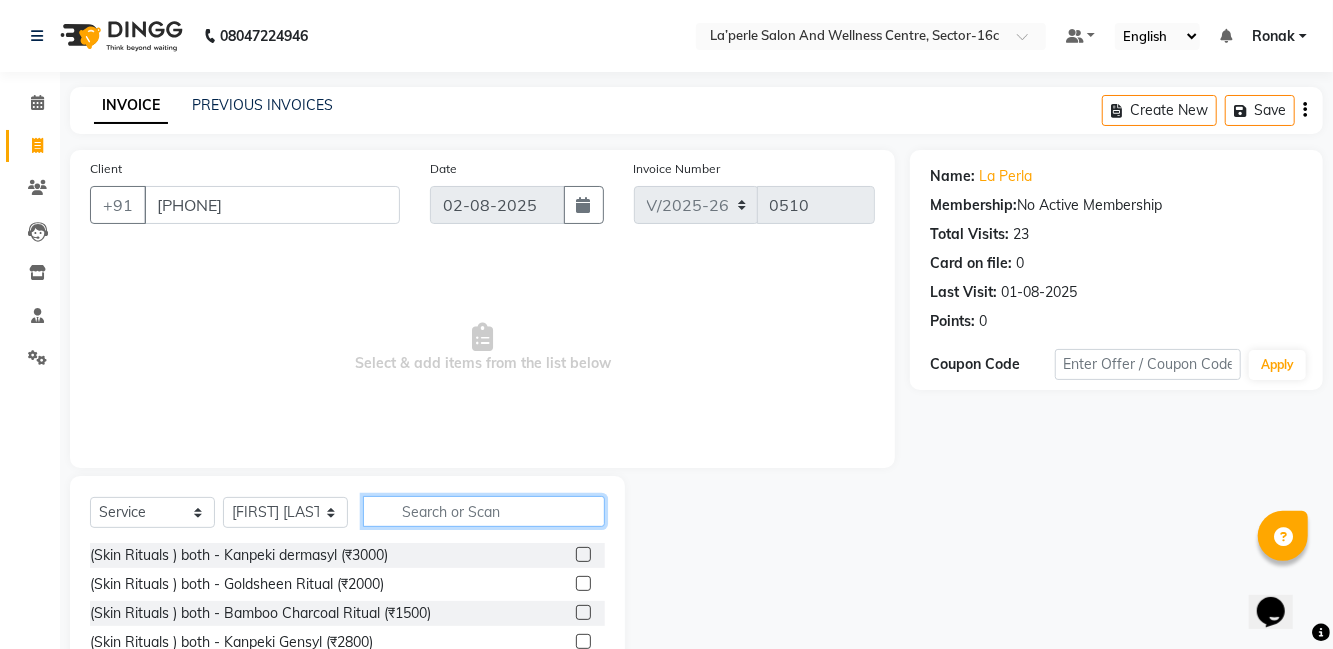 click 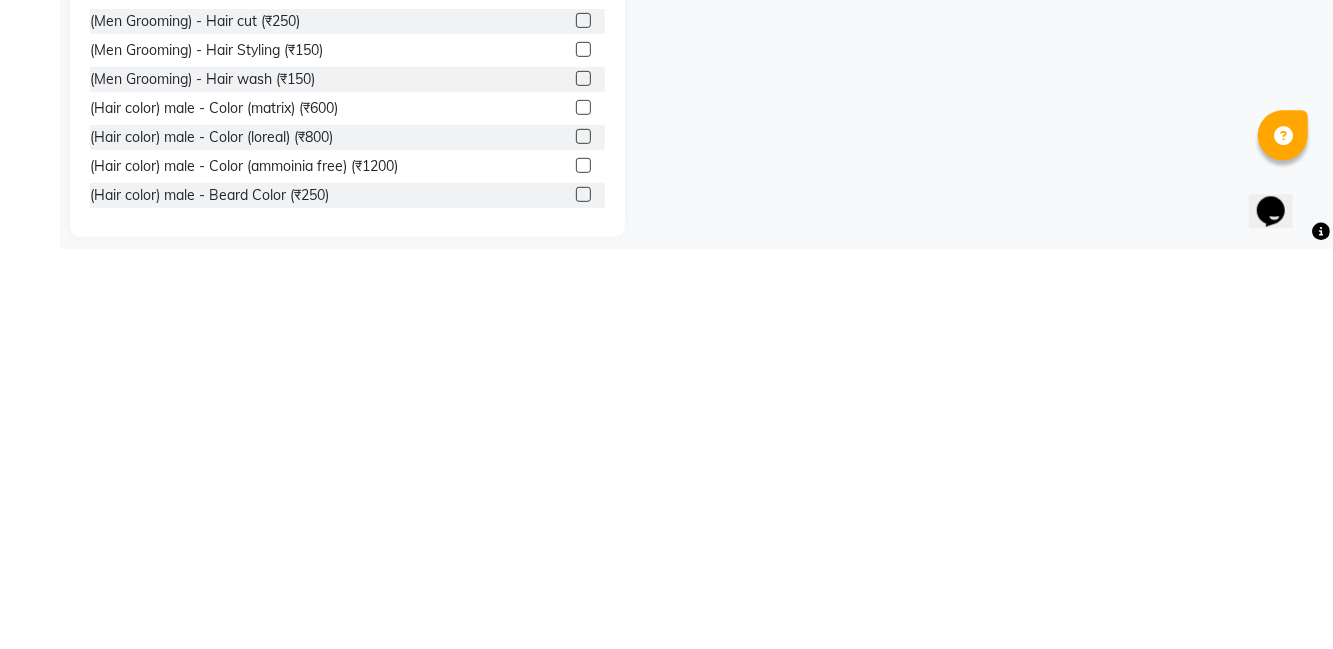 scroll, scrollTop: 72, scrollLeft: 0, axis: vertical 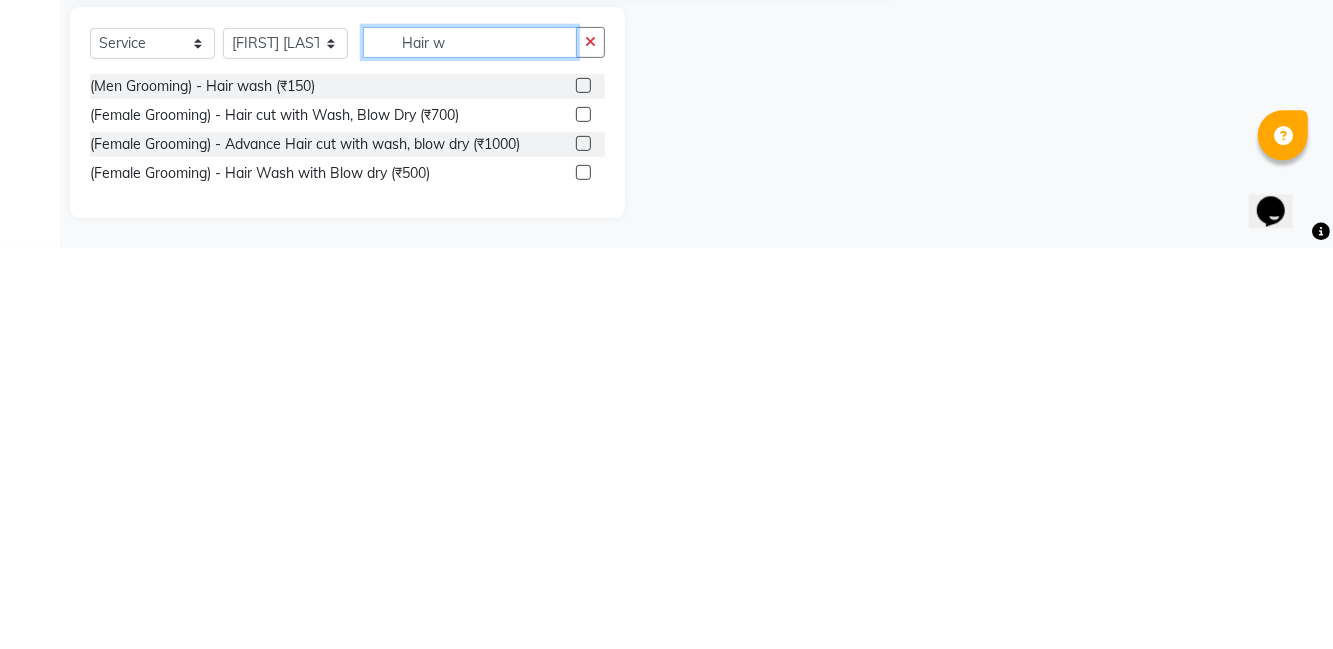 type on "Hair w" 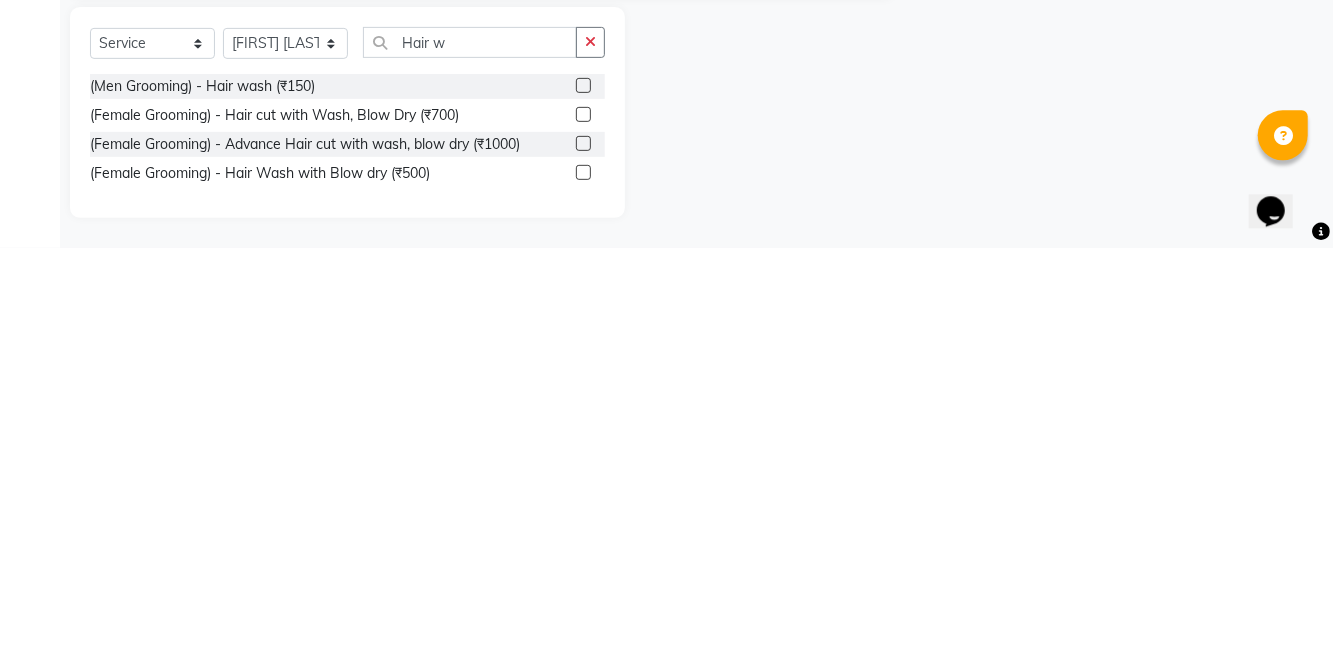 click 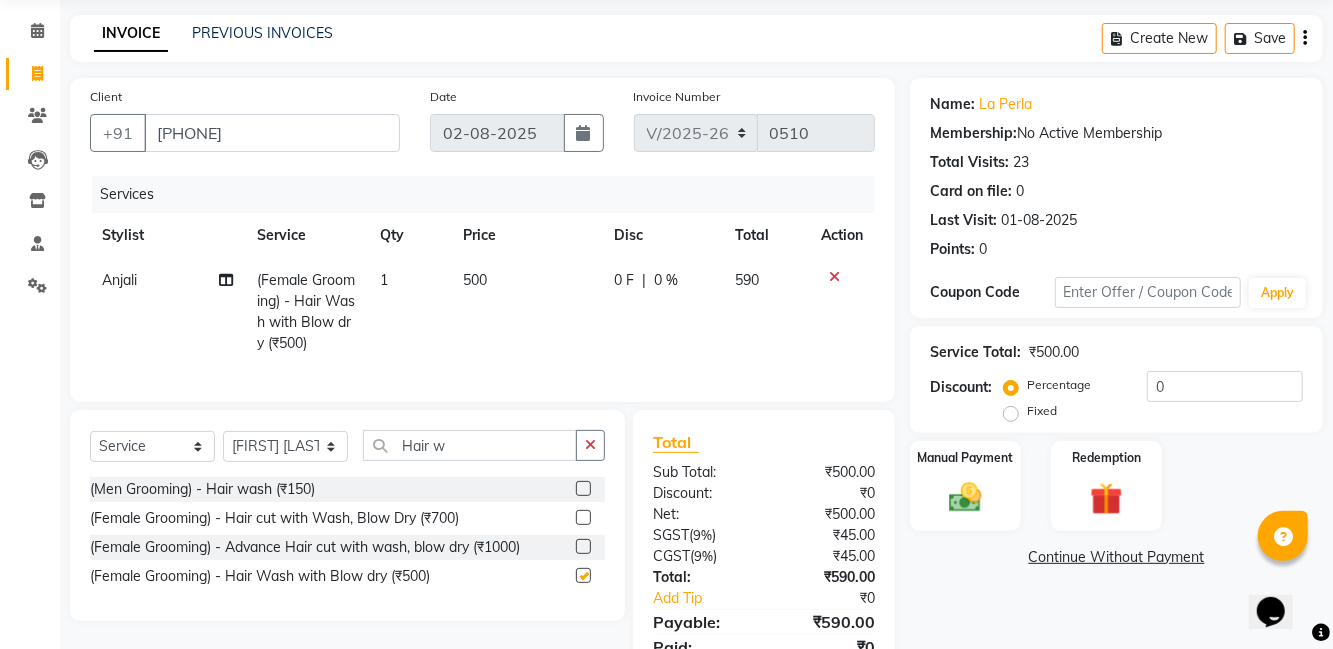 checkbox on "false" 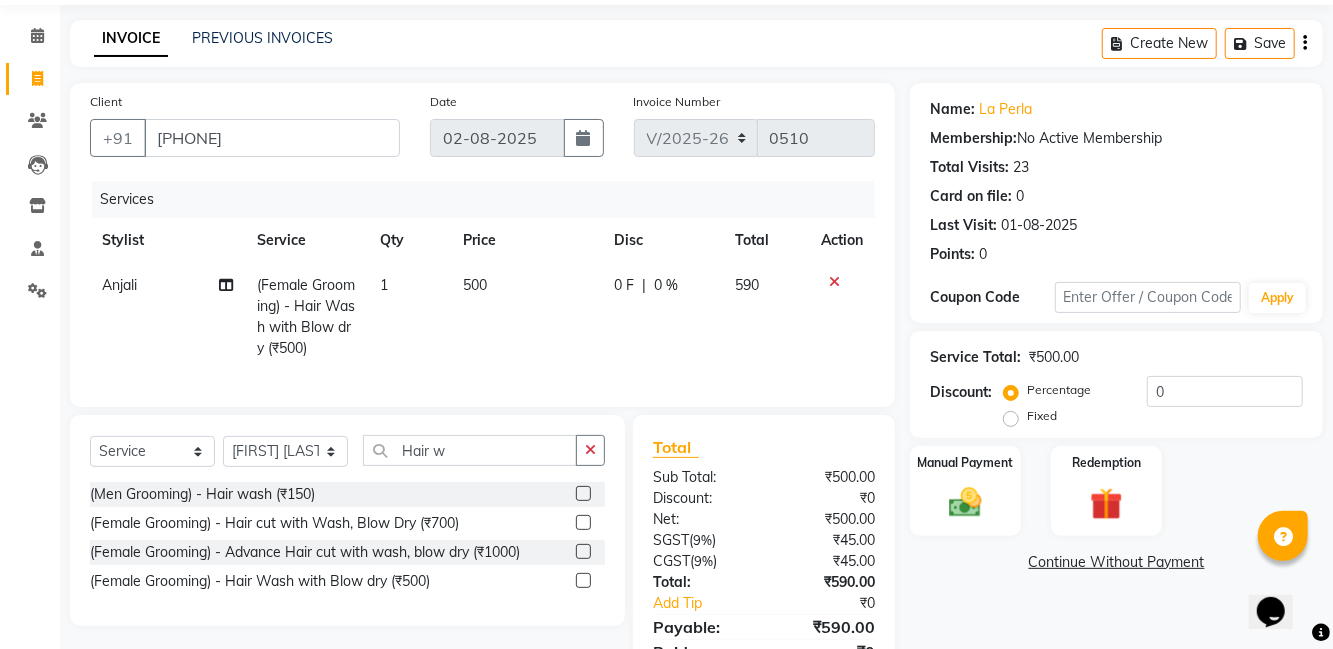 scroll, scrollTop: 59, scrollLeft: 0, axis: vertical 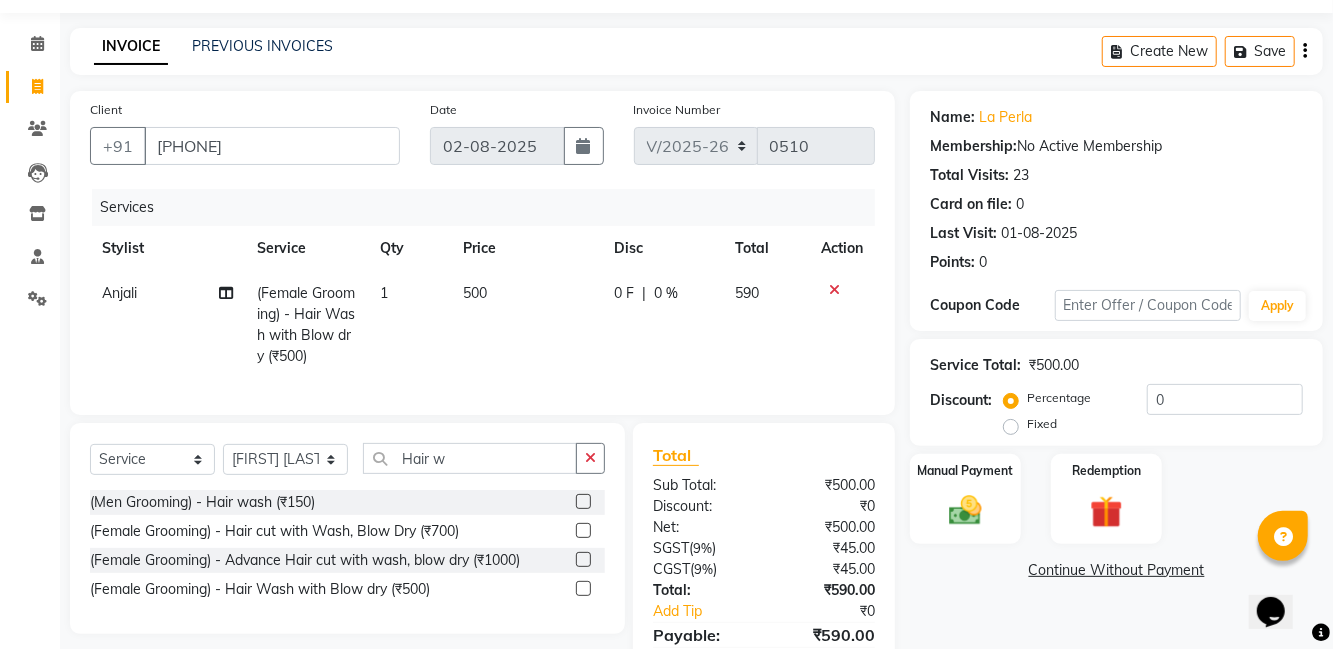 click 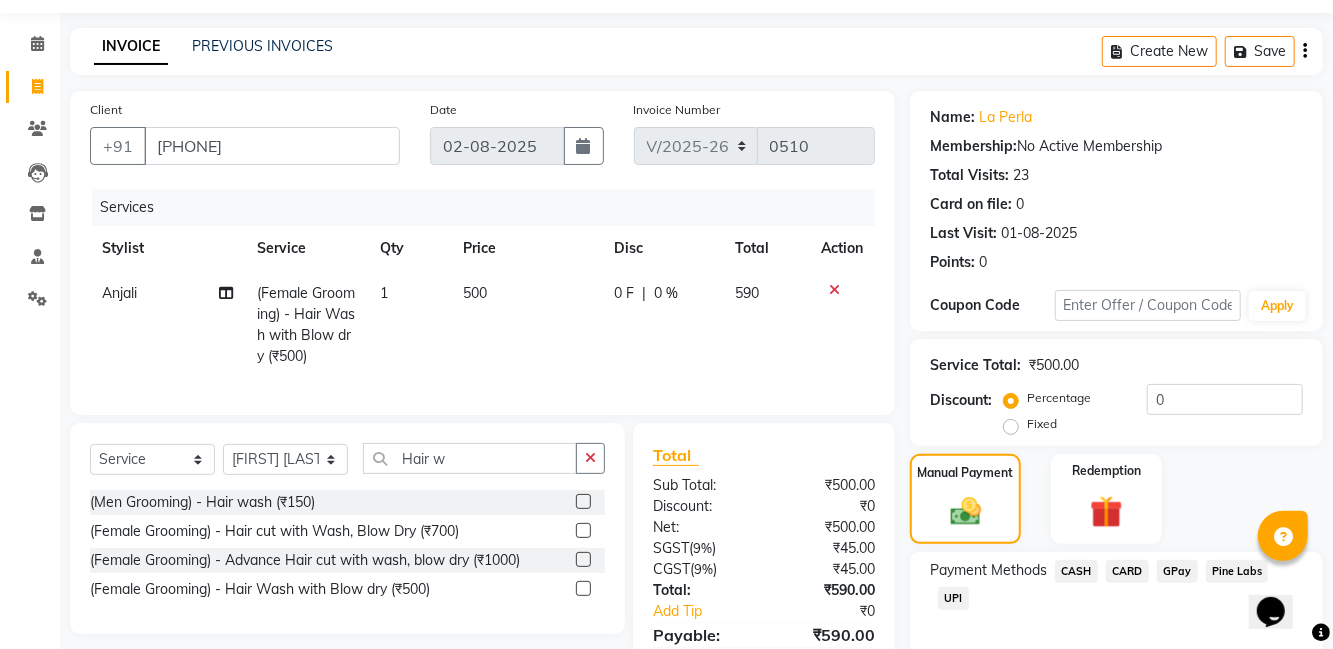 click on "Payment Methods  CASH   CARD   GPay   Pine Labs   UPI" 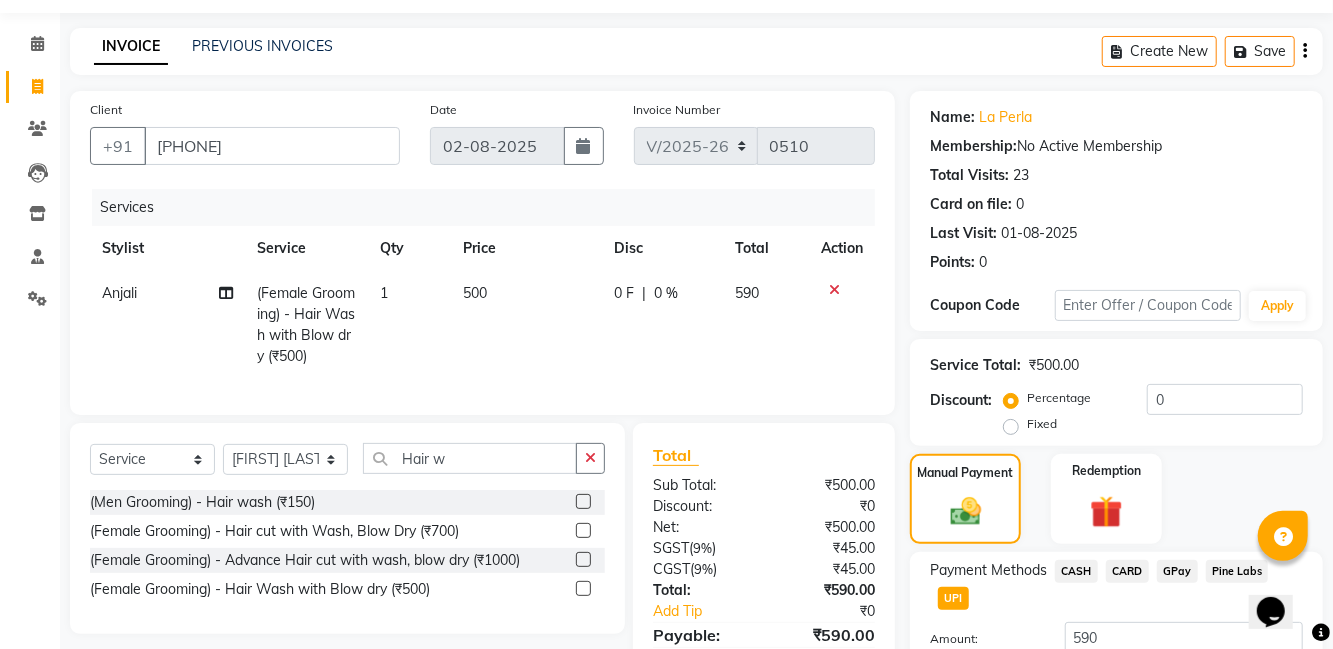 scroll, scrollTop: 110, scrollLeft: 0, axis: vertical 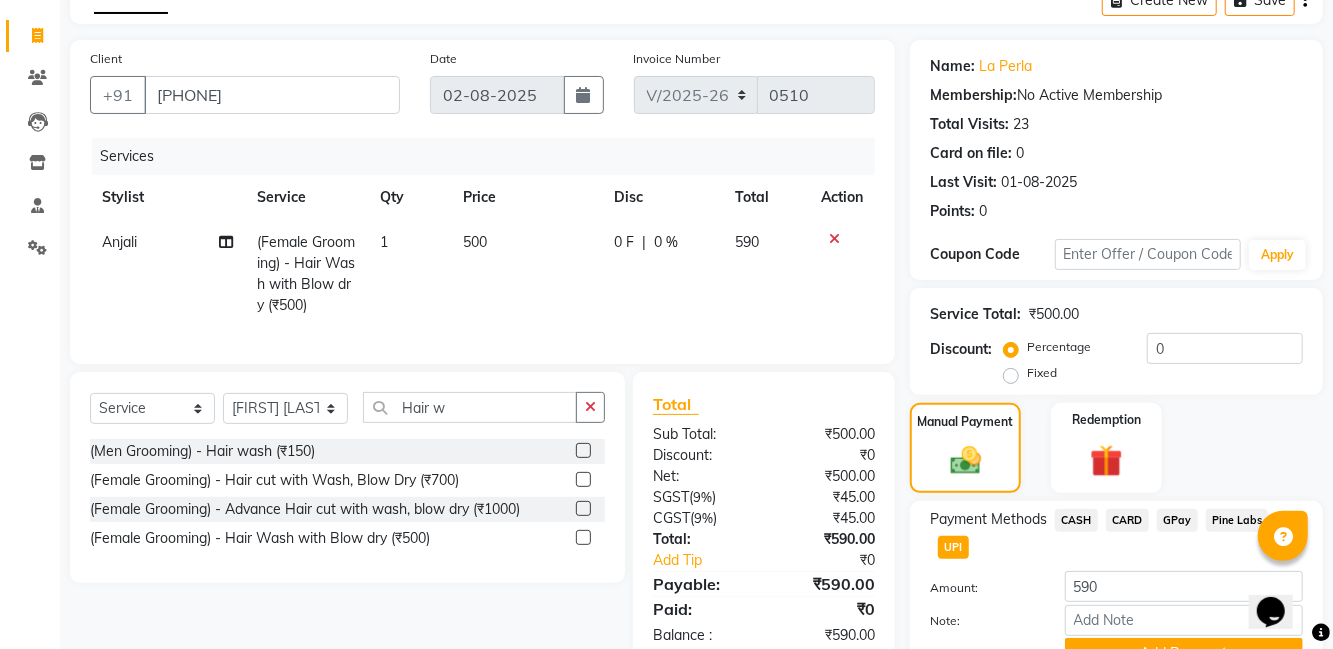 click on "Add Payment" 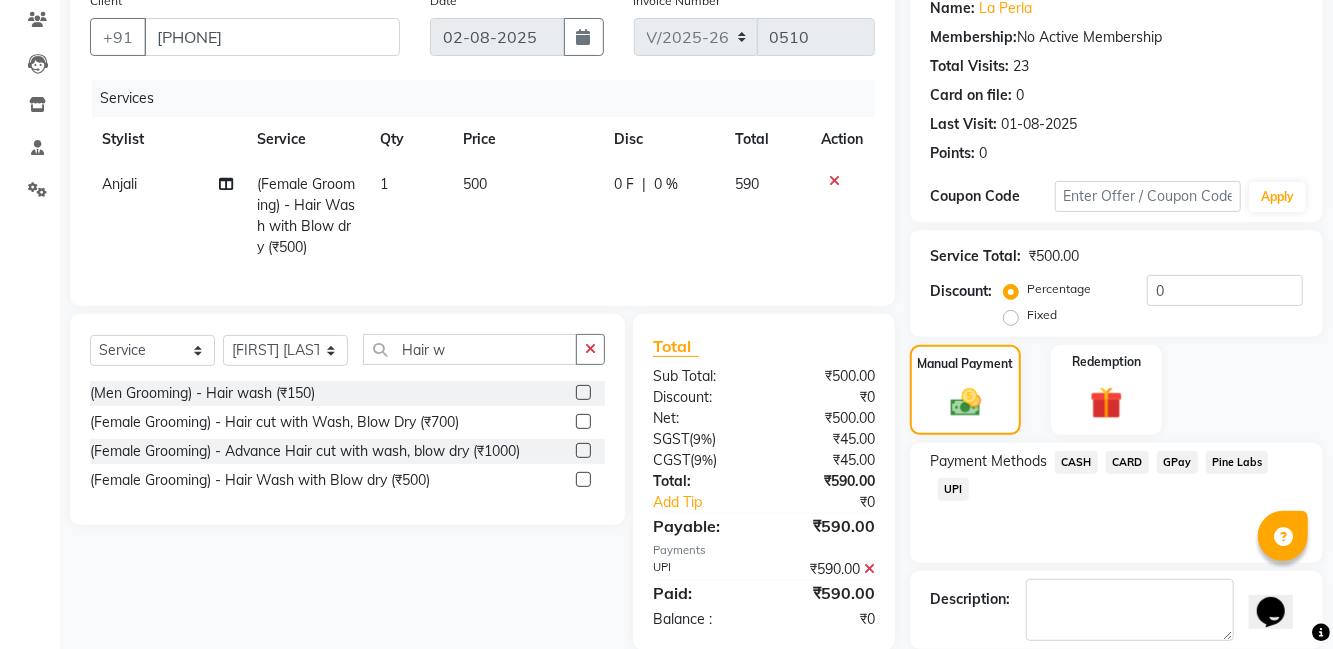 scroll, scrollTop: 168, scrollLeft: 0, axis: vertical 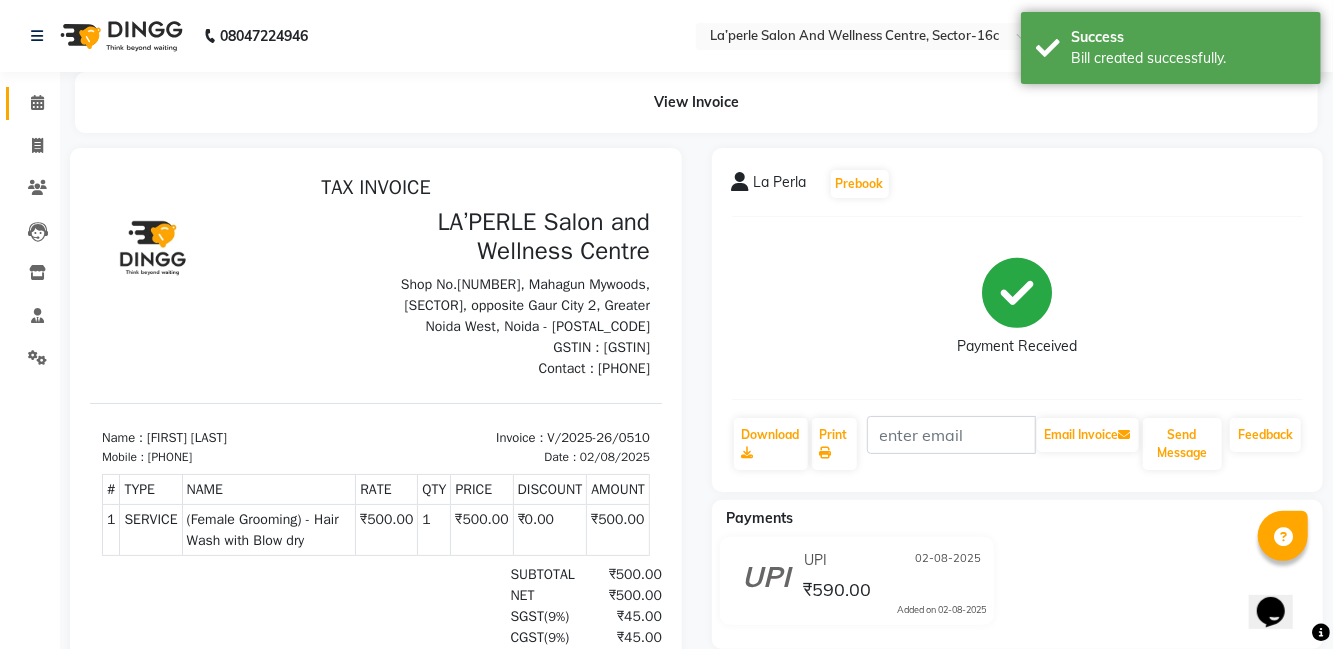 click 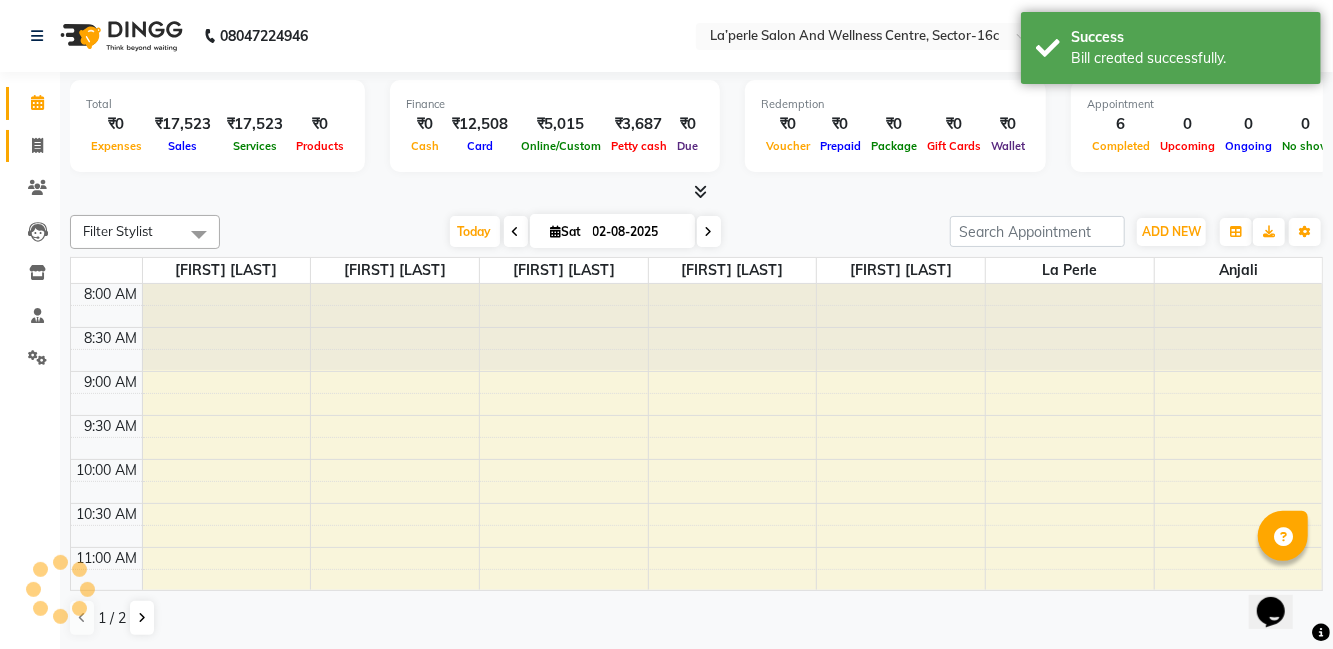 click 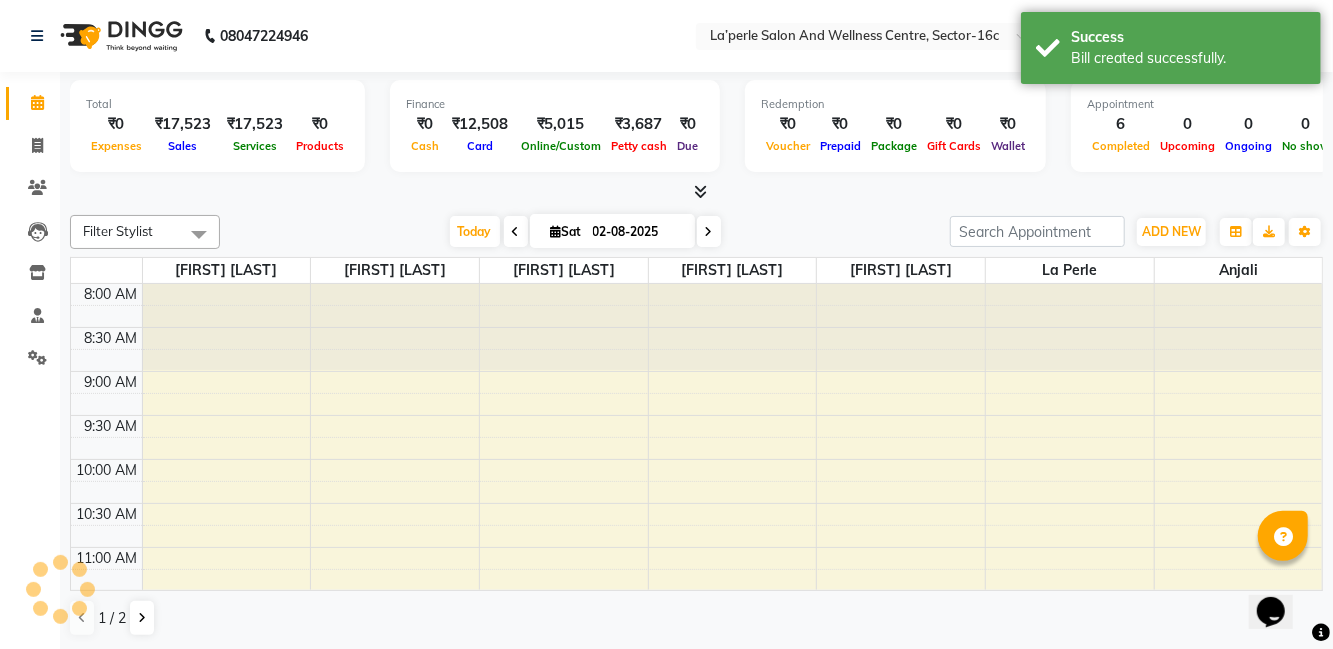 select on "service" 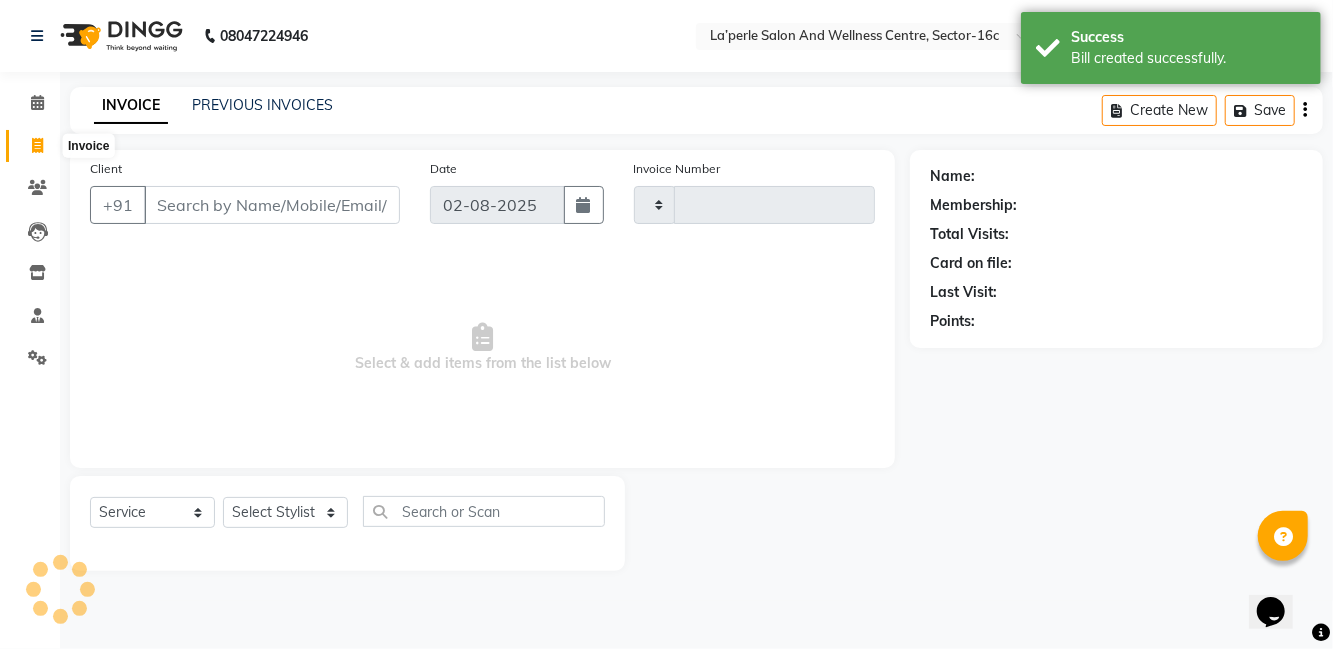 type on "0511" 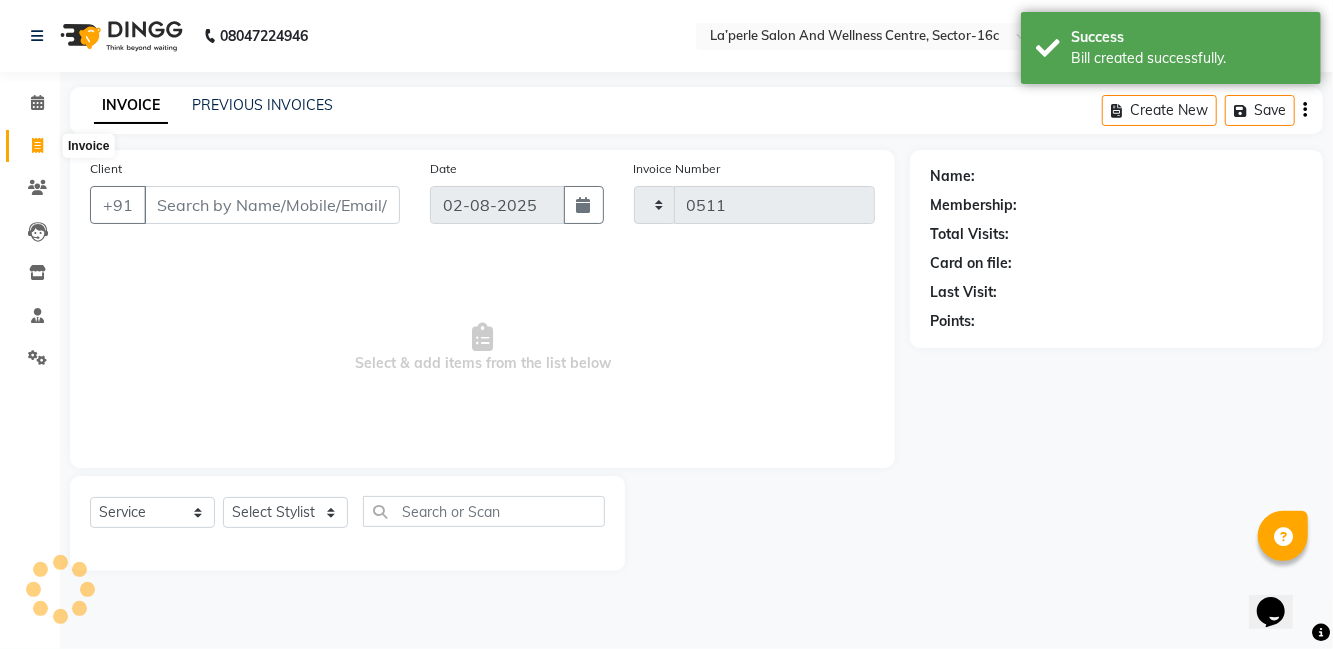 select on "8341" 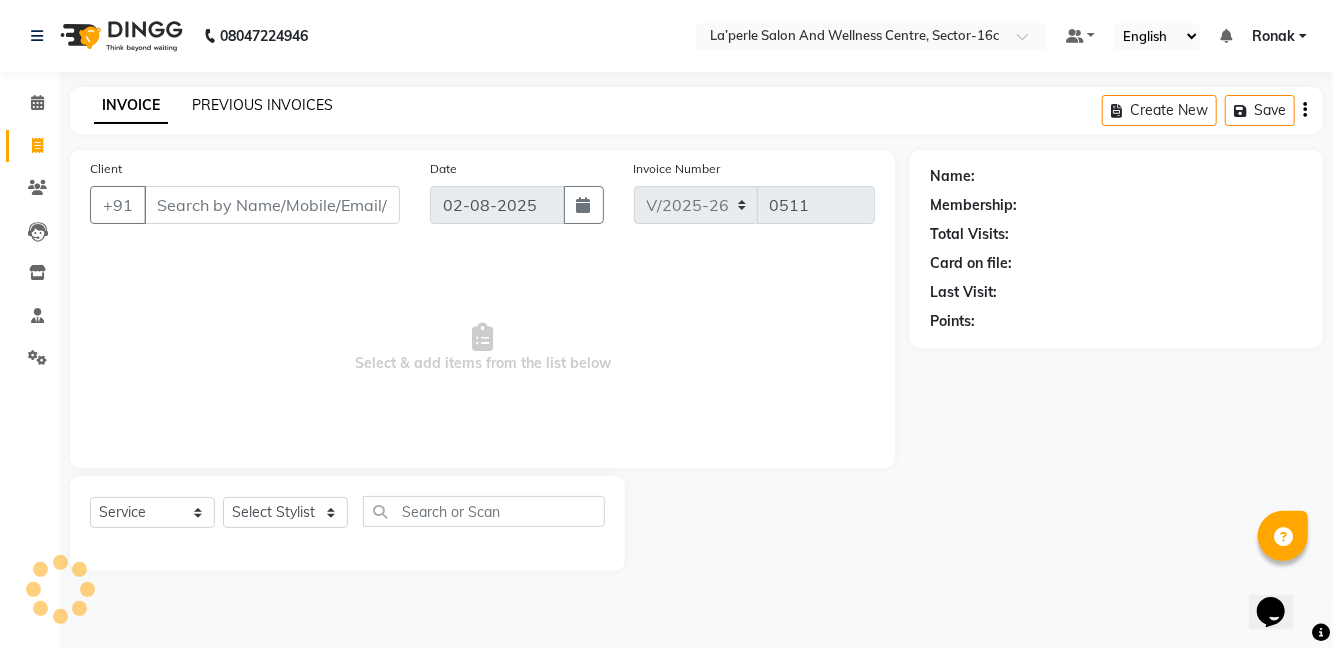 click on "PREVIOUS INVOICES" 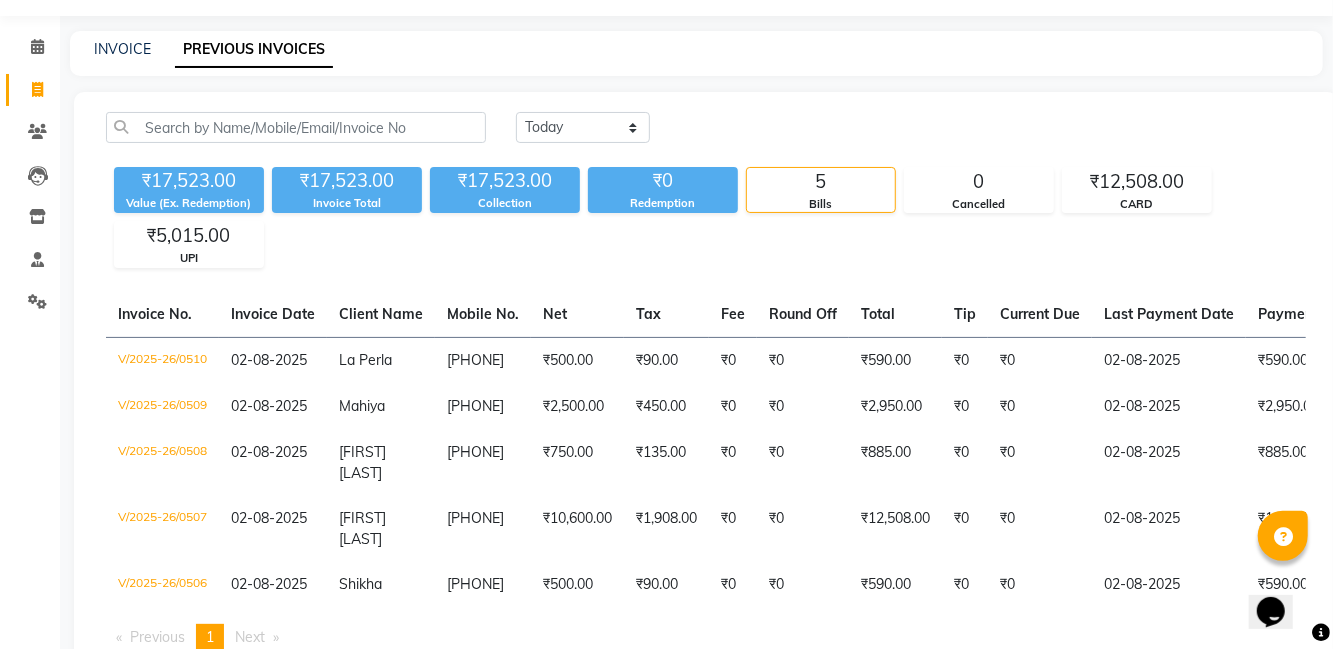 scroll, scrollTop: 76, scrollLeft: 0, axis: vertical 